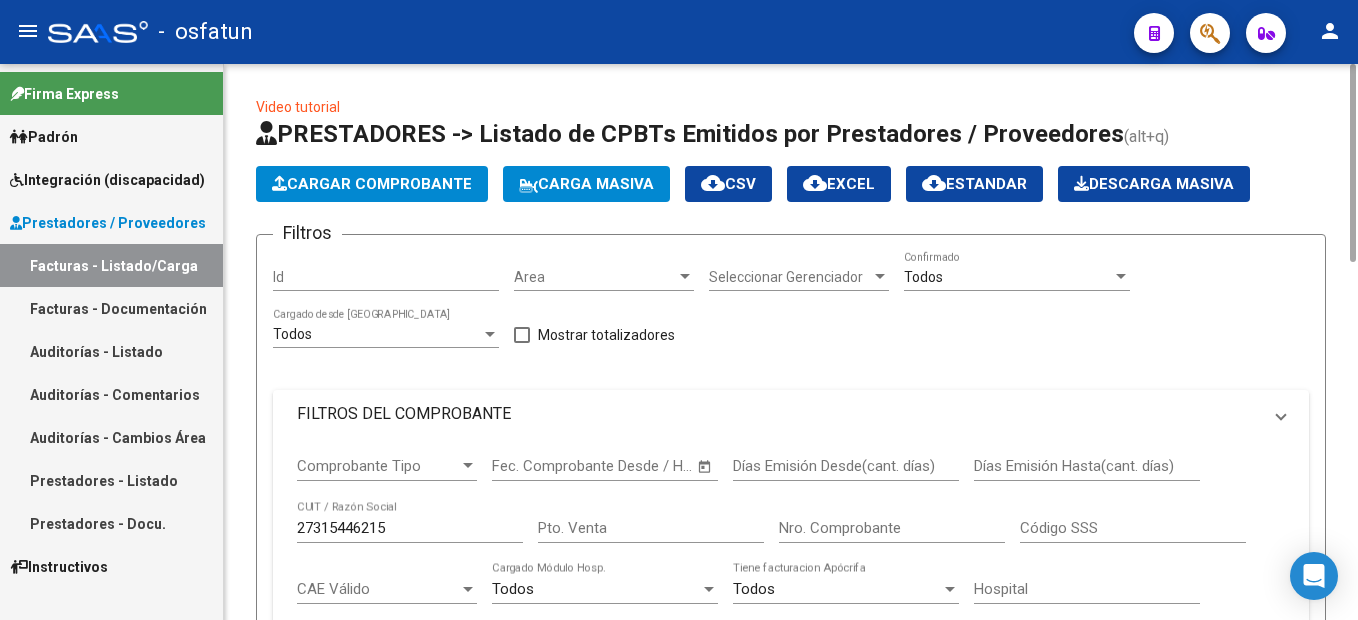 scroll, scrollTop: 0, scrollLeft: 0, axis: both 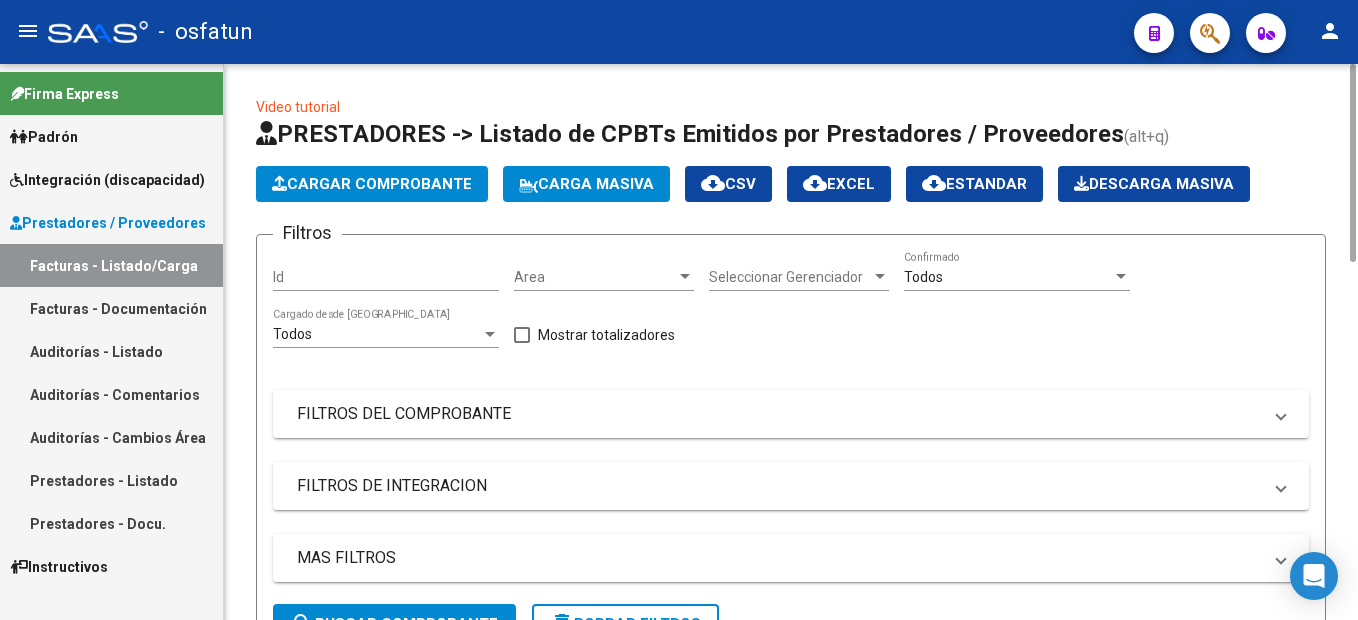 click on "Filtros Id Area Area Seleccionar Gerenciador Seleccionar Gerenciador Todos  Confirmado Todos  Cargado desde Masivo   Mostrar totalizadores   FILTROS DEL COMPROBANTE  Comprobante Tipo Comprobante Tipo Start date – Fec. Comprobante Desde / Hasta Días Emisión Desde(cant. días) Días Emisión Hasta(cant. días) 27315446215 CUIT / Razón Social Pto. Venta Nro. Comprobante Código SSS CAE Válido CAE Válido Todos  Cargado Módulo Hosp. Todos  Tiene facturacion Apócrifa Hospital Refes  FILTROS DE INTEGRACION  Período De Prestación Campos del Archivo de Rendición Devuelto x SSS (dr_envio) Todos  Rendido x SSS (dr_envio) Tipo de Registro Tipo de Registro Período Presentación Período Presentación Campos del Legajo Asociado (preaprobación) Afiliado Legajo (cuil/nombre) Todos  Solo facturas preaprobadas  MAS FILTROS  Todos  Con Doc. Respaldatoria Todos  Con Trazabilidad Todos  Asociado a Expediente Sur Auditoría Auditoría Auditoría Id Start date – Auditoría Confirmada Desde / Hasta Start date – Op" 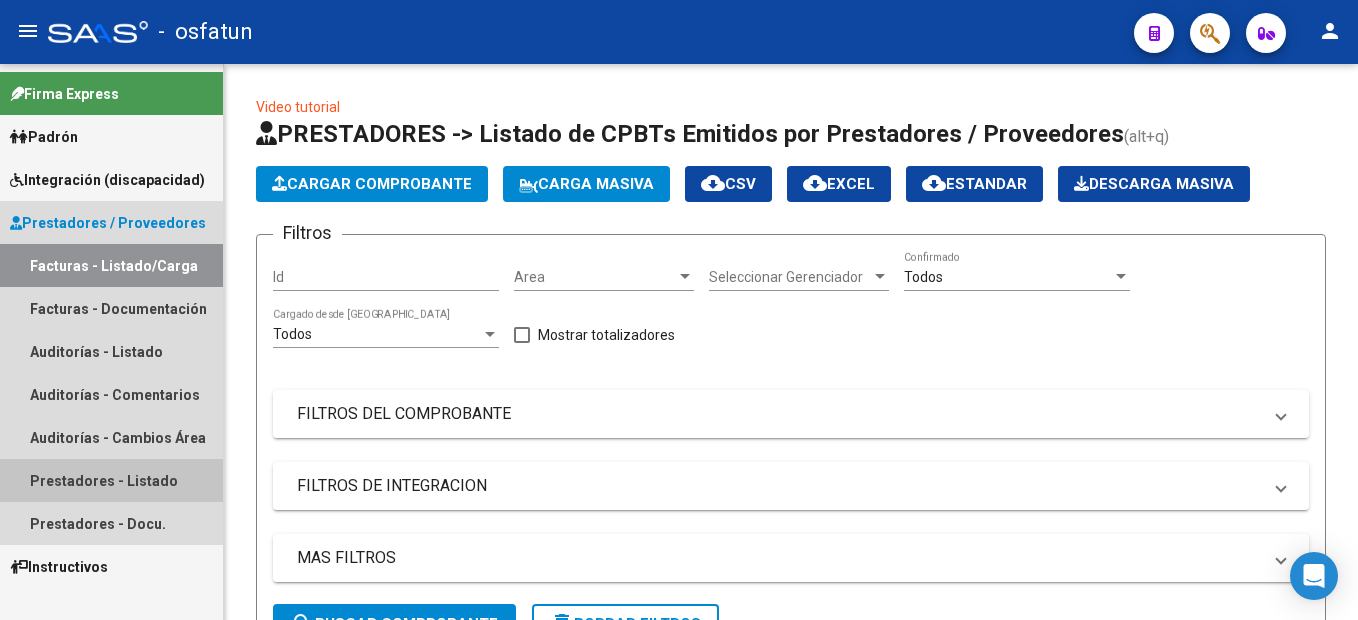 click on "Prestadores - Listado" at bounding box center (111, 480) 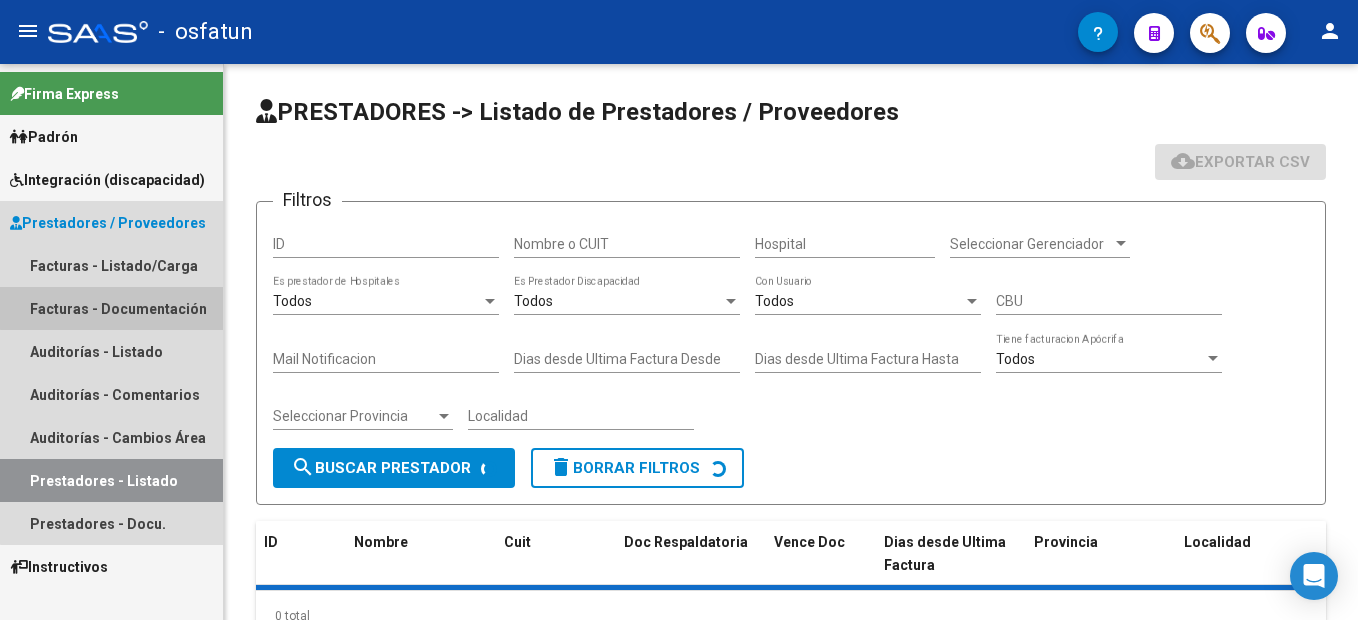 click on "Facturas - Documentación" at bounding box center [111, 308] 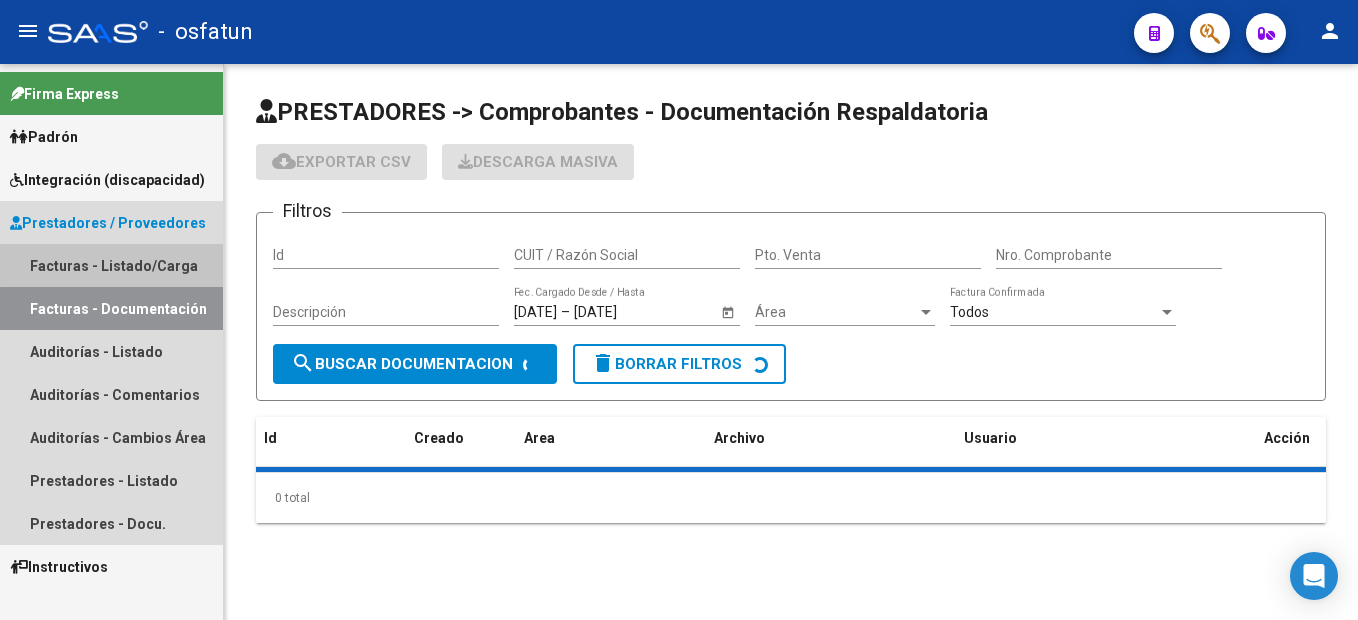 click on "Facturas - Listado/Carga" at bounding box center [111, 265] 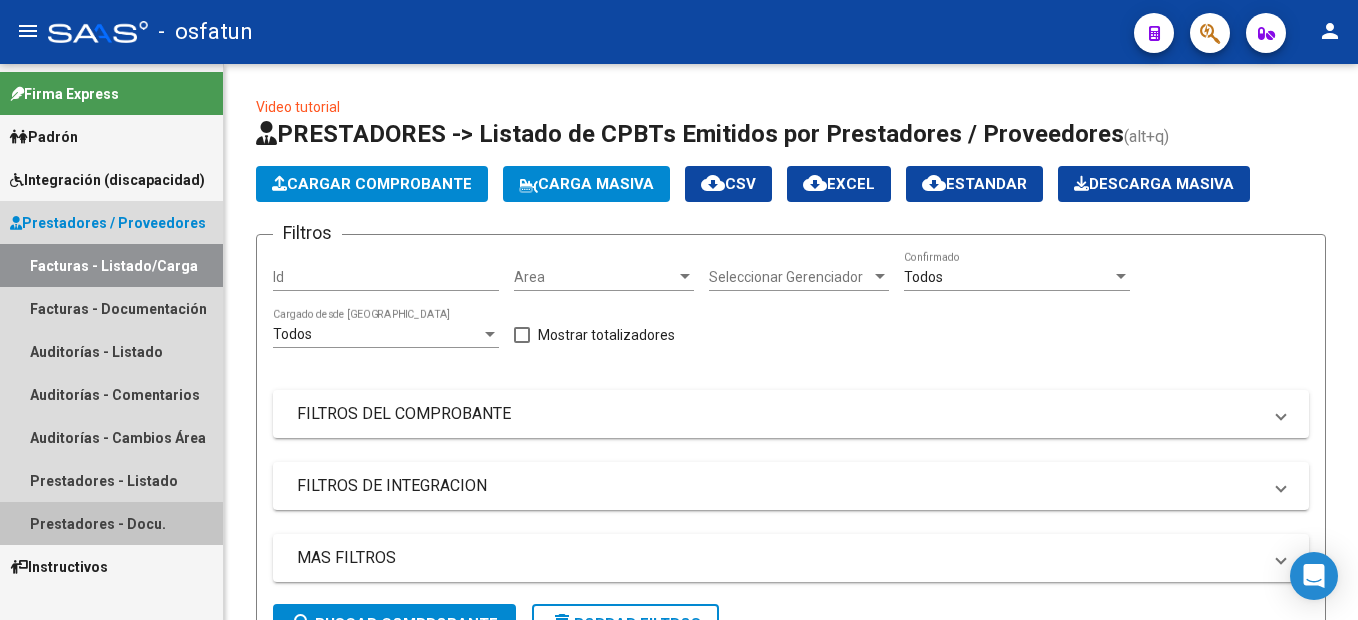 click on "Prestadores - Docu." at bounding box center (111, 523) 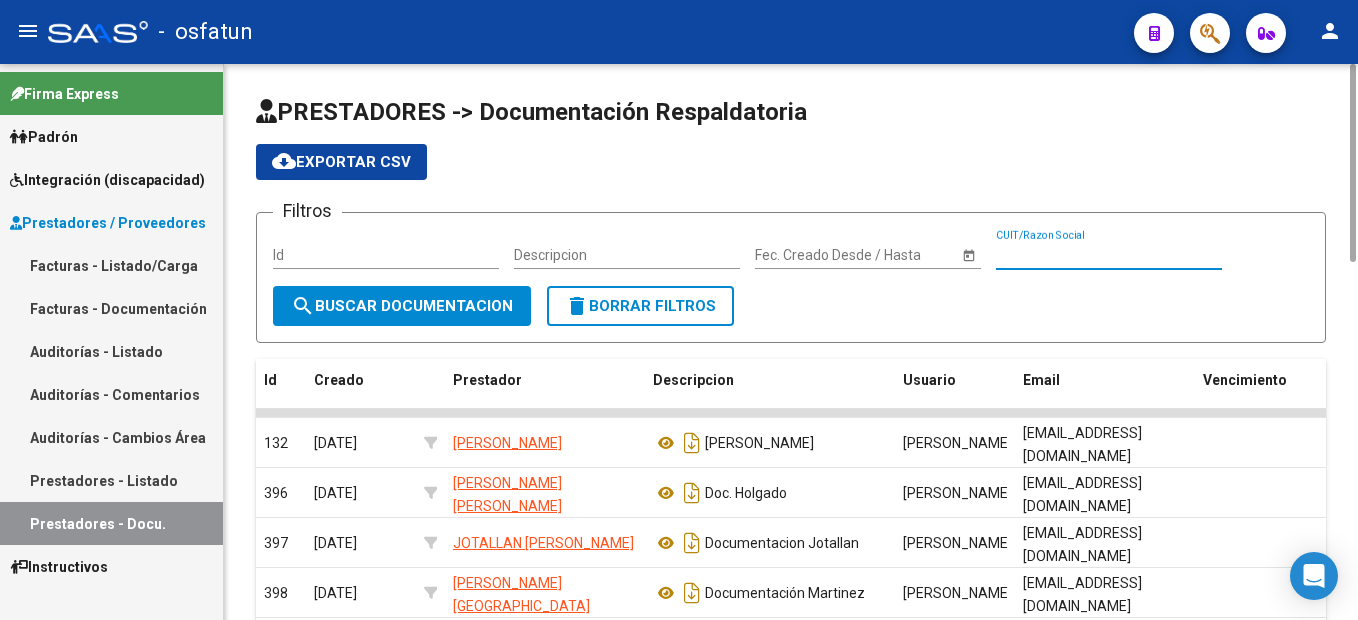 click on "CUIT/Razon Social" at bounding box center [1109, 255] 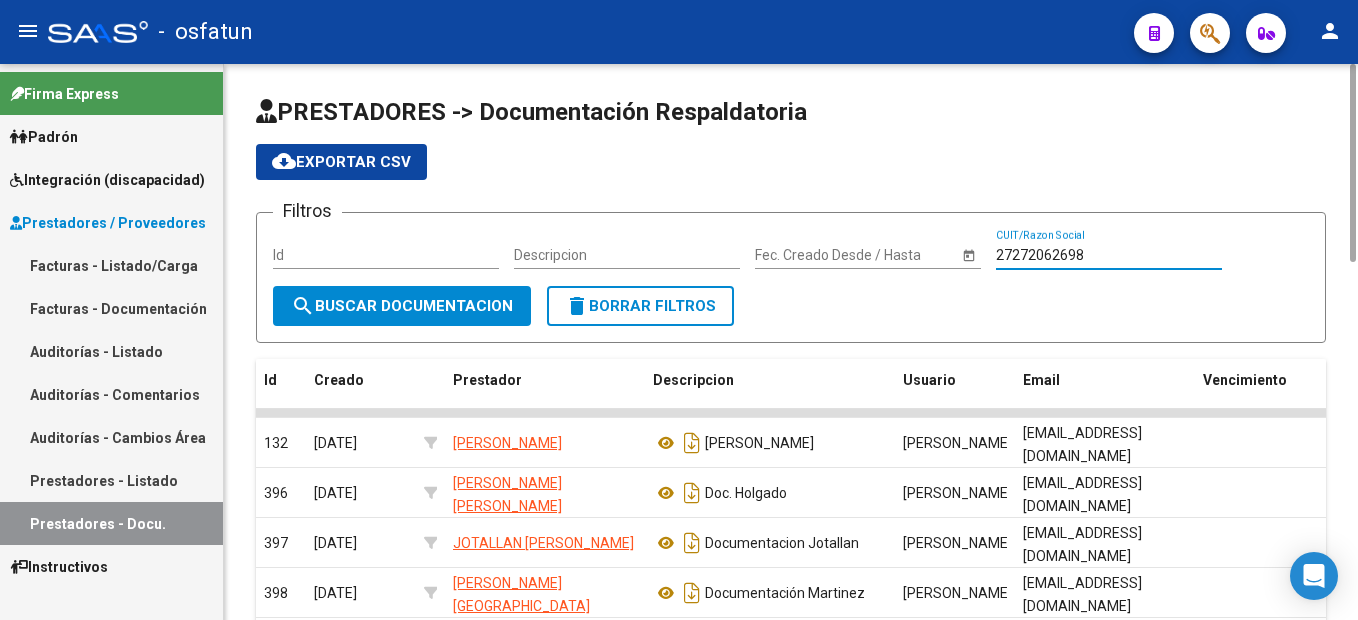 type on "27272062698" 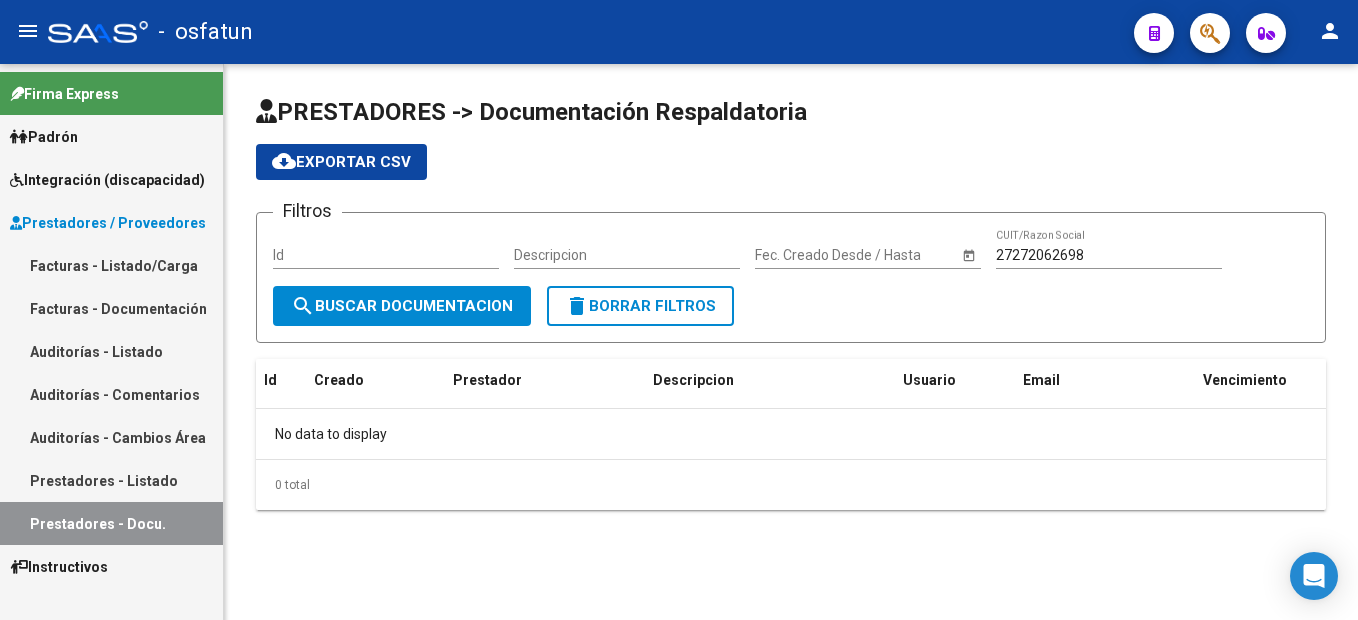 click on "Facturas - Listado/Carga" at bounding box center [111, 265] 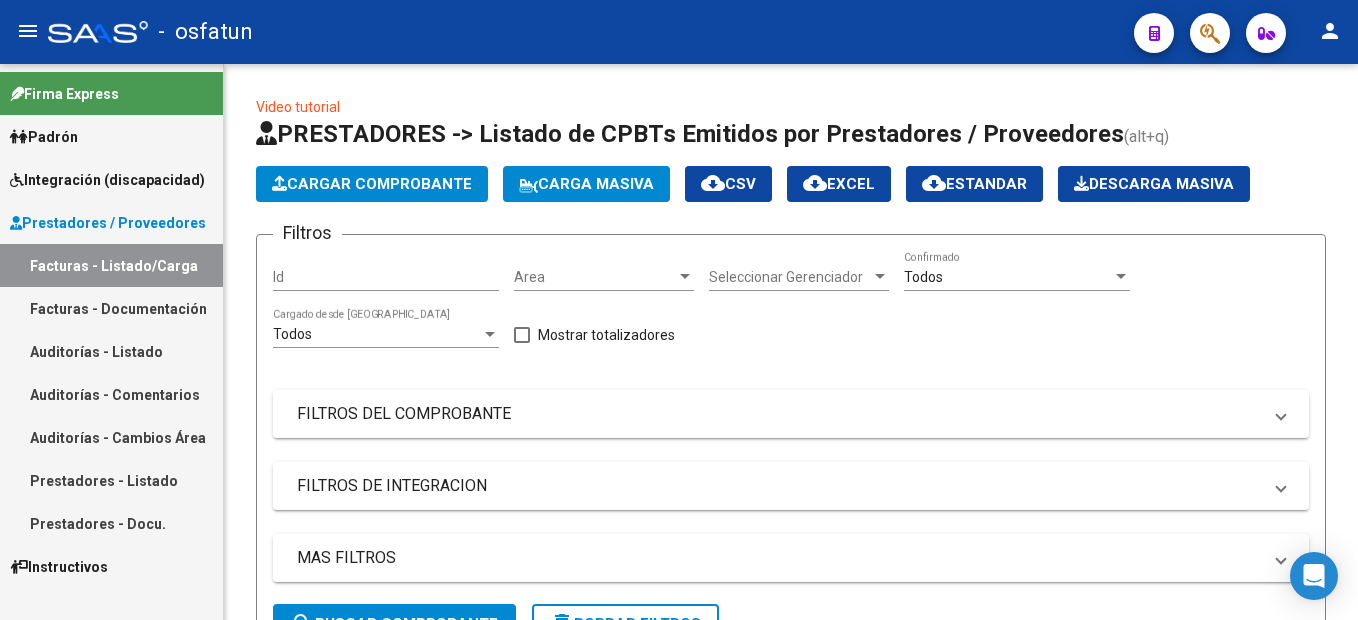 click on "Integración (discapacidad)" at bounding box center [107, 180] 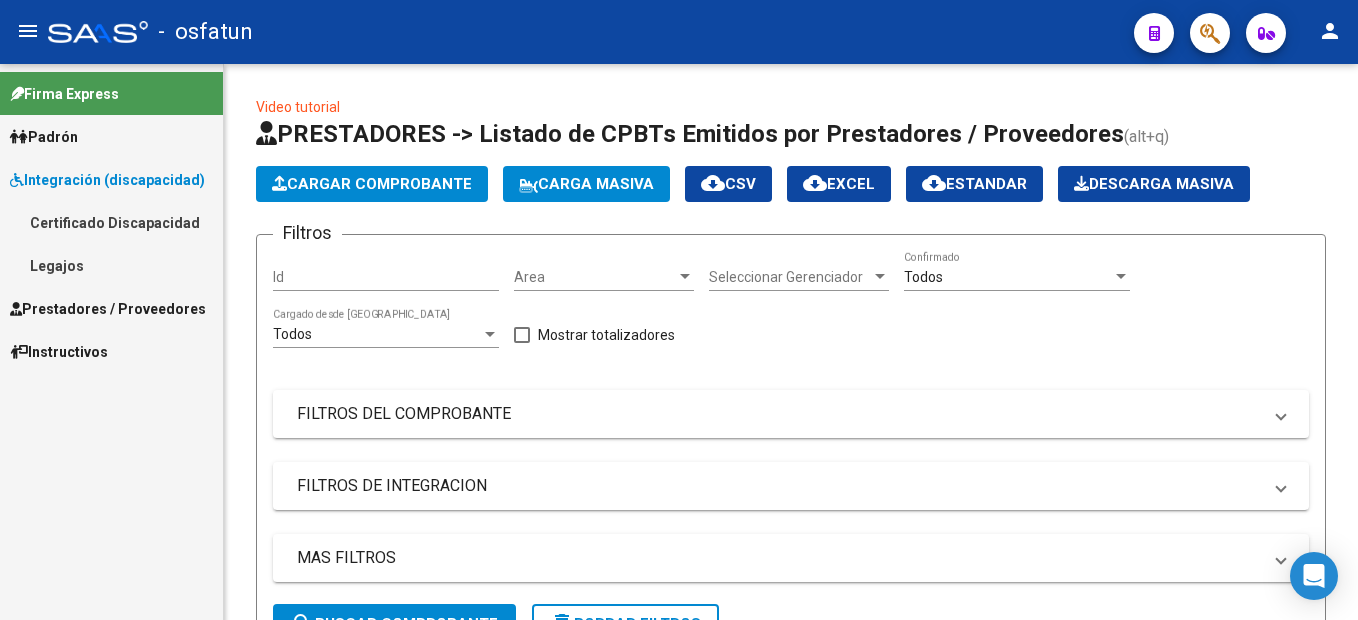 click on "Legajos" at bounding box center [111, 265] 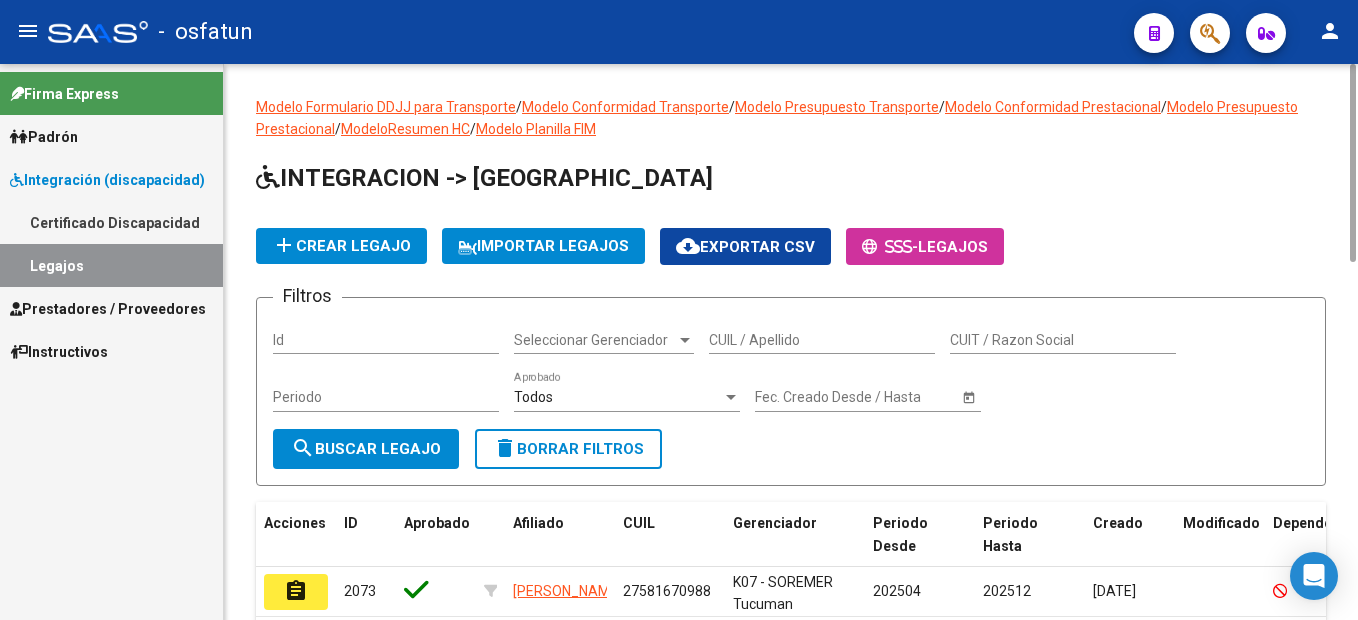 click on "CUIL / Apellido" at bounding box center [822, 340] 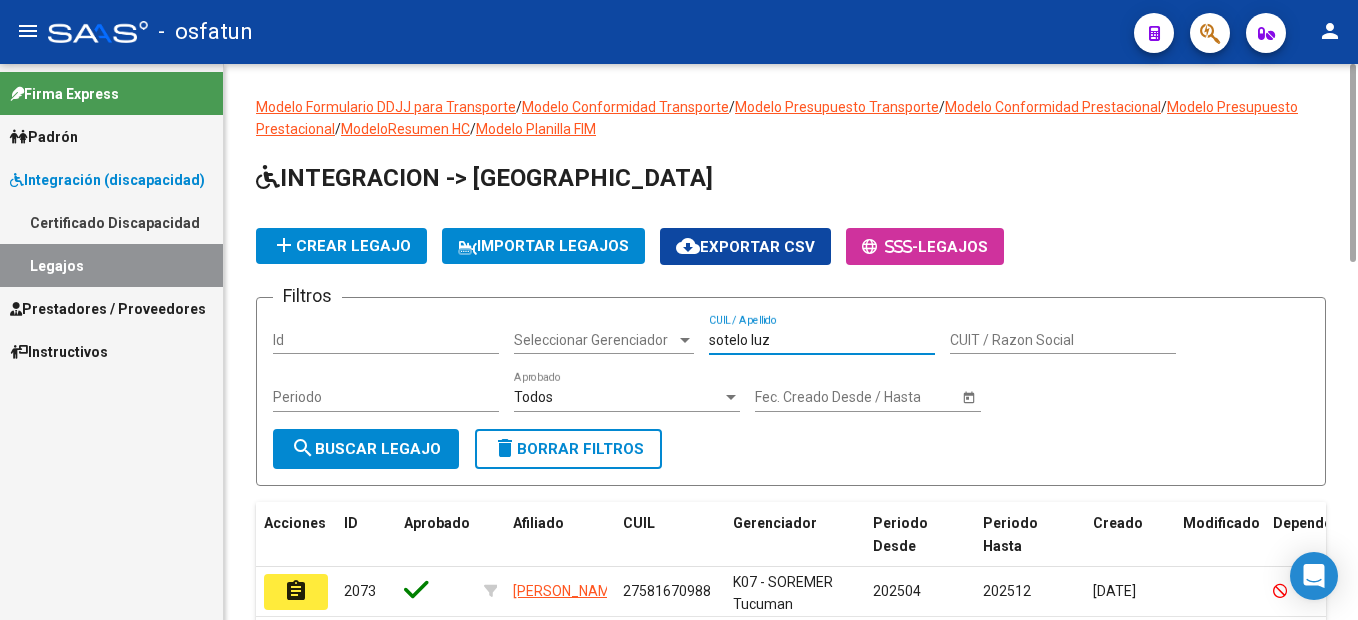 type on "sotelo luz" 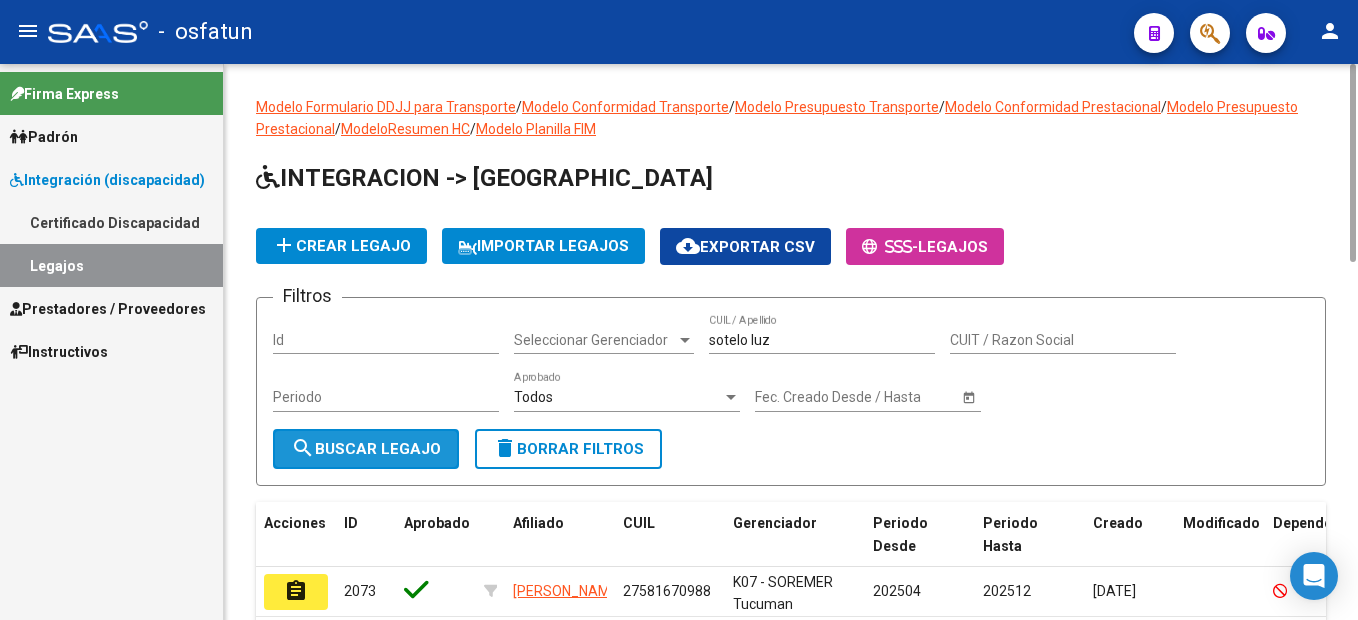 click on "search  Buscar Legajo" 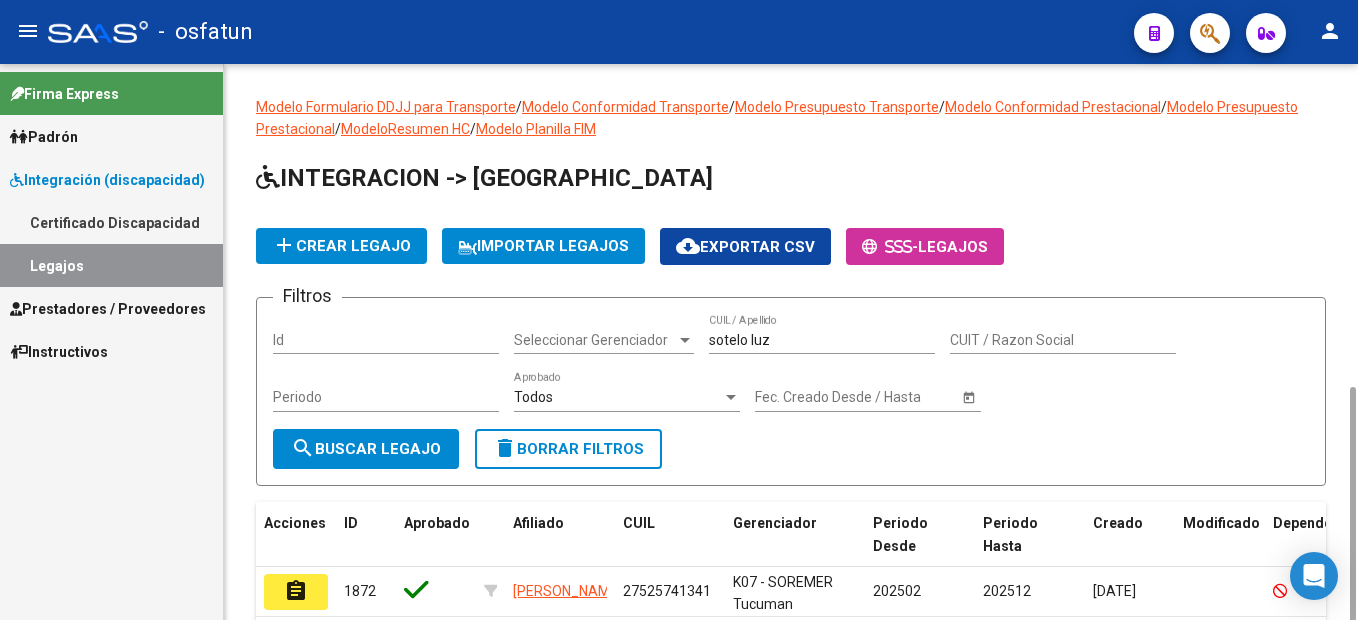 scroll, scrollTop: 184, scrollLeft: 0, axis: vertical 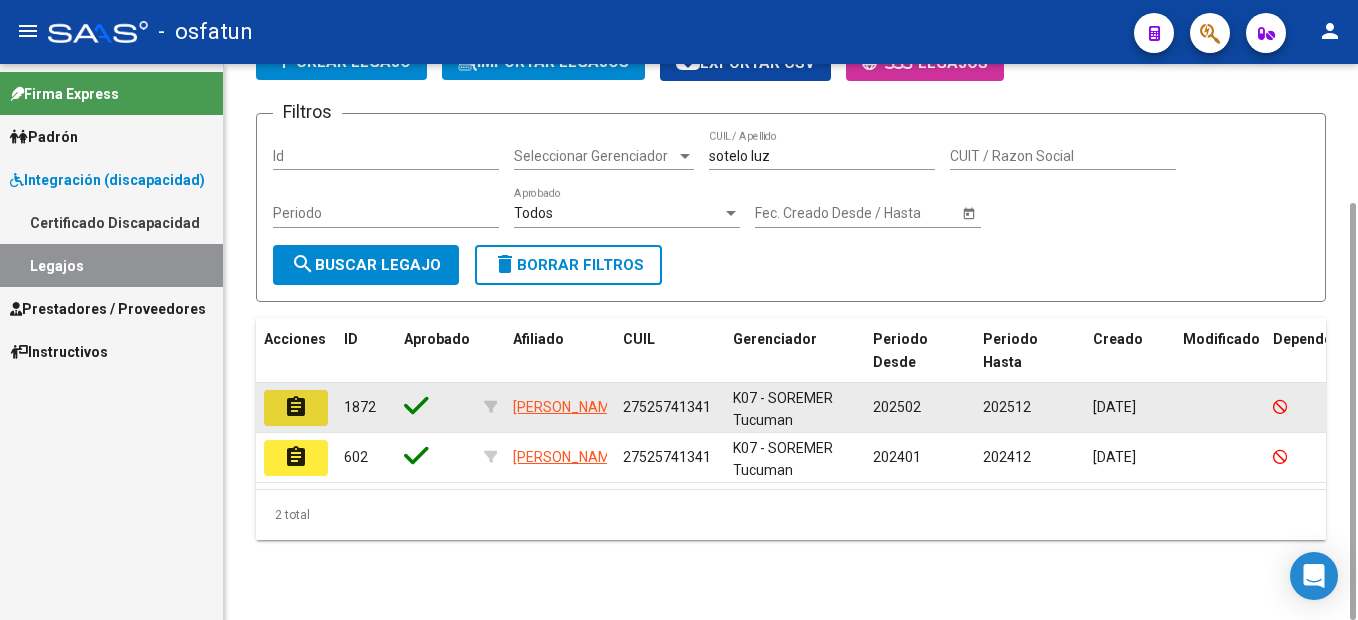 click on "assignment" 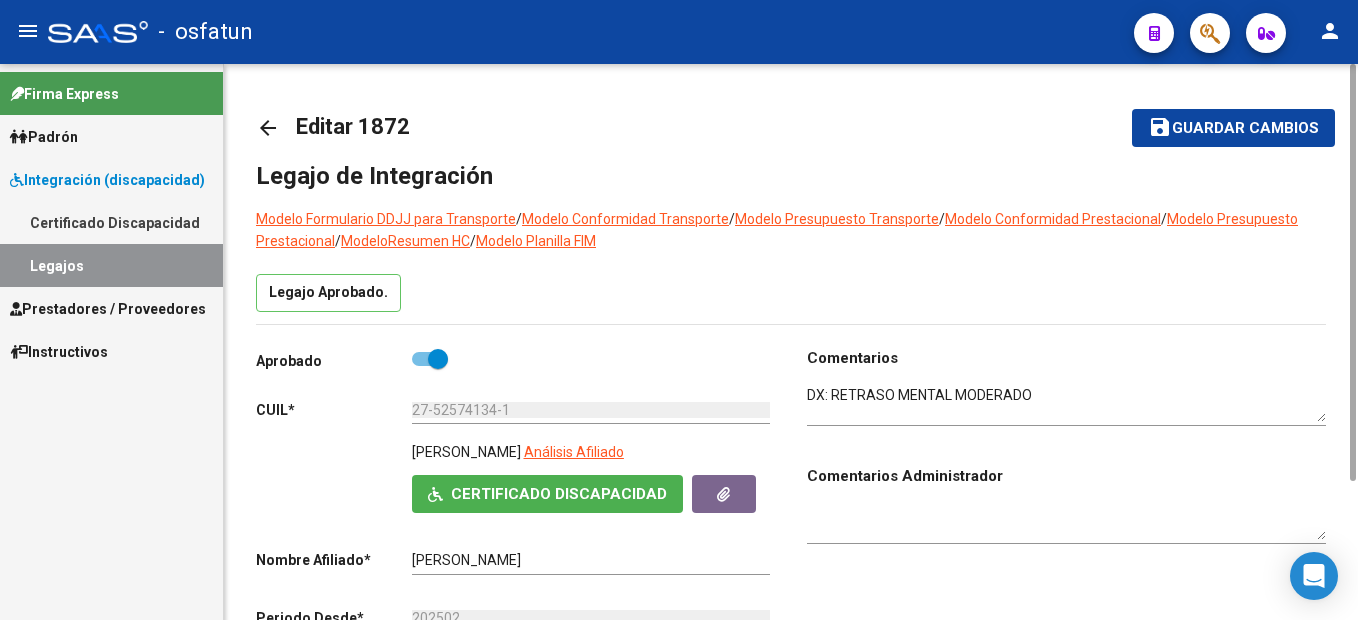 scroll, scrollTop: 600, scrollLeft: 0, axis: vertical 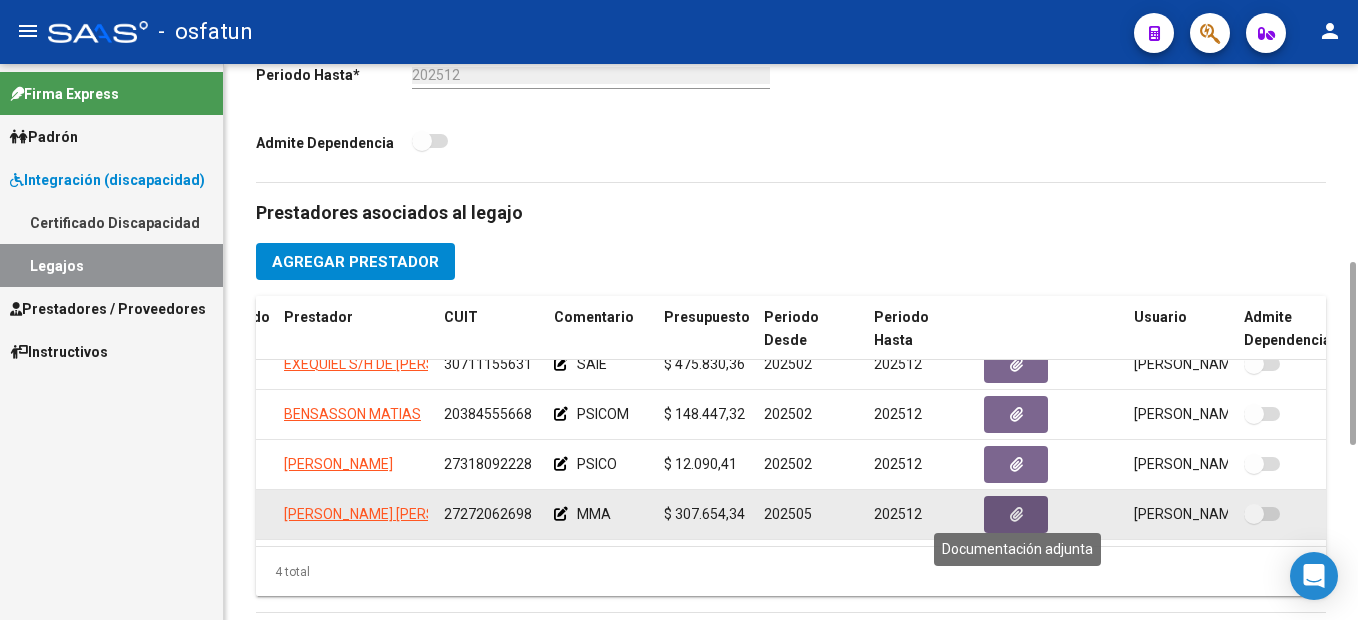 click 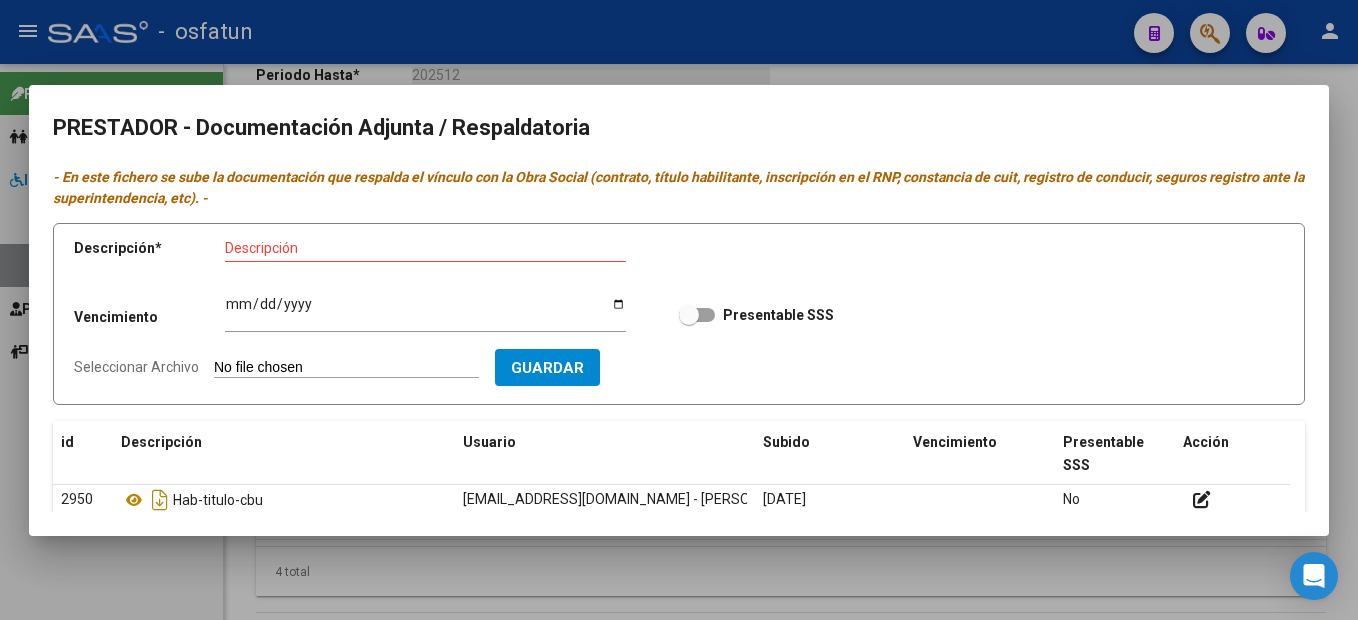 click at bounding box center (679, 310) 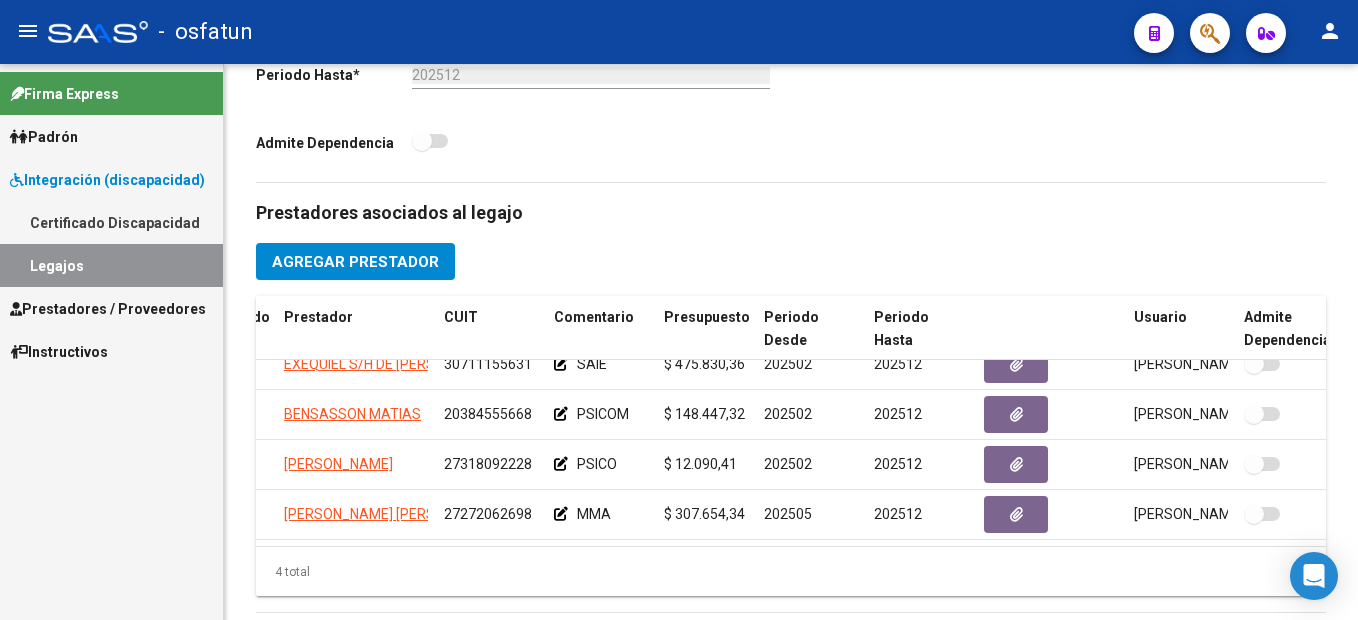 scroll, scrollTop: 0, scrollLeft: 0, axis: both 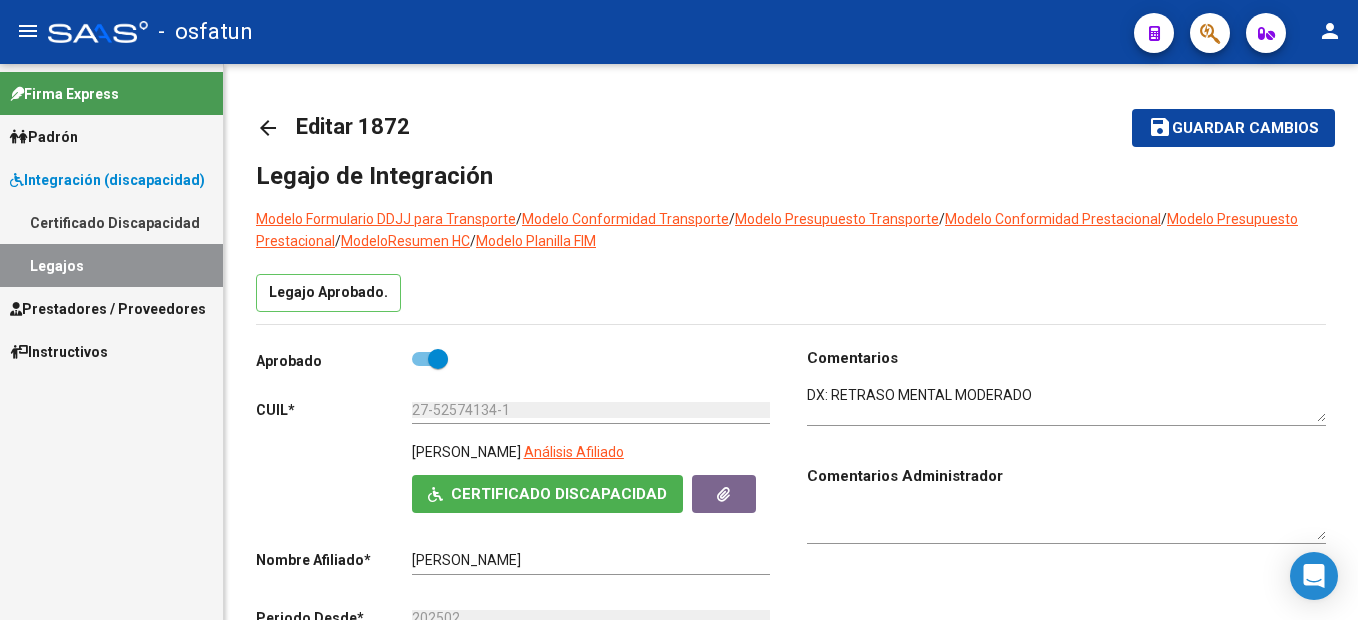 click on "Prestadores / Proveedores" at bounding box center (108, 309) 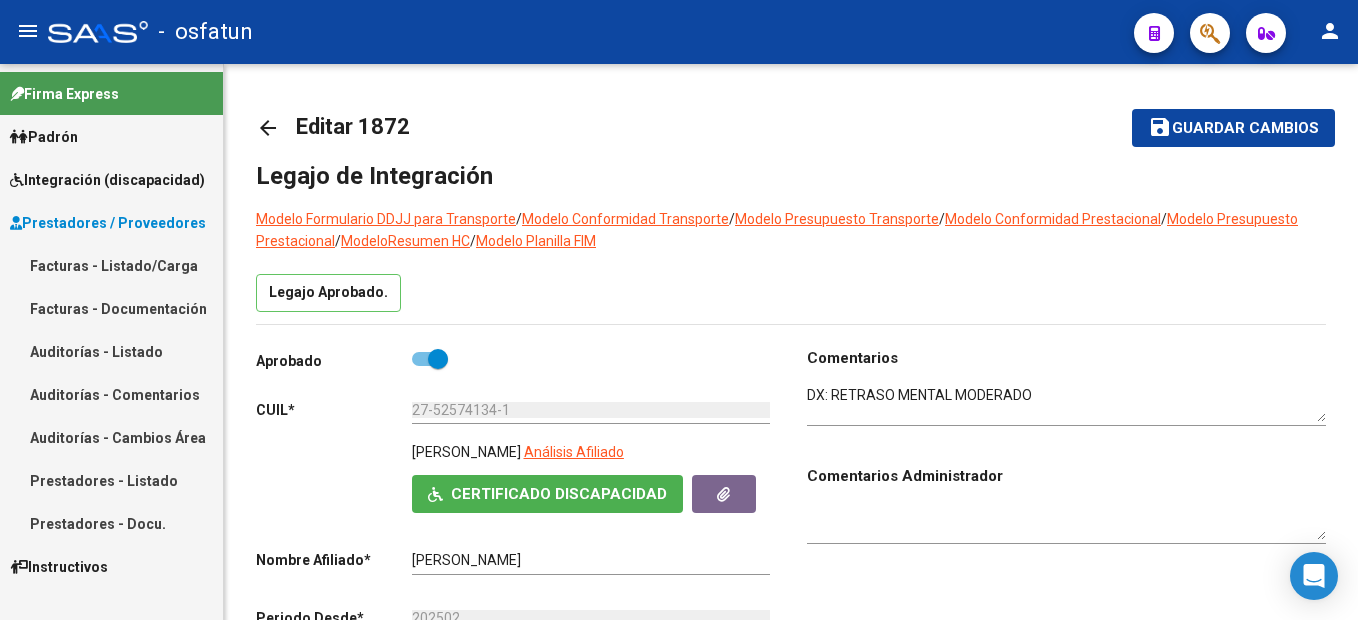 click on "Facturas - Listado/Carga" at bounding box center [111, 265] 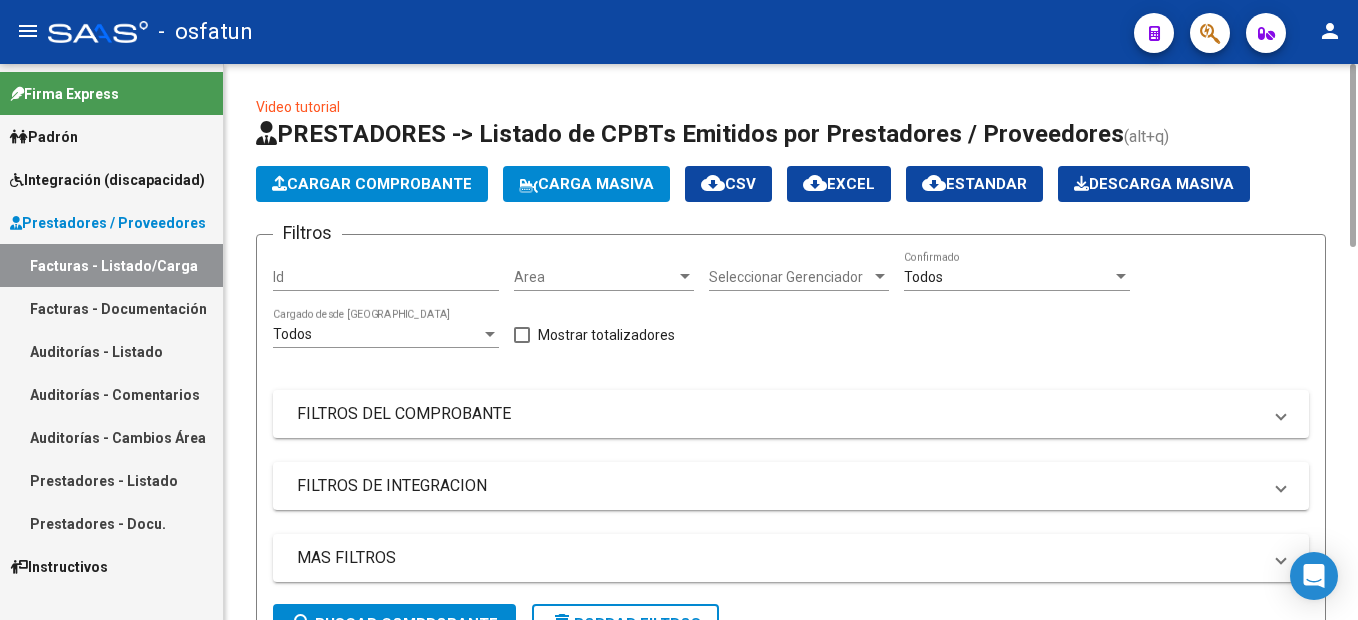 click on "Cargar Comprobante" 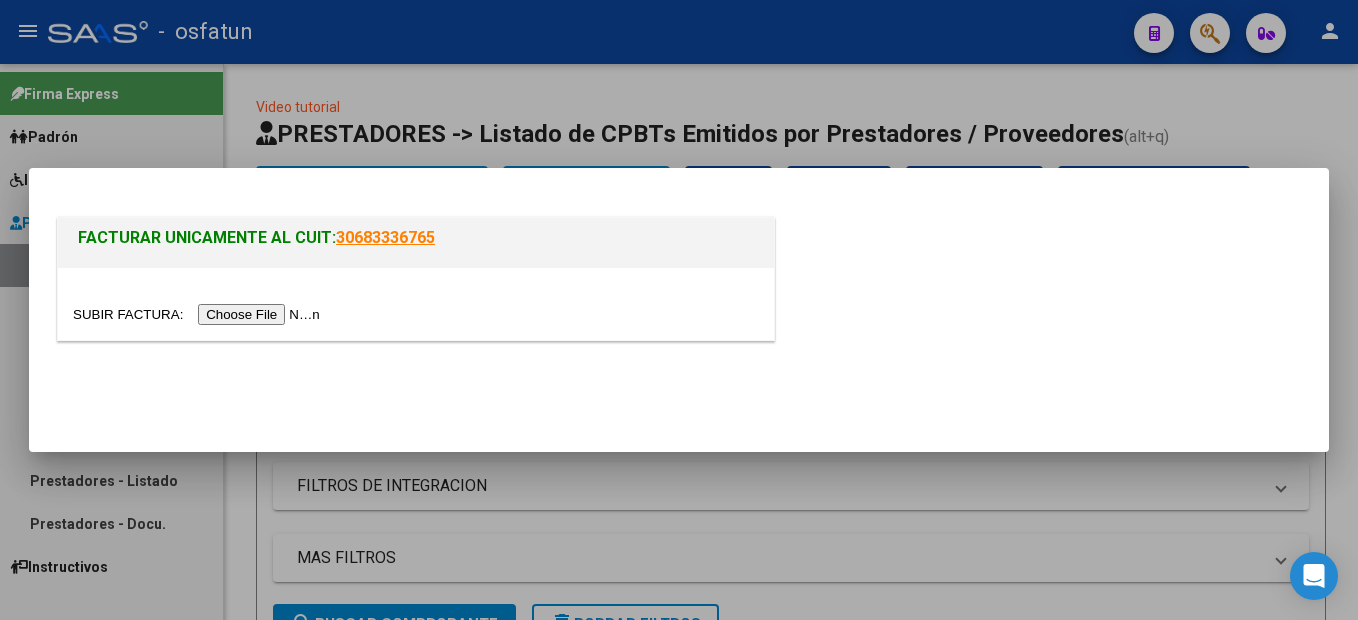 click at bounding box center [199, 314] 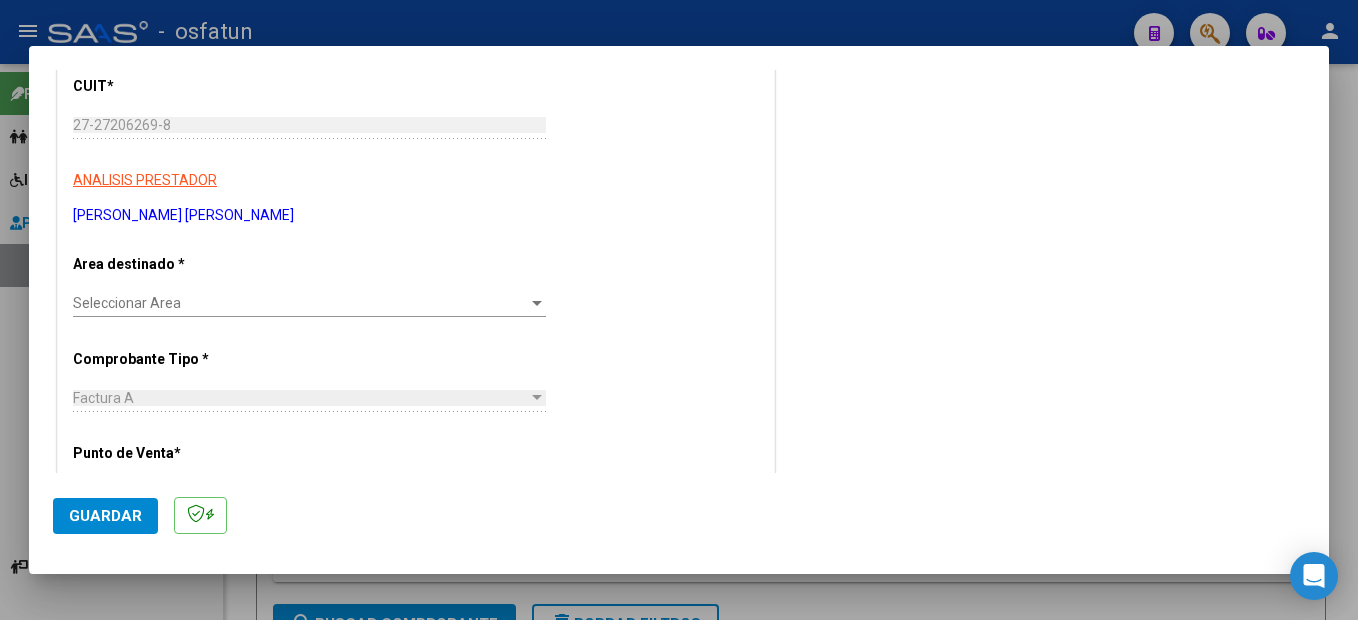 scroll, scrollTop: 400, scrollLeft: 0, axis: vertical 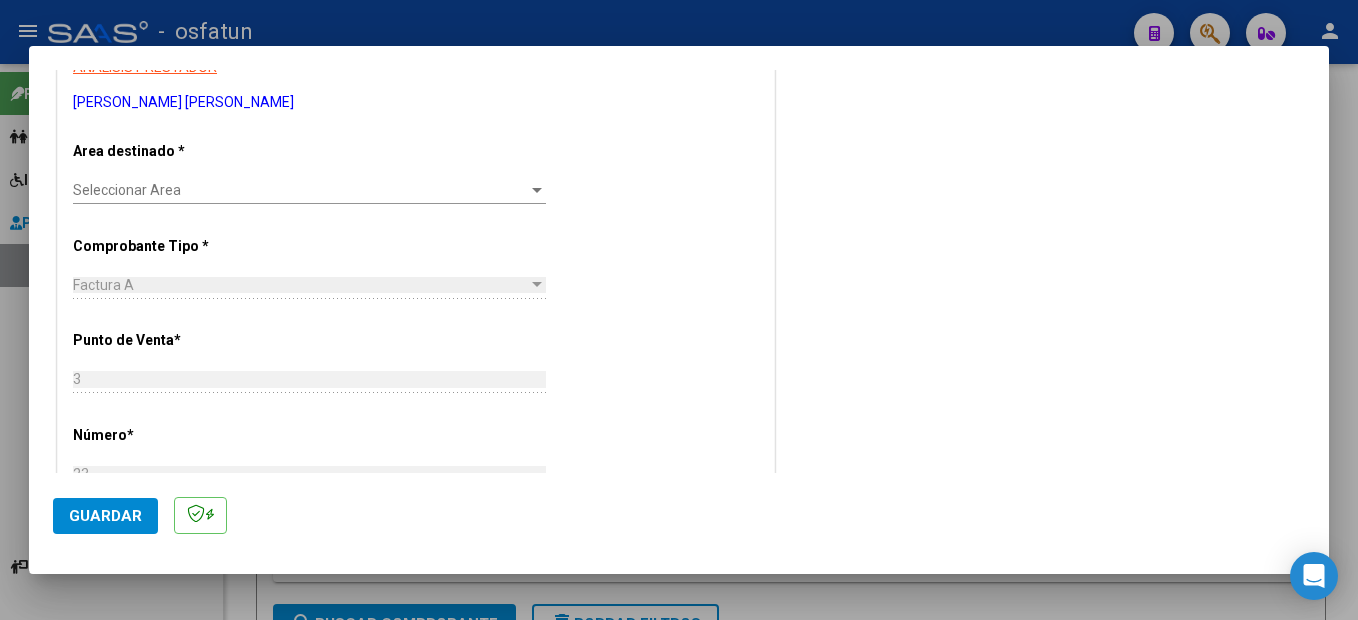 click on "Seleccionar Area" at bounding box center [300, 190] 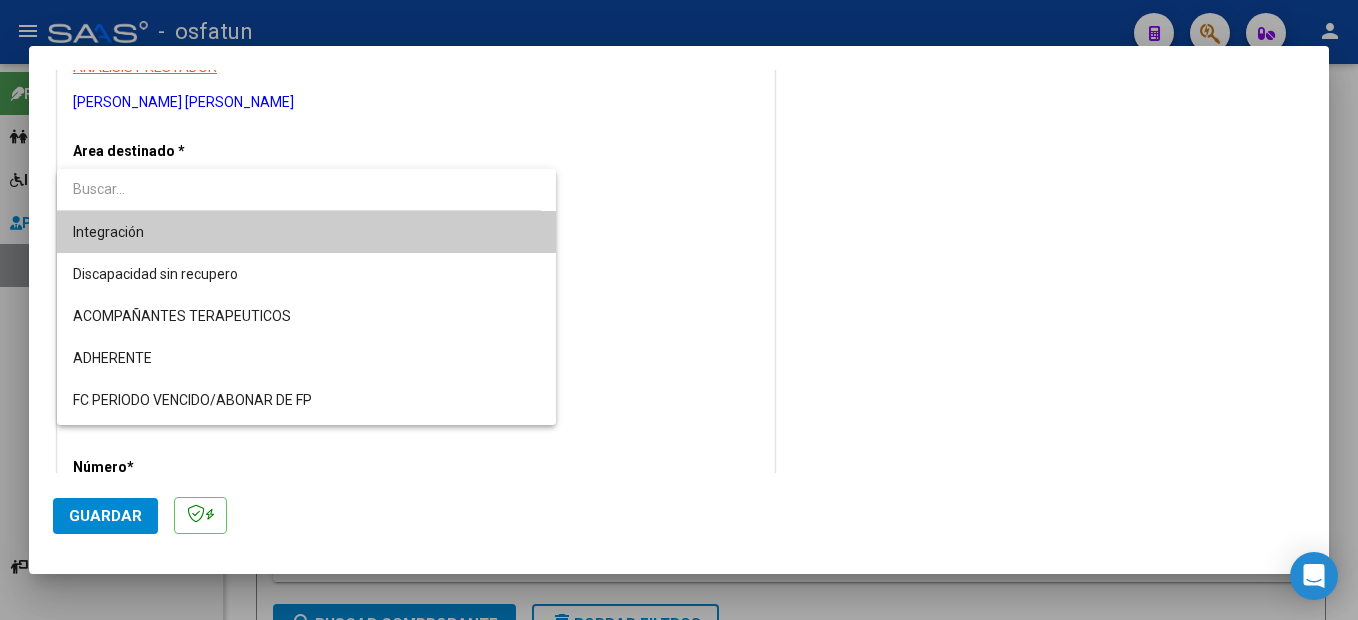 click on "Integración" at bounding box center [306, 232] 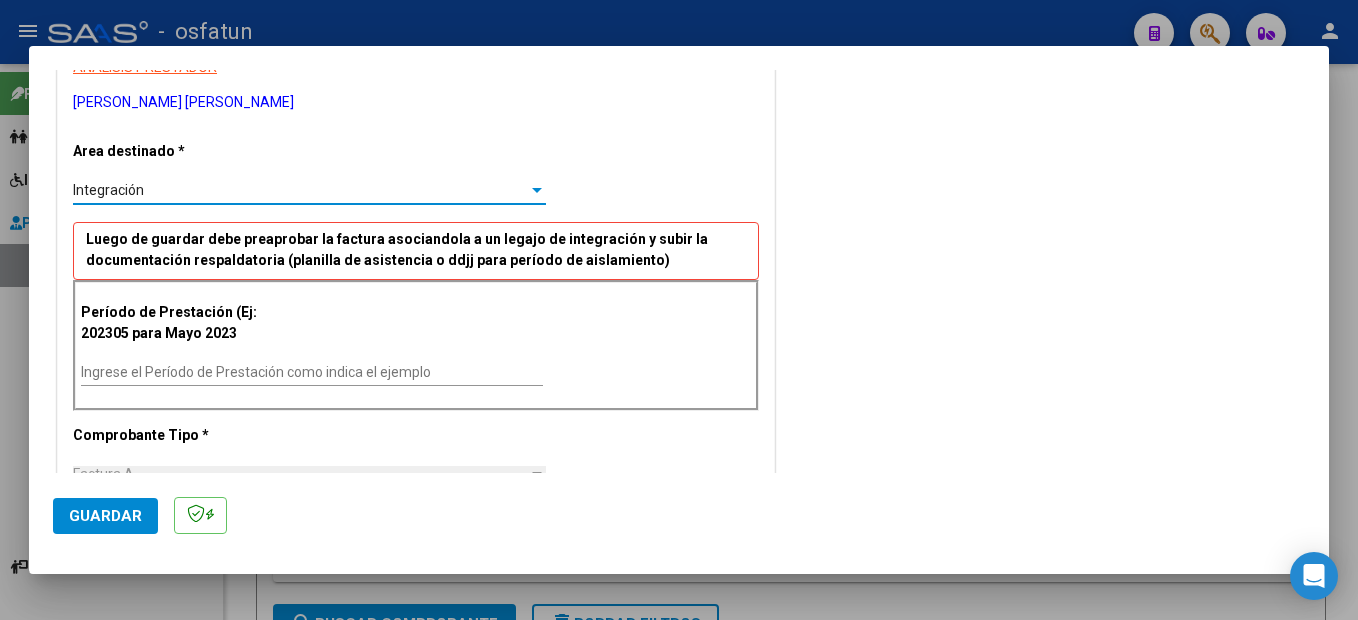 click on "Ingrese el Período de Prestación como indica el ejemplo" at bounding box center (312, 372) 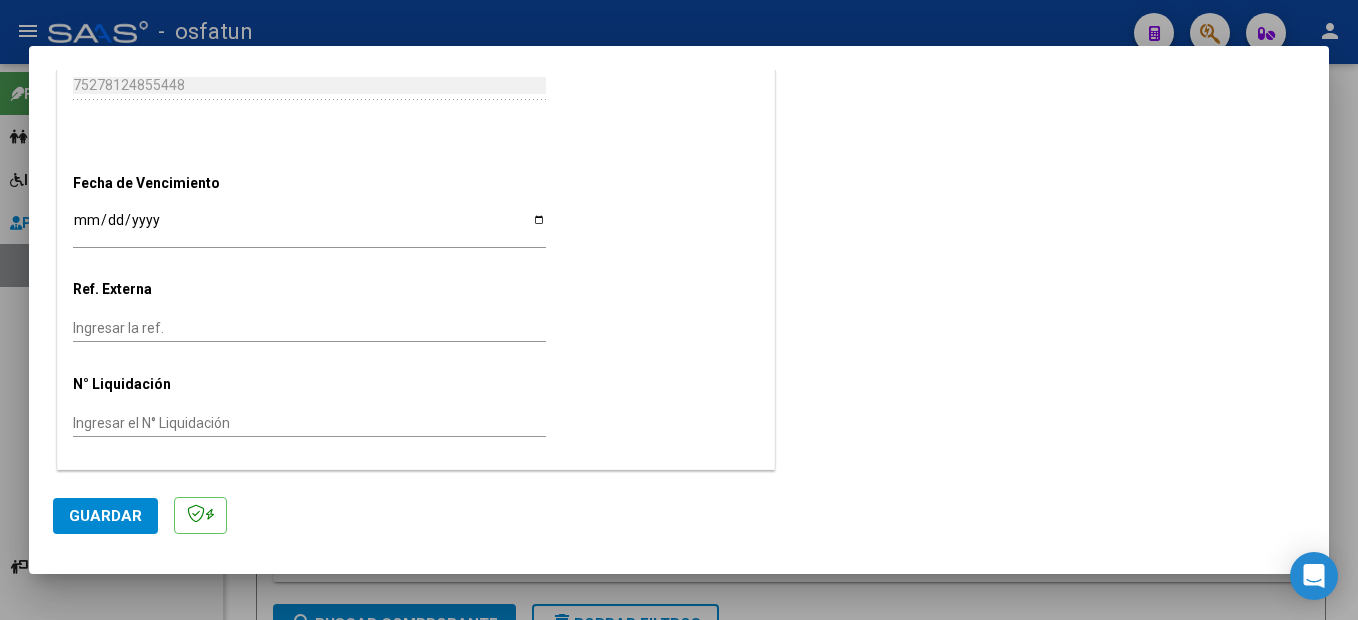 scroll, scrollTop: 1274, scrollLeft: 0, axis: vertical 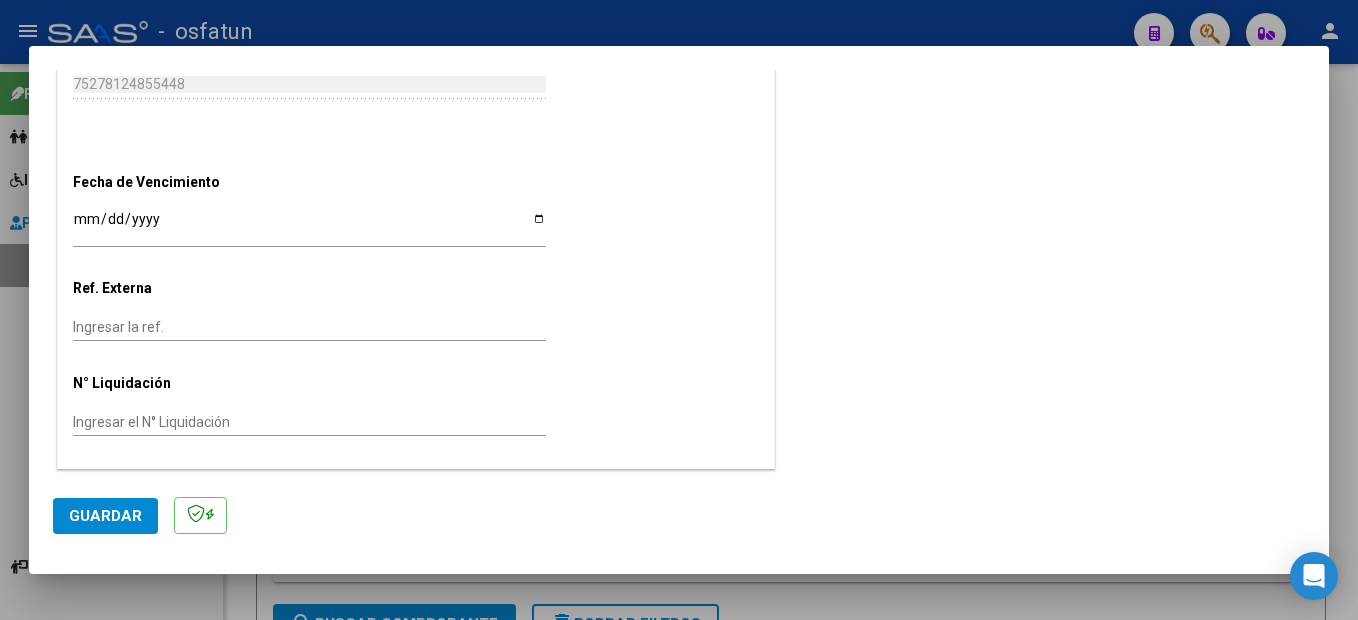 type on "202505" 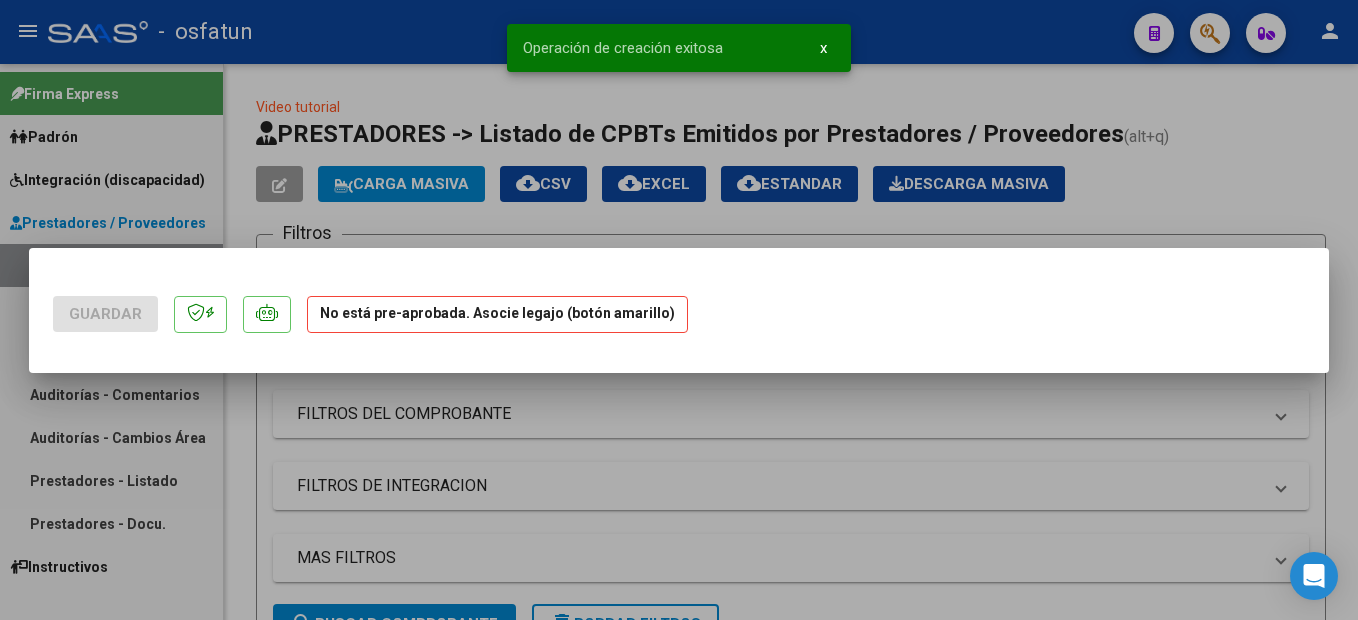 scroll, scrollTop: 0, scrollLeft: 0, axis: both 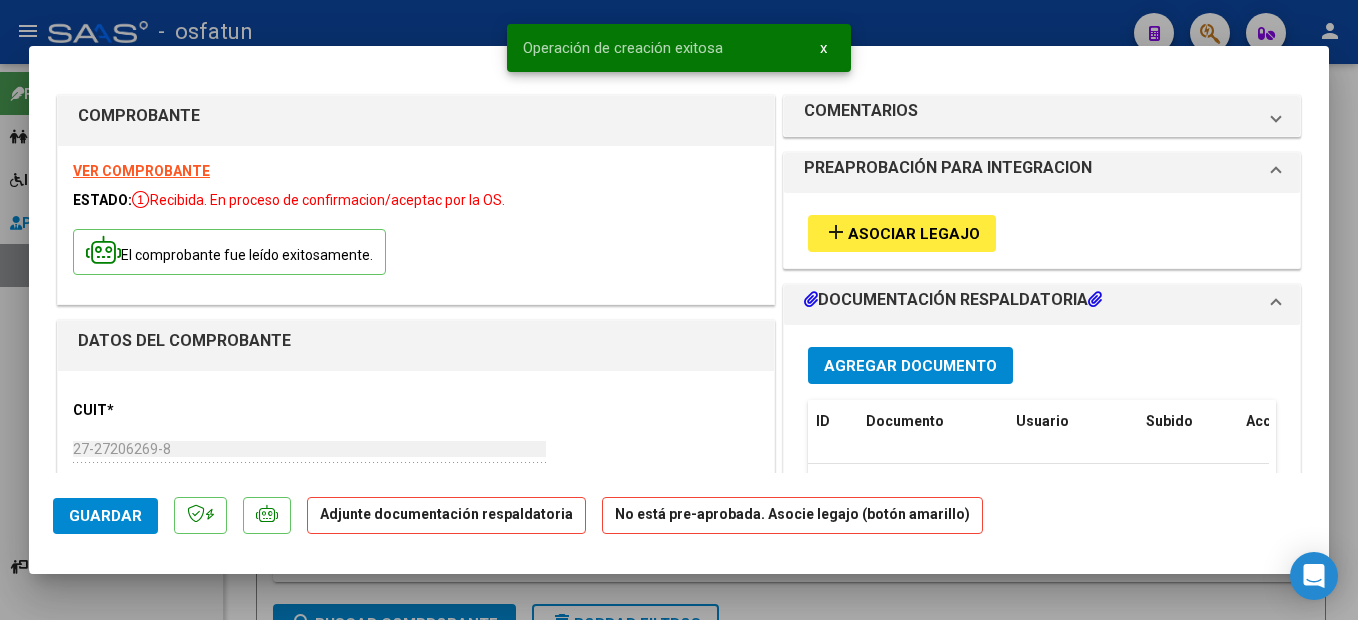 click on "Asociar Legajo" at bounding box center (914, 234) 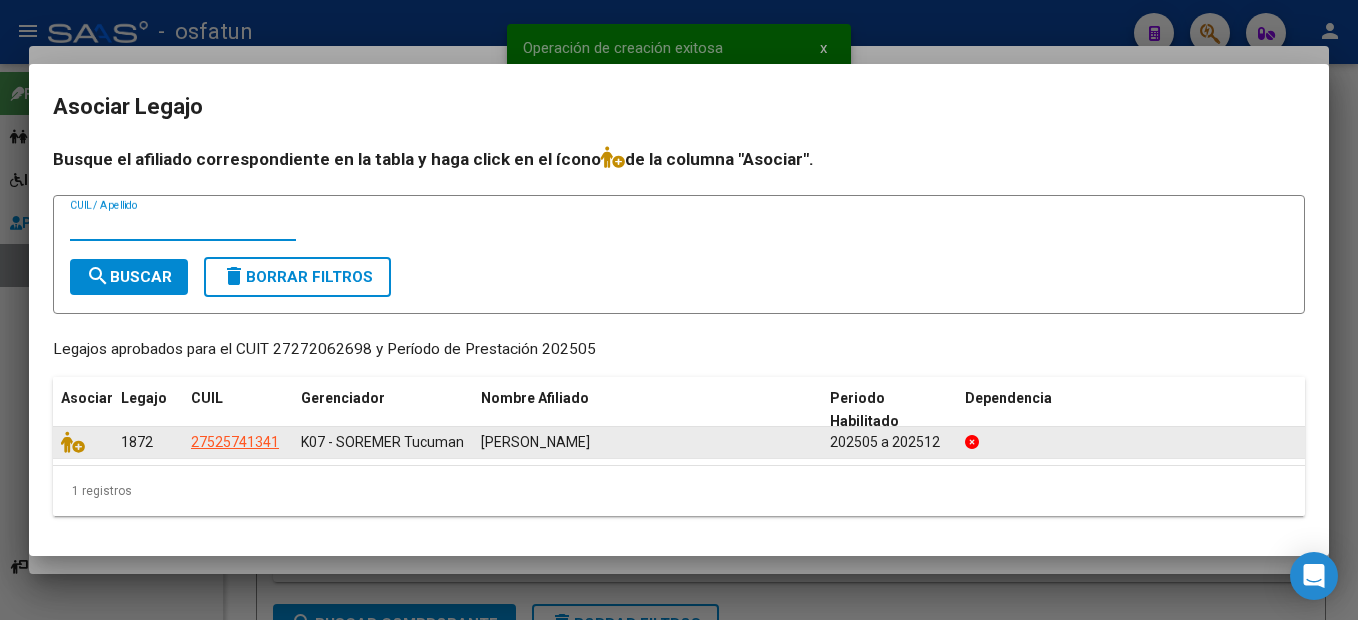 click 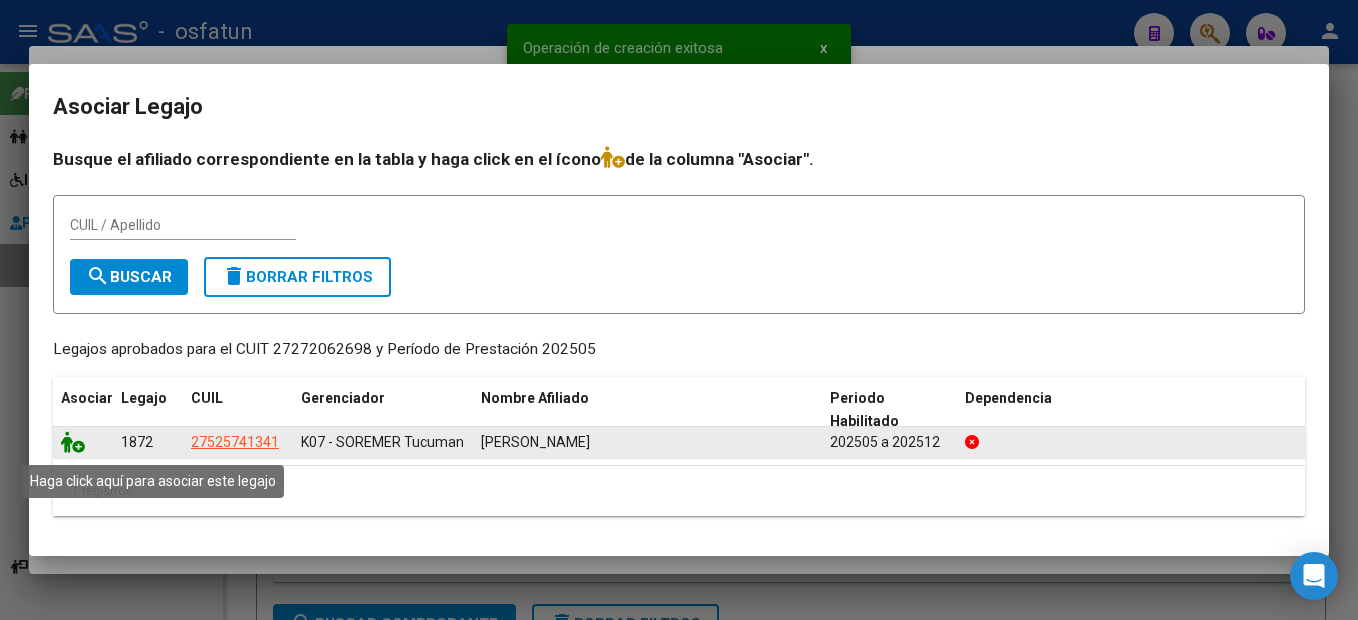 click 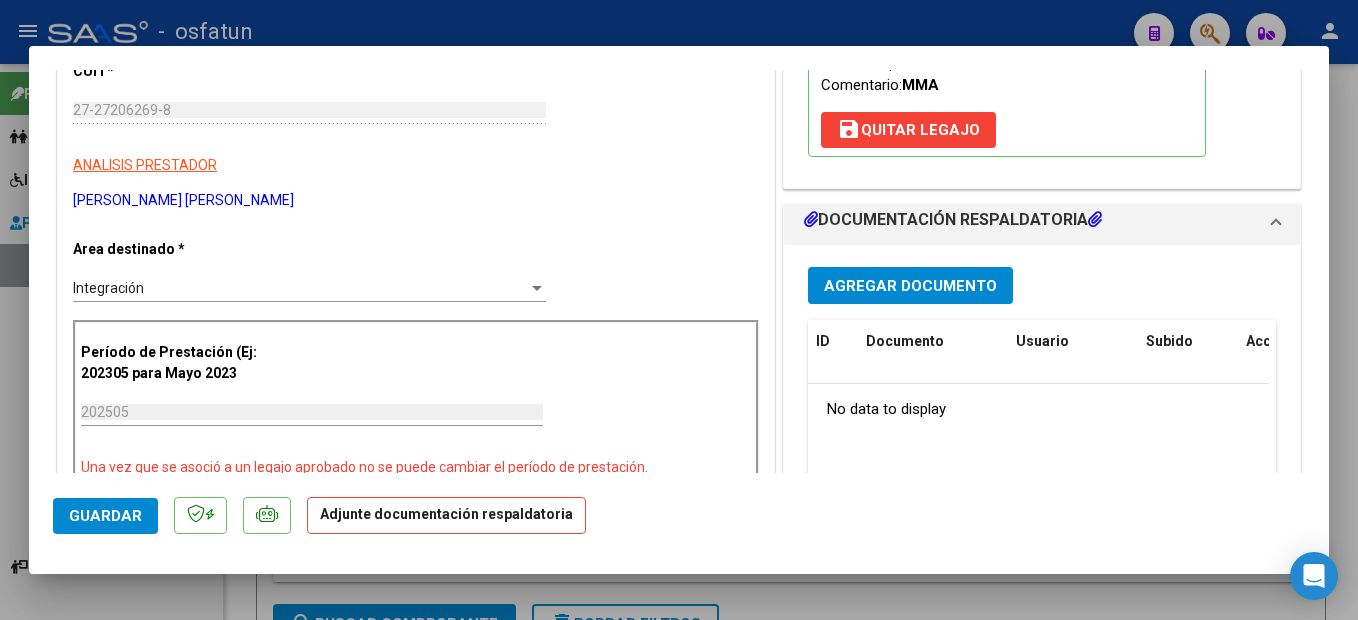 scroll, scrollTop: 400, scrollLeft: 0, axis: vertical 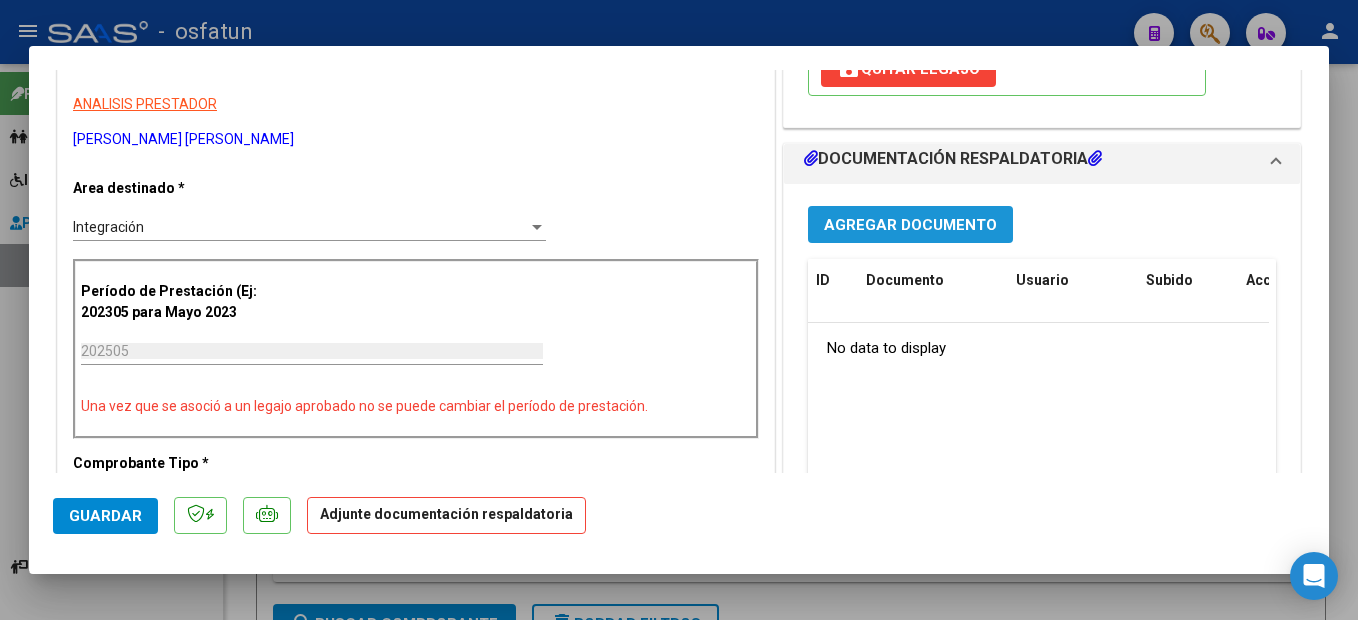 click on "Agregar Documento" at bounding box center [910, 225] 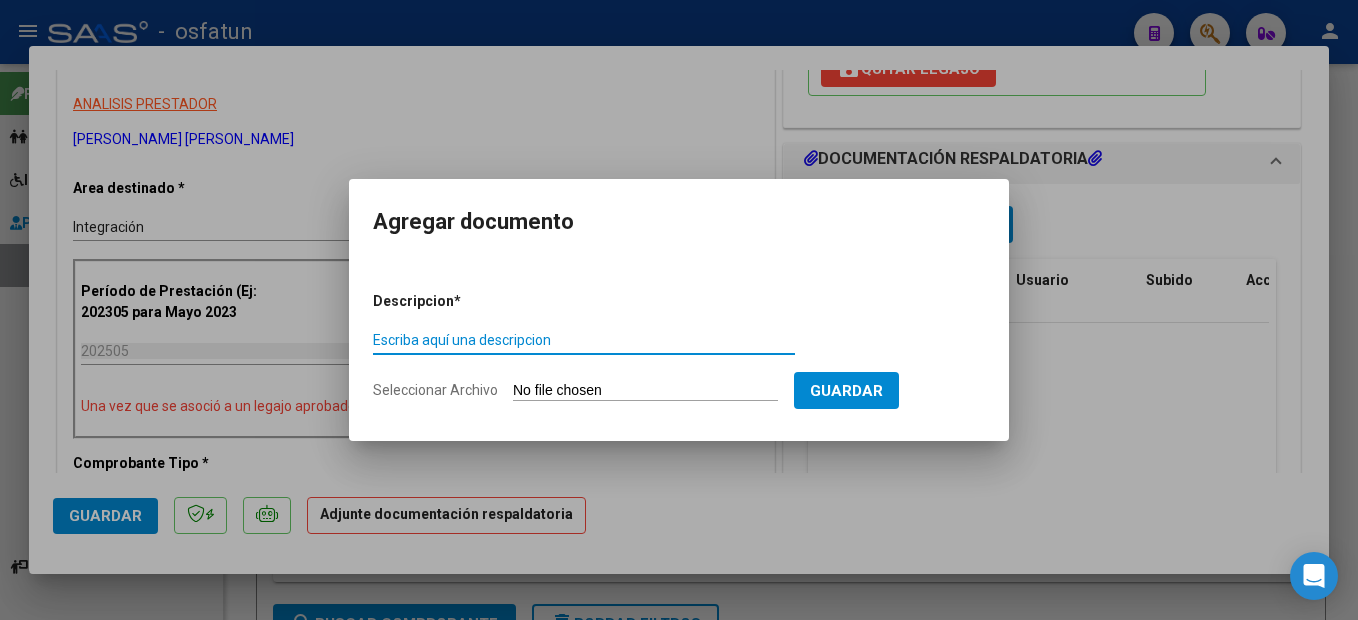 click on "Escriba aquí una descripcion" at bounding box center (584, 340) 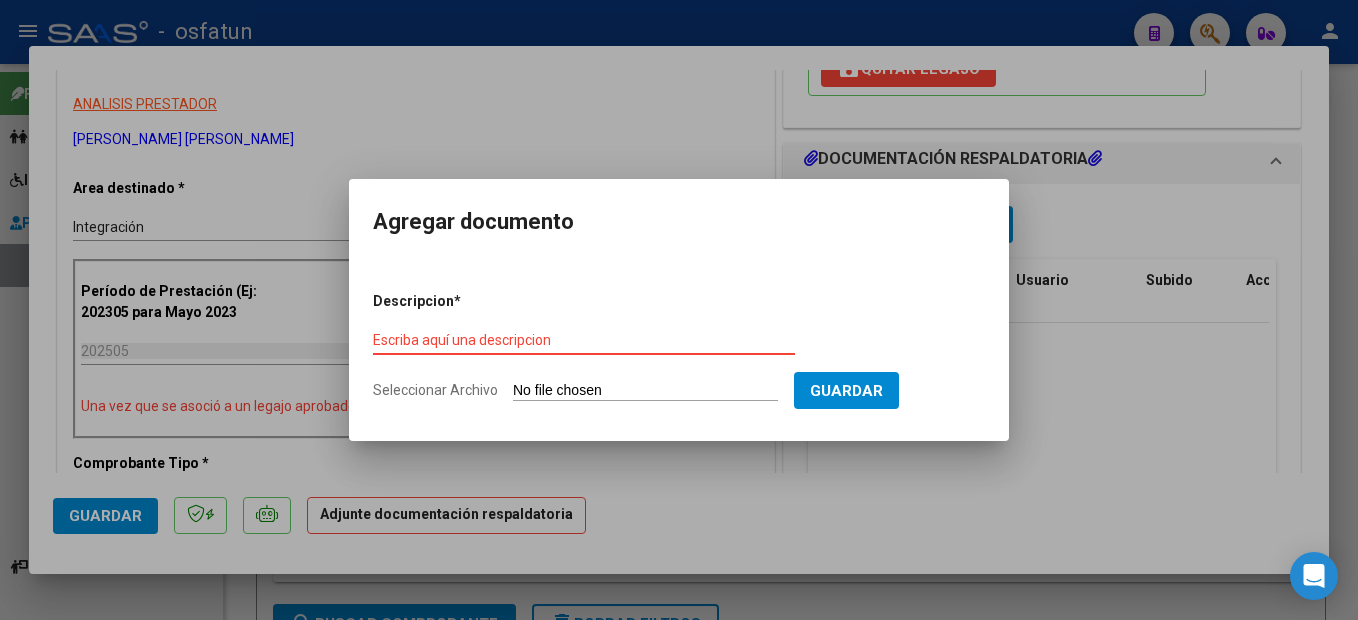 click on "Escriba aquí una descripcion" at bounding box center (584, 340) 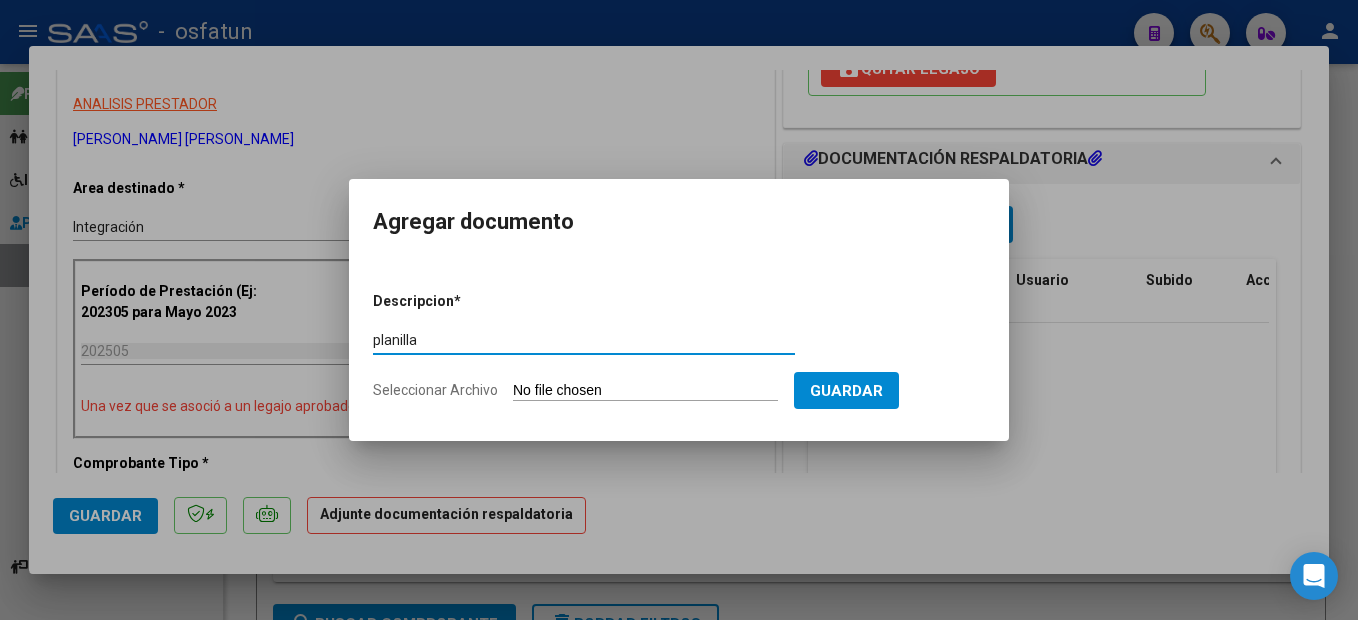 type on "planilla" 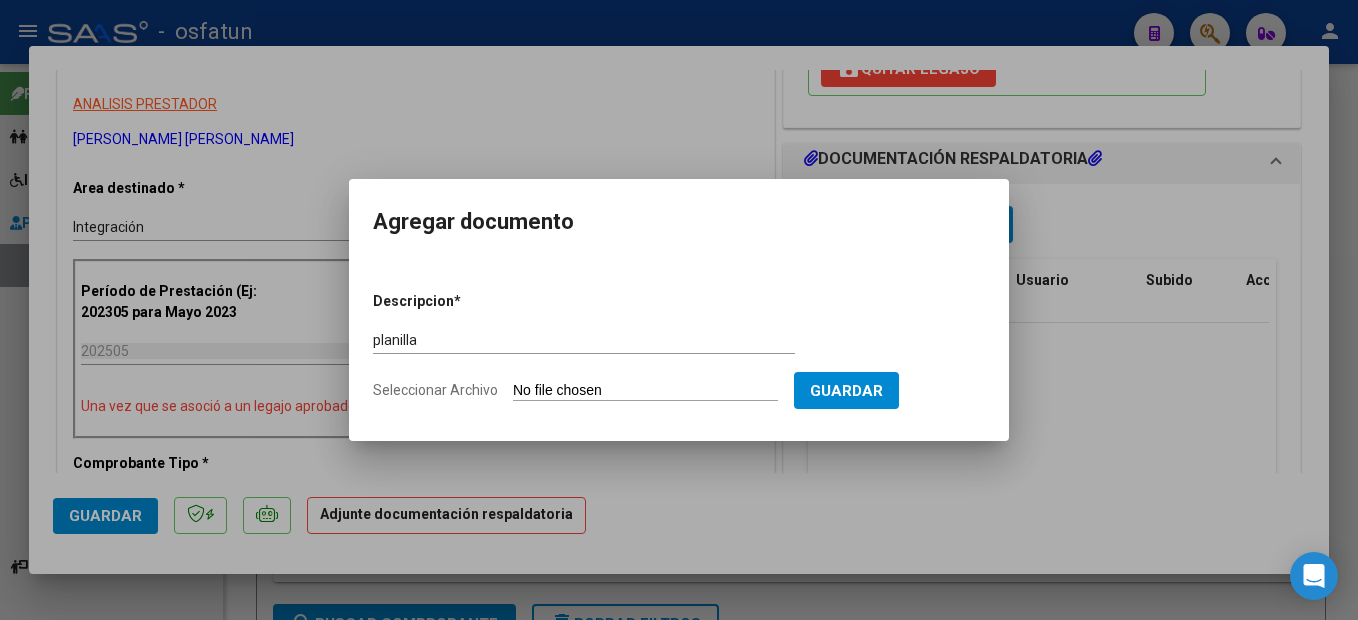 type on "C:\fakepath\250708140653.pdf" 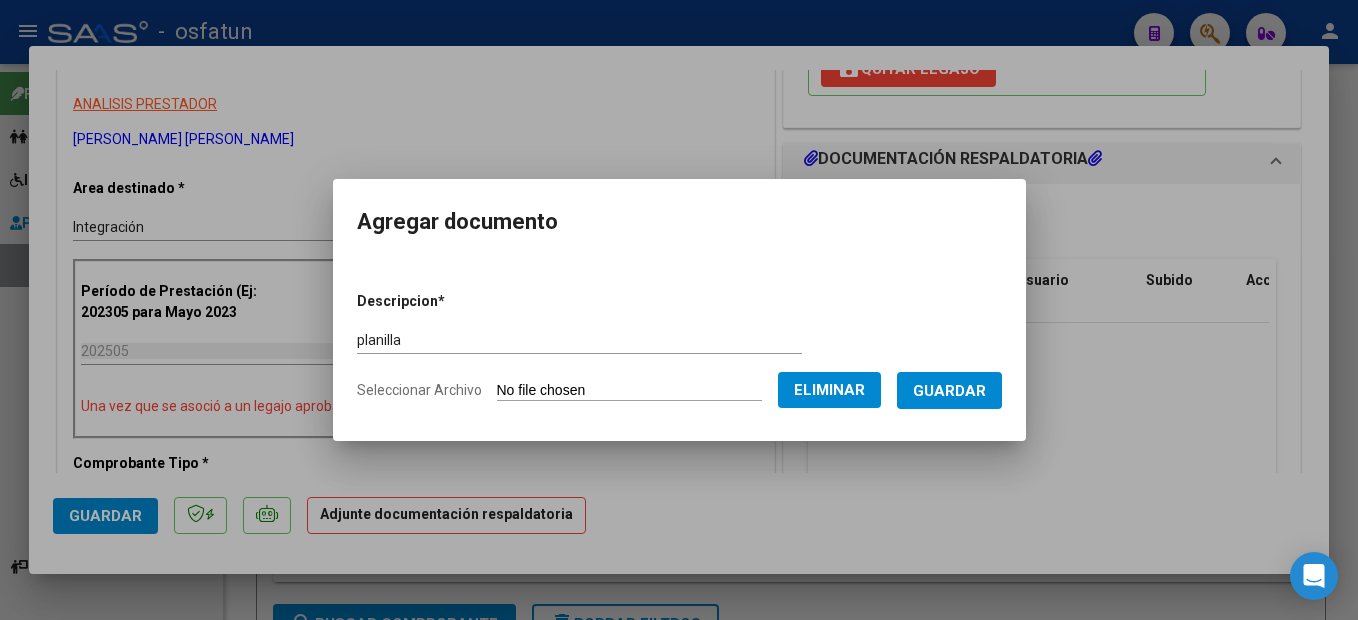 click on "Guardar" at bounding box center (949, 391) 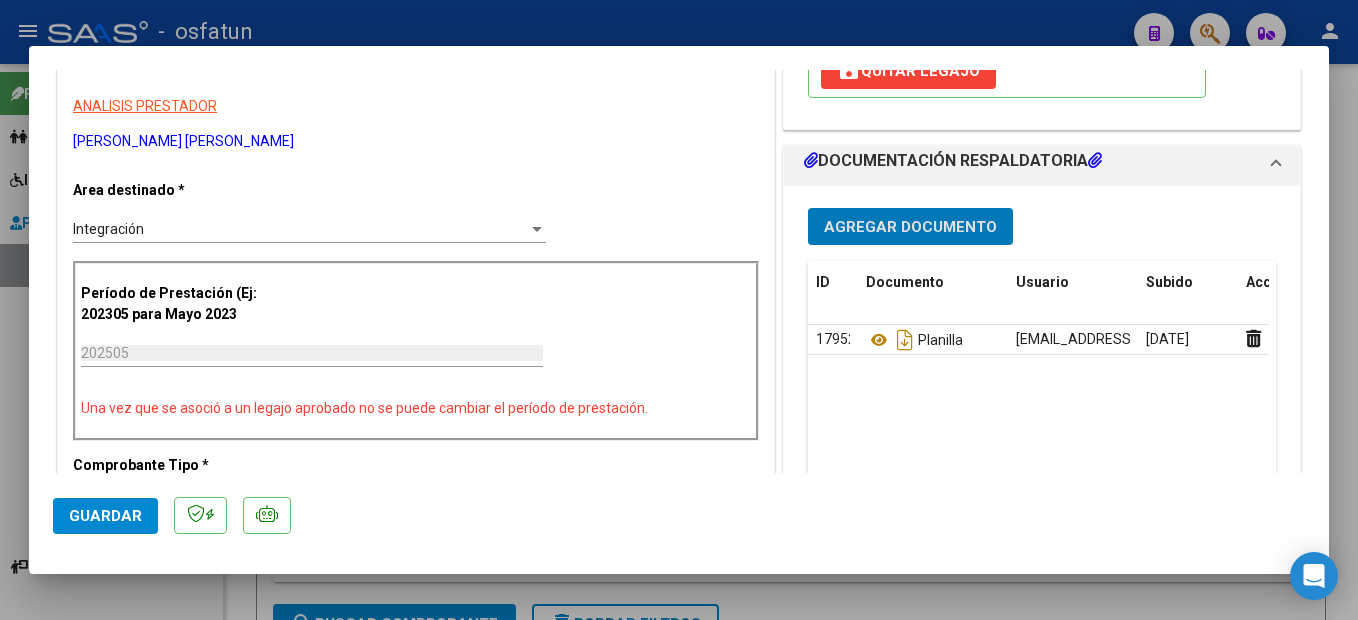 scroll, scrollTop: 400, scrollLeft: 0, axis: vertical 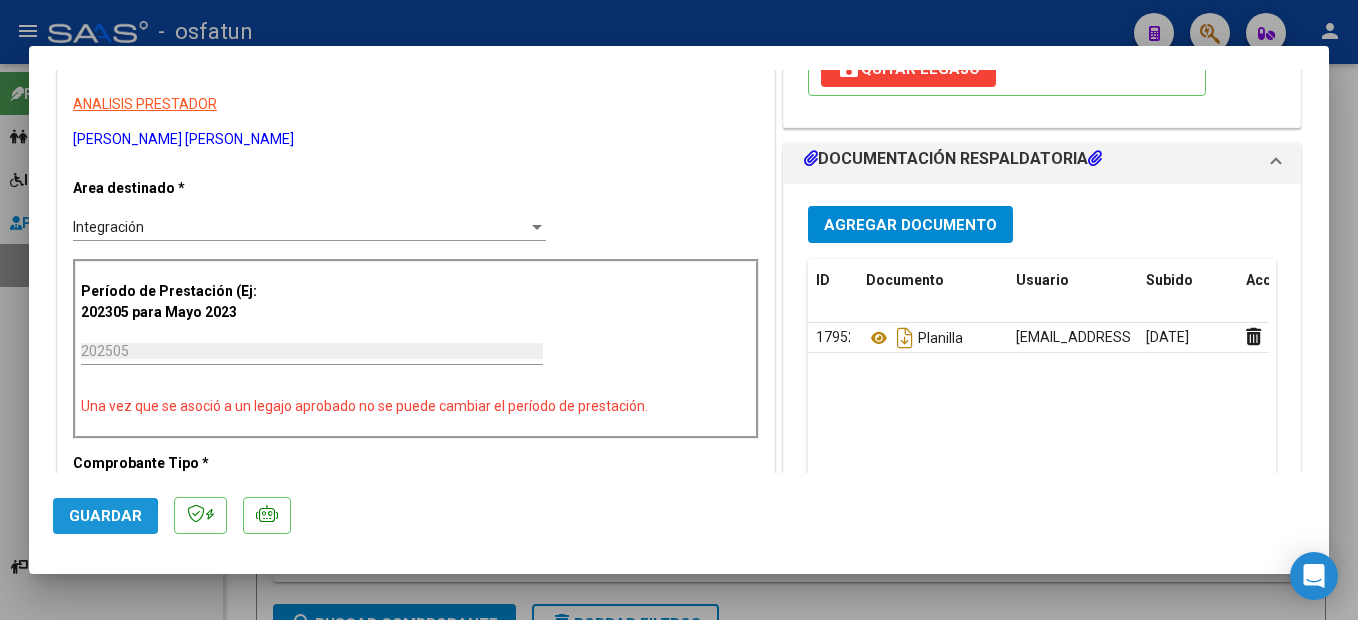 click on "Guardar" 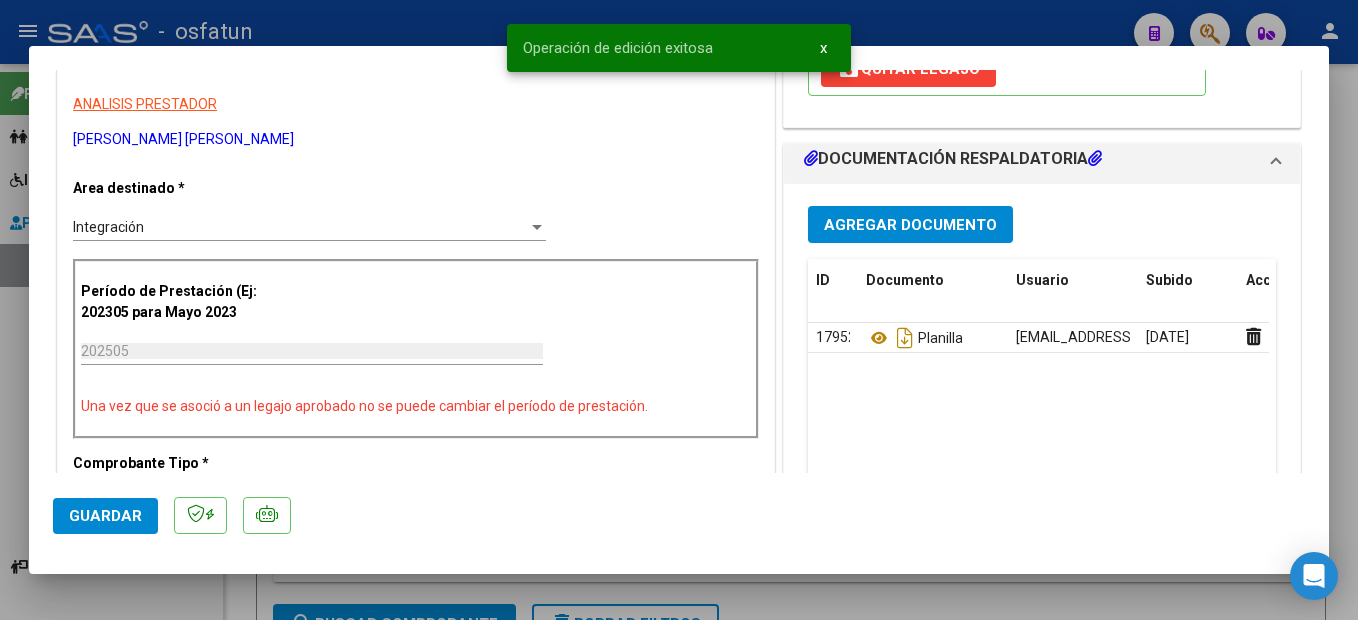 click at bounding box center [679, 310] 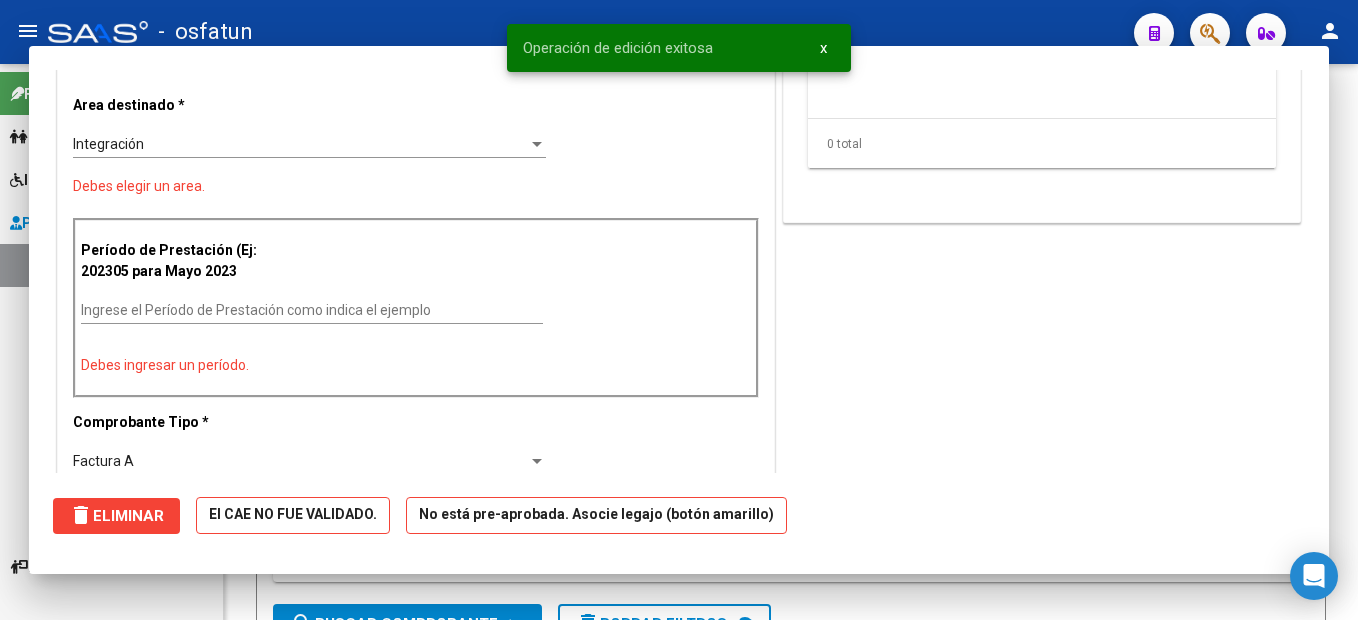 scroll, scrollTop: 341, scrollLeft: 0, axis: vertical 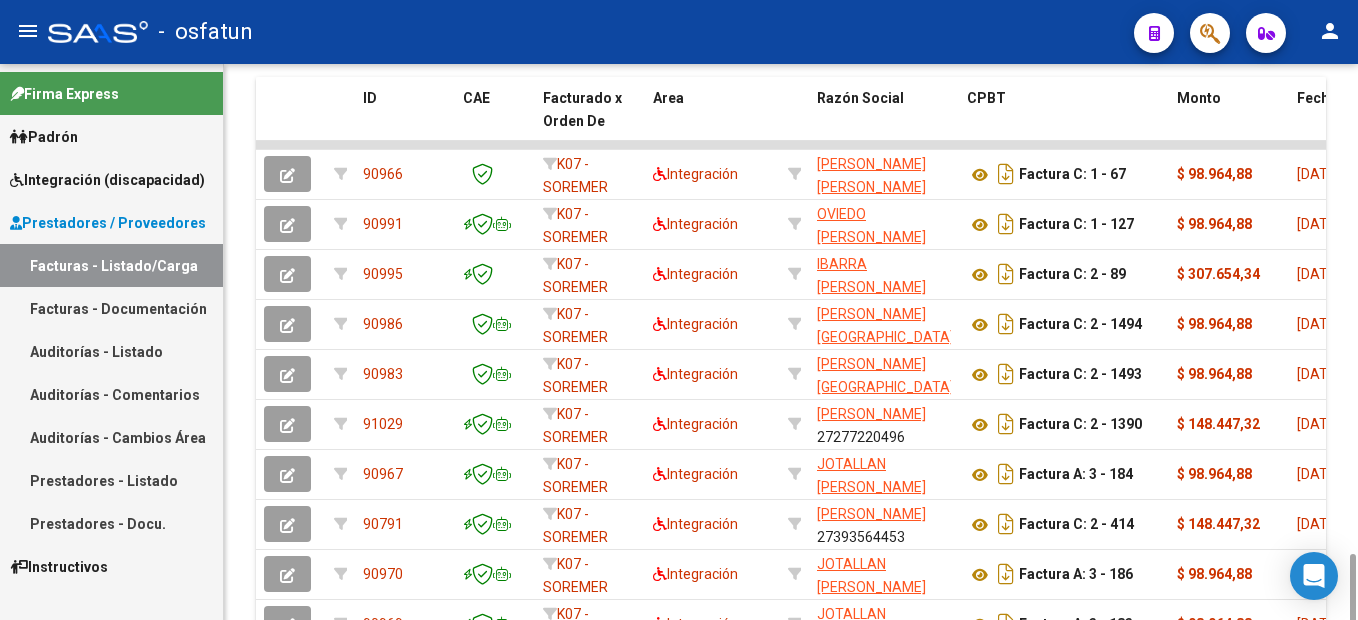 drag, startPoint x: 1346, startPoint y: 475, endPoint x: 1361, endPoint y: 613, distance: 138.81282 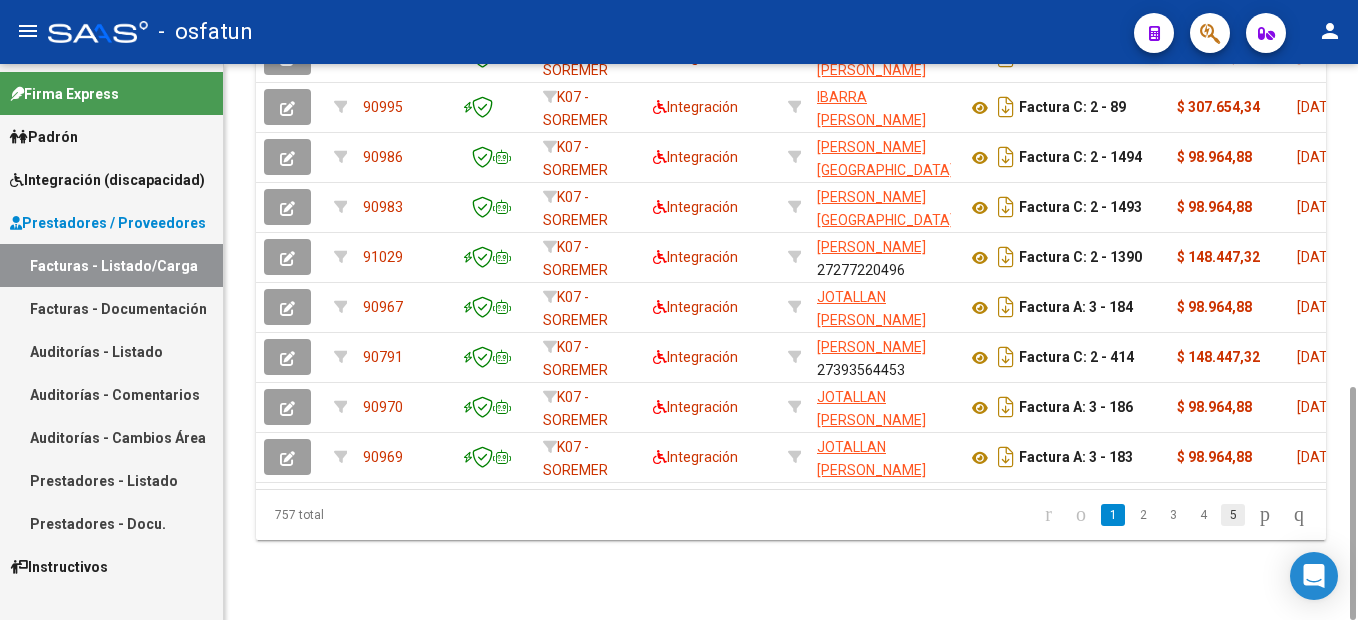 click on "5" 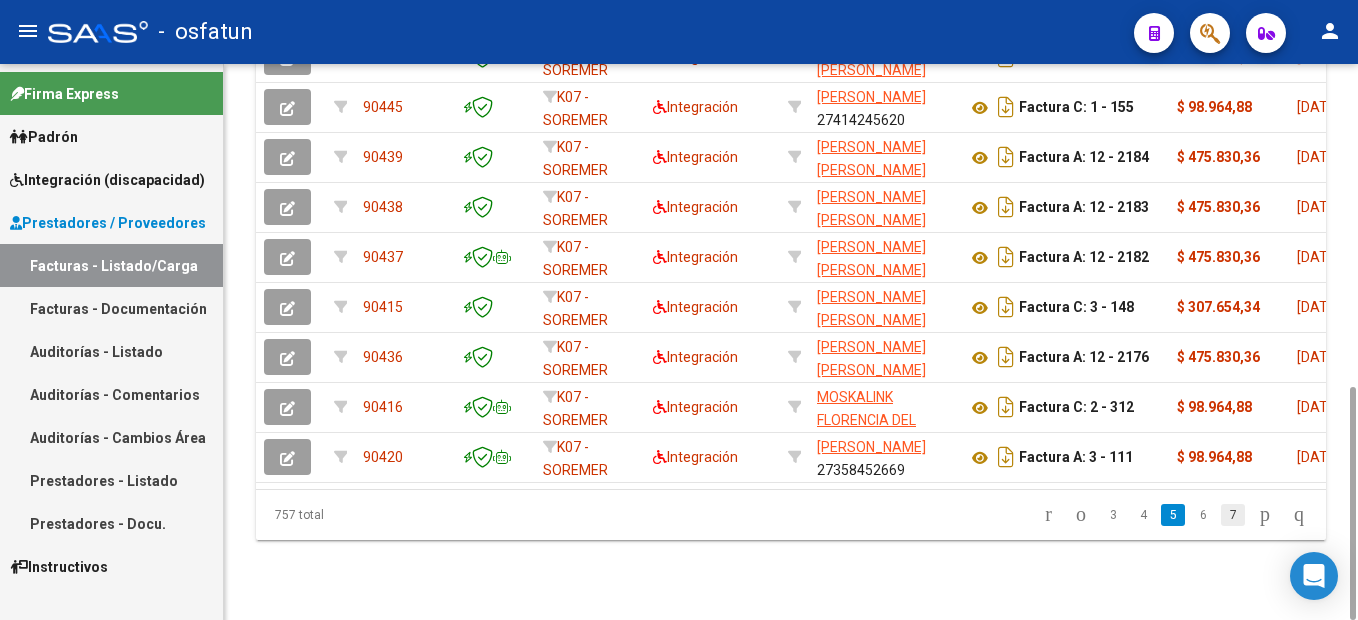 click on "7" 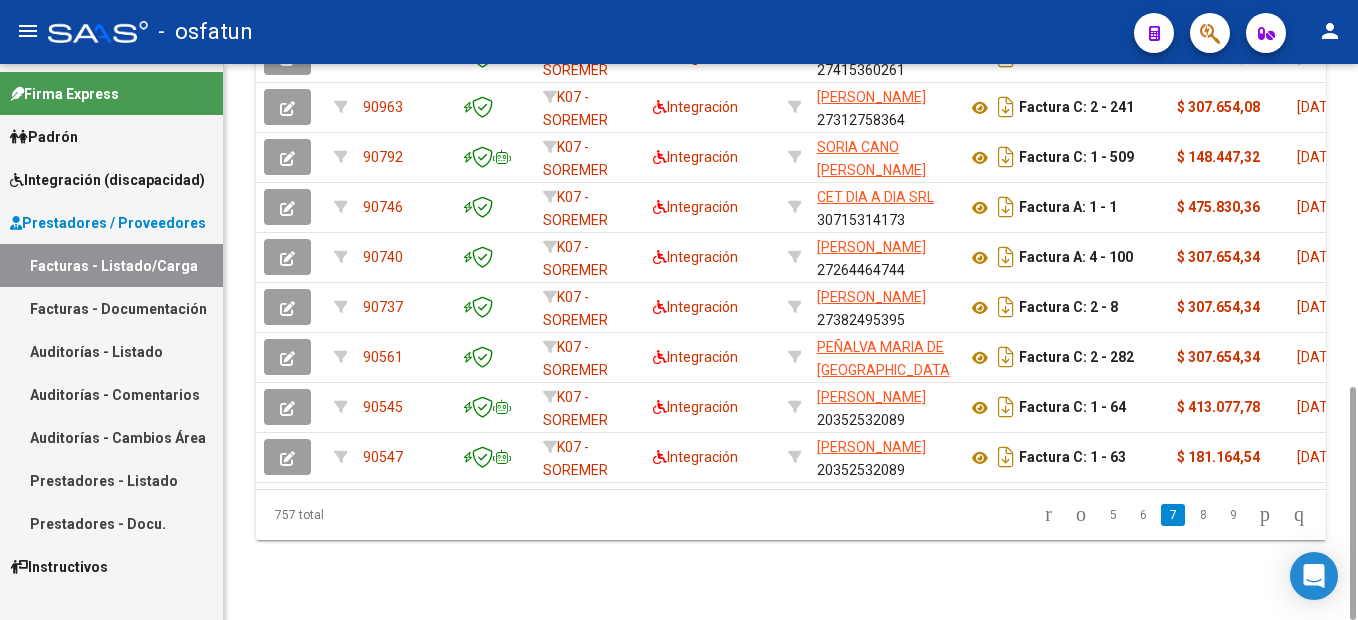 click on "9" 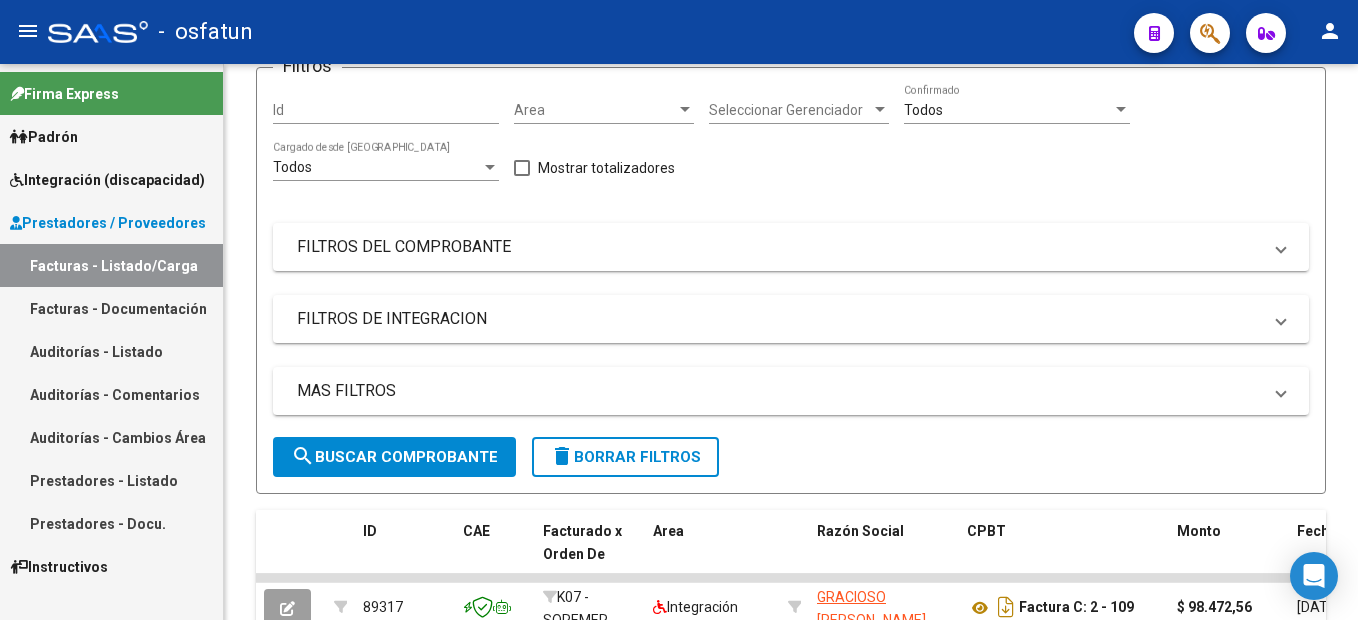 scroll, scrollTop: 767, scrollLeft: 0, axis: vertical 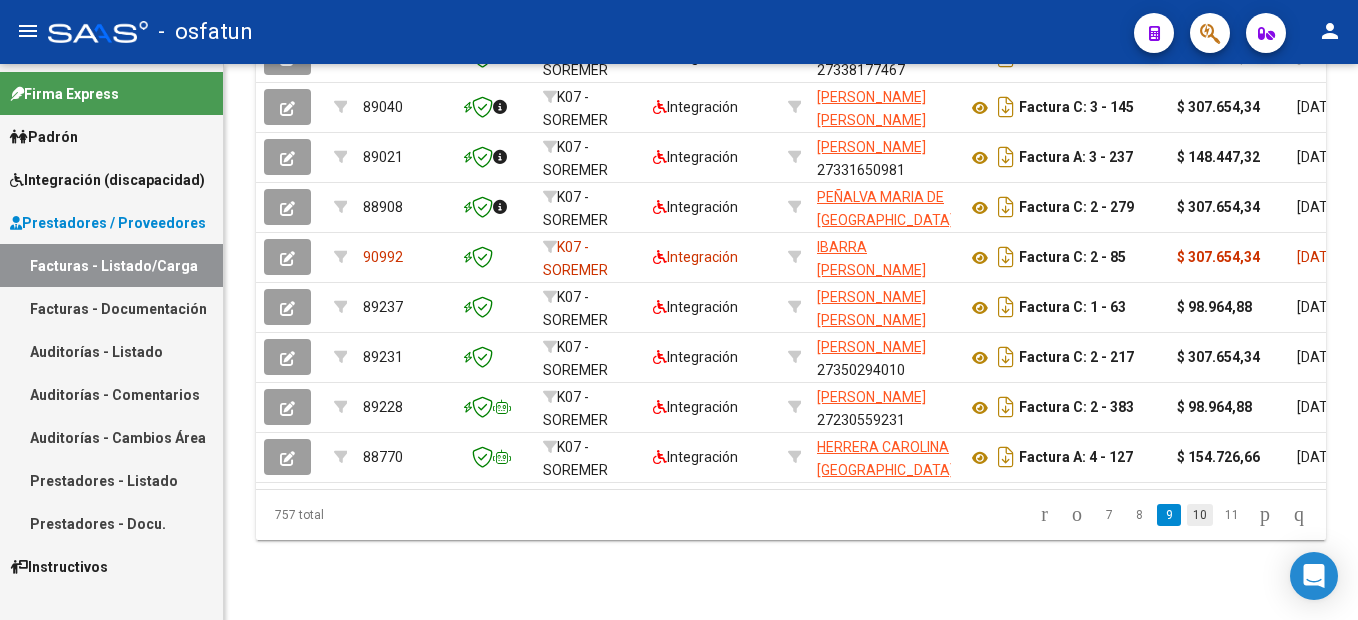 click on "10" 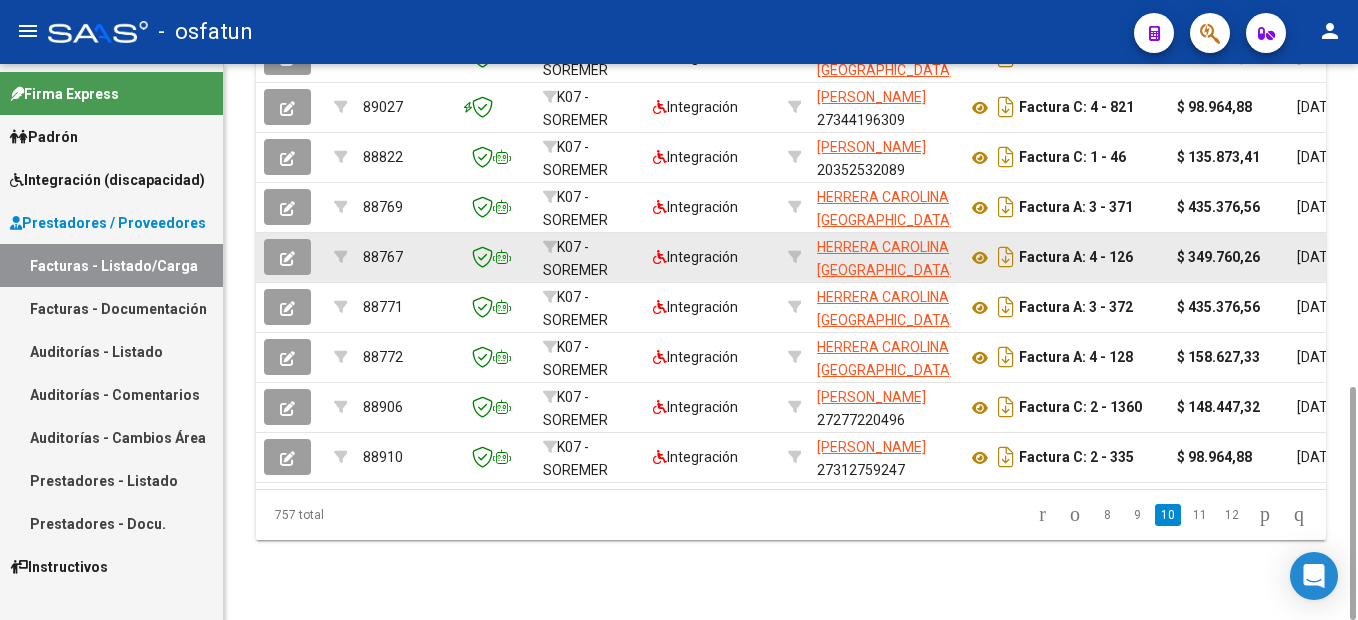 scroll, scrollTop: 26, scrollLeft: 0, axis: vertical 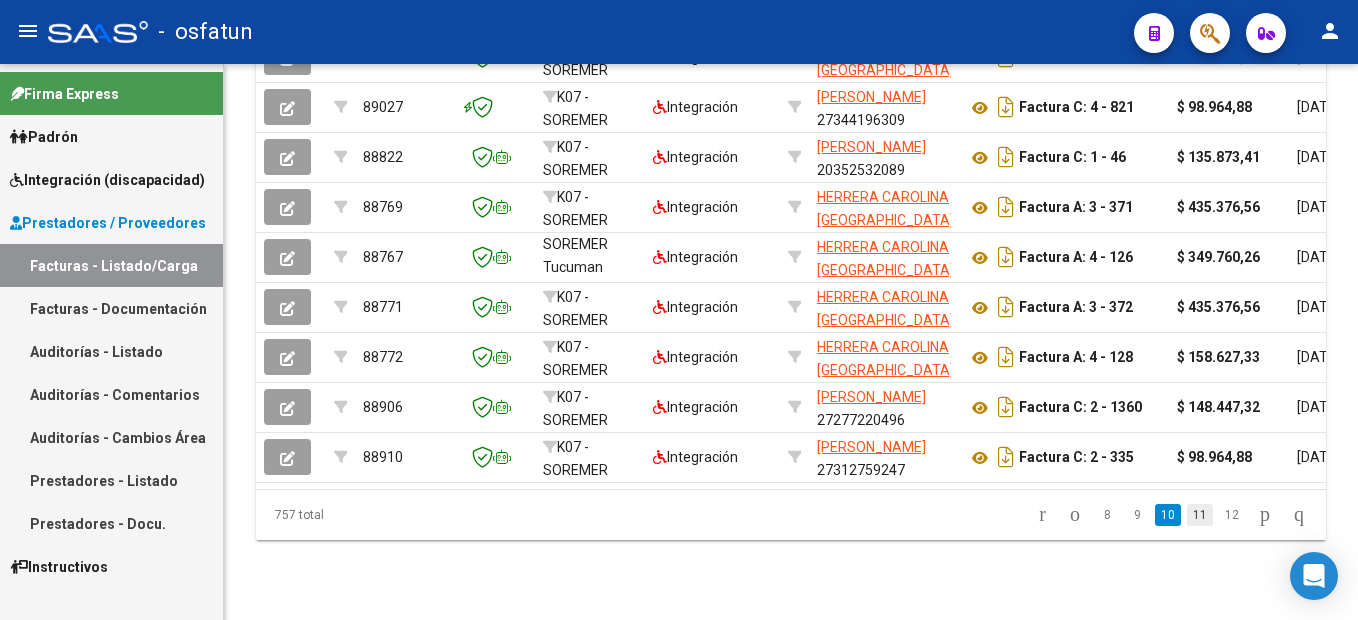 click on "11" 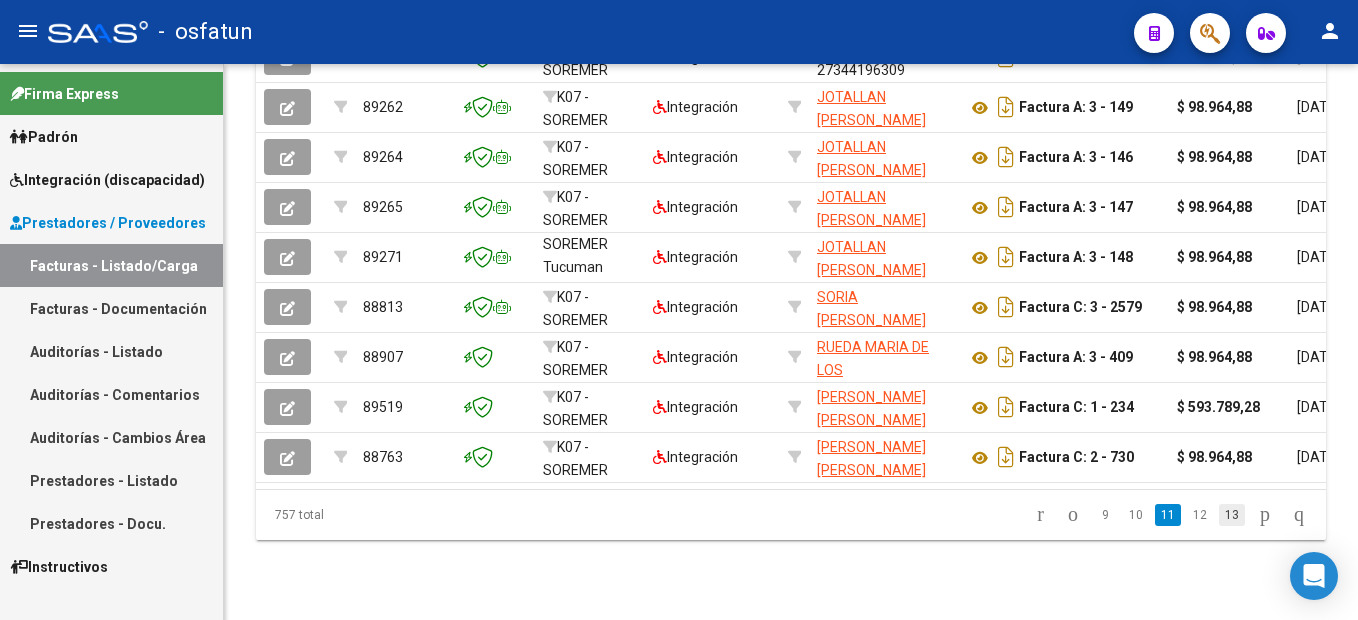 click on "13" 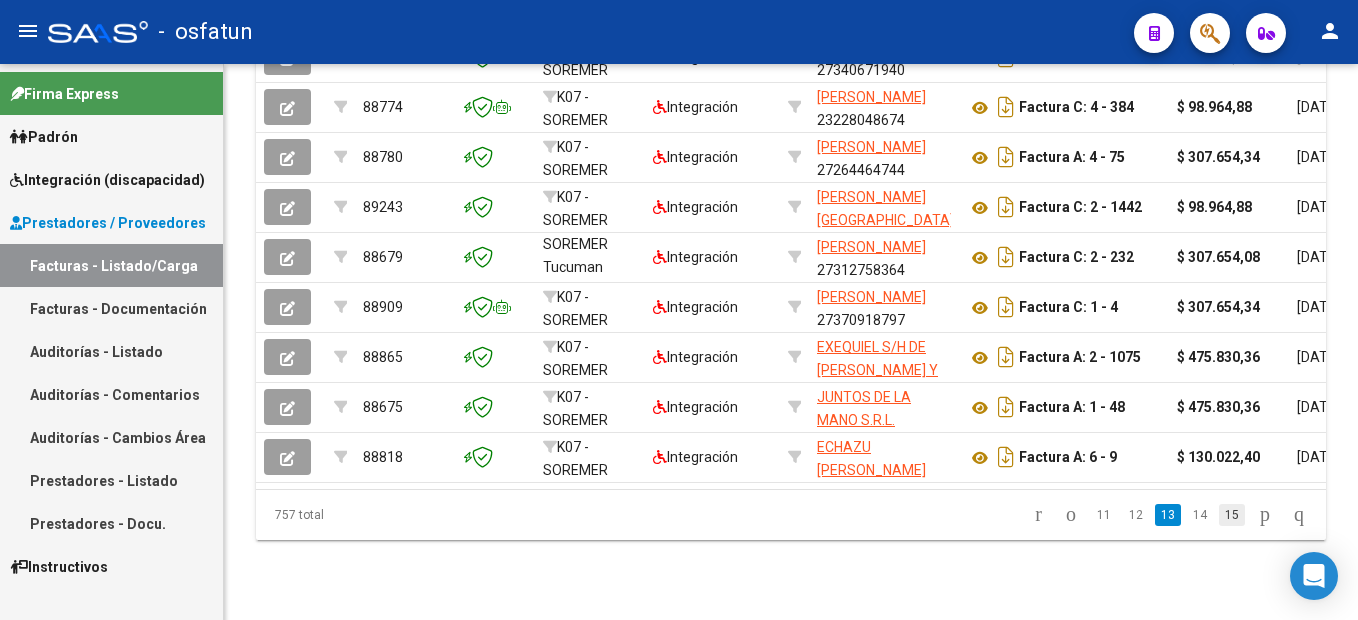 click on "15" 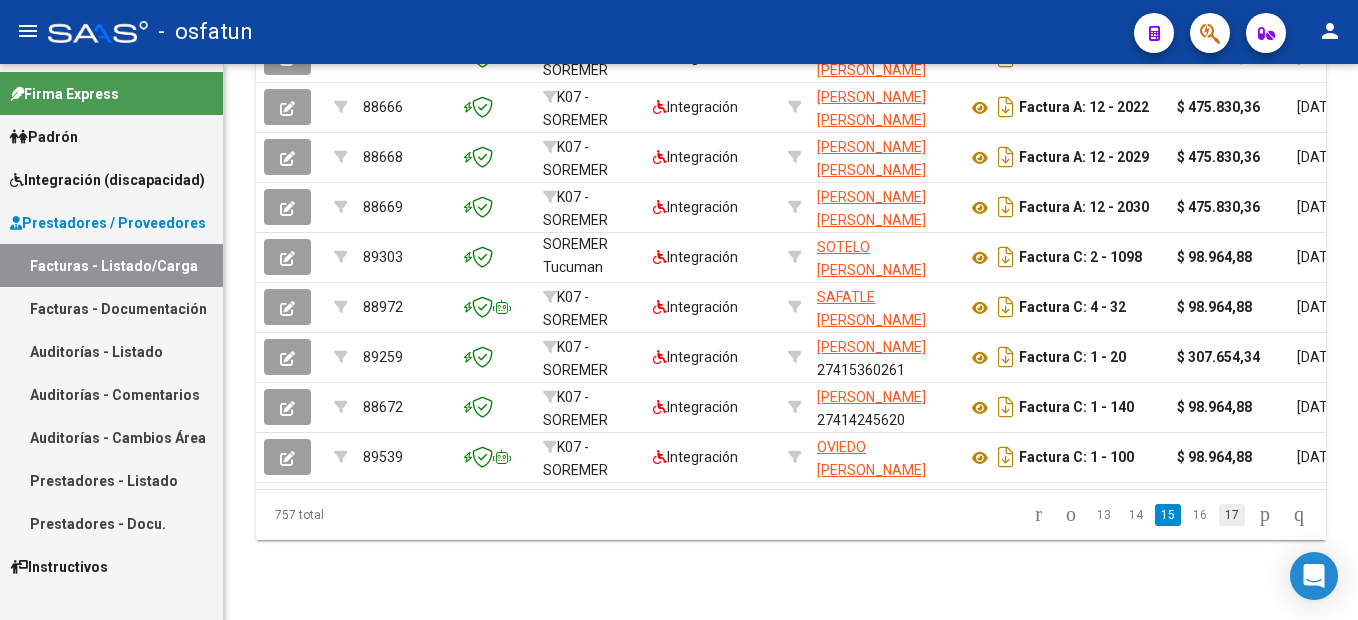 click on "17" 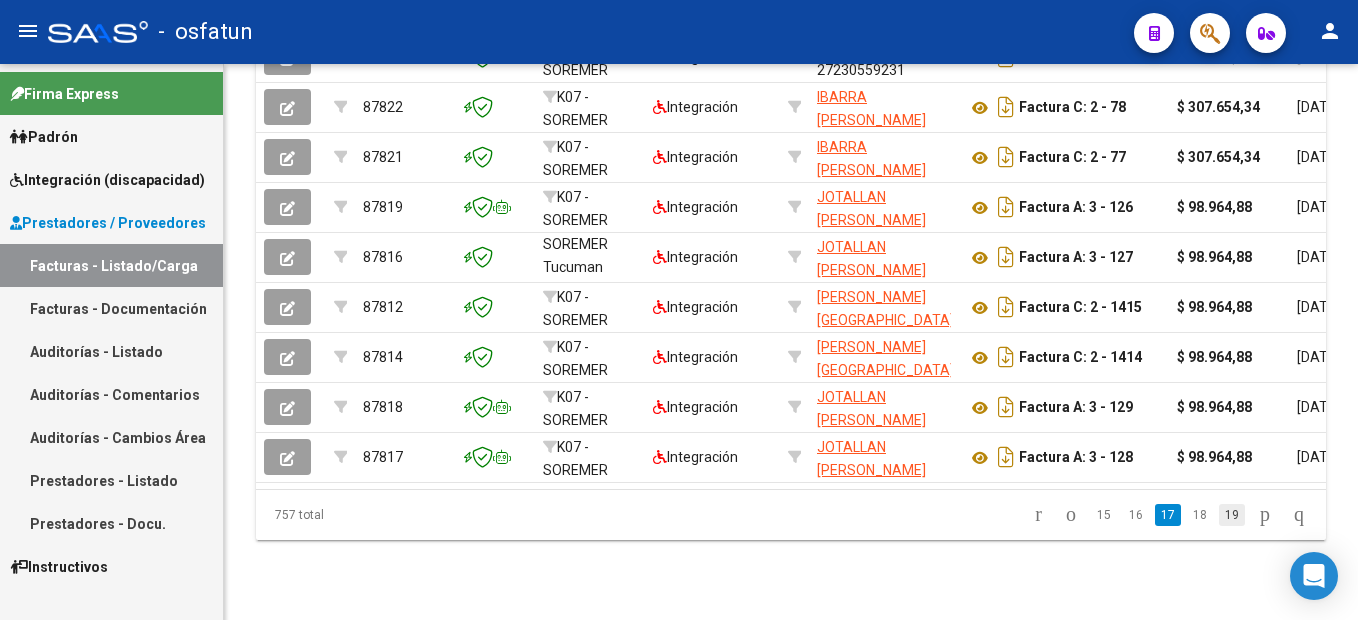 click on "19" 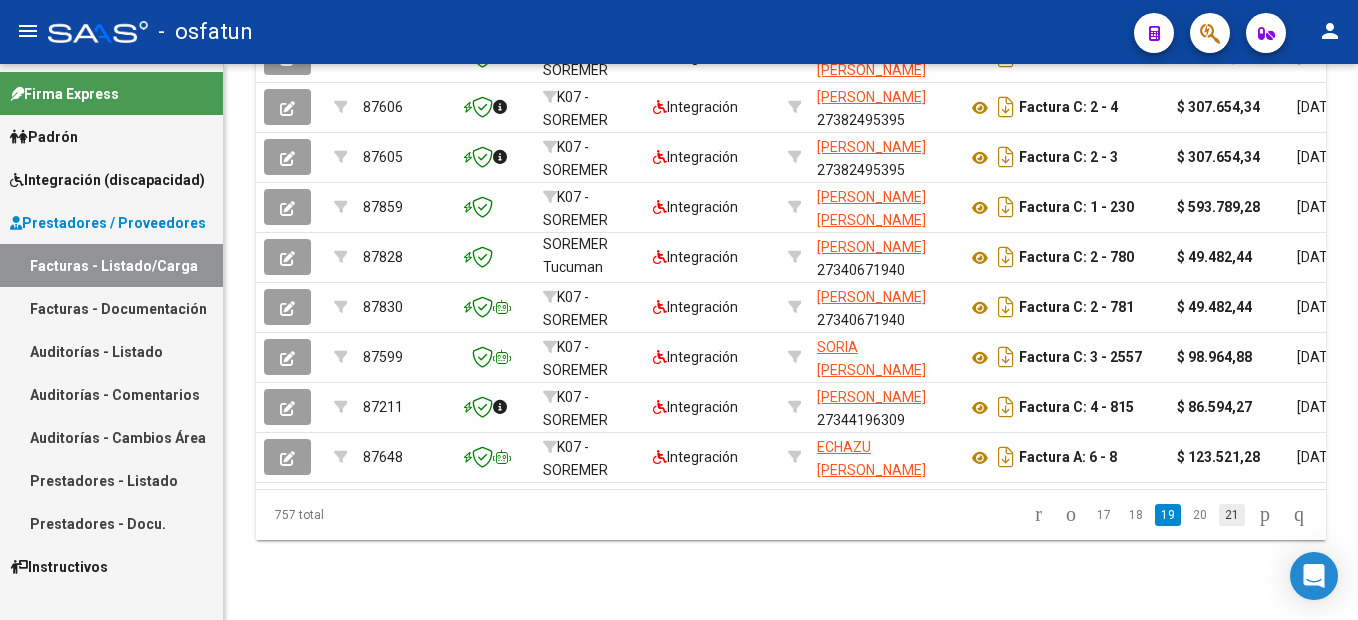 click on "21" 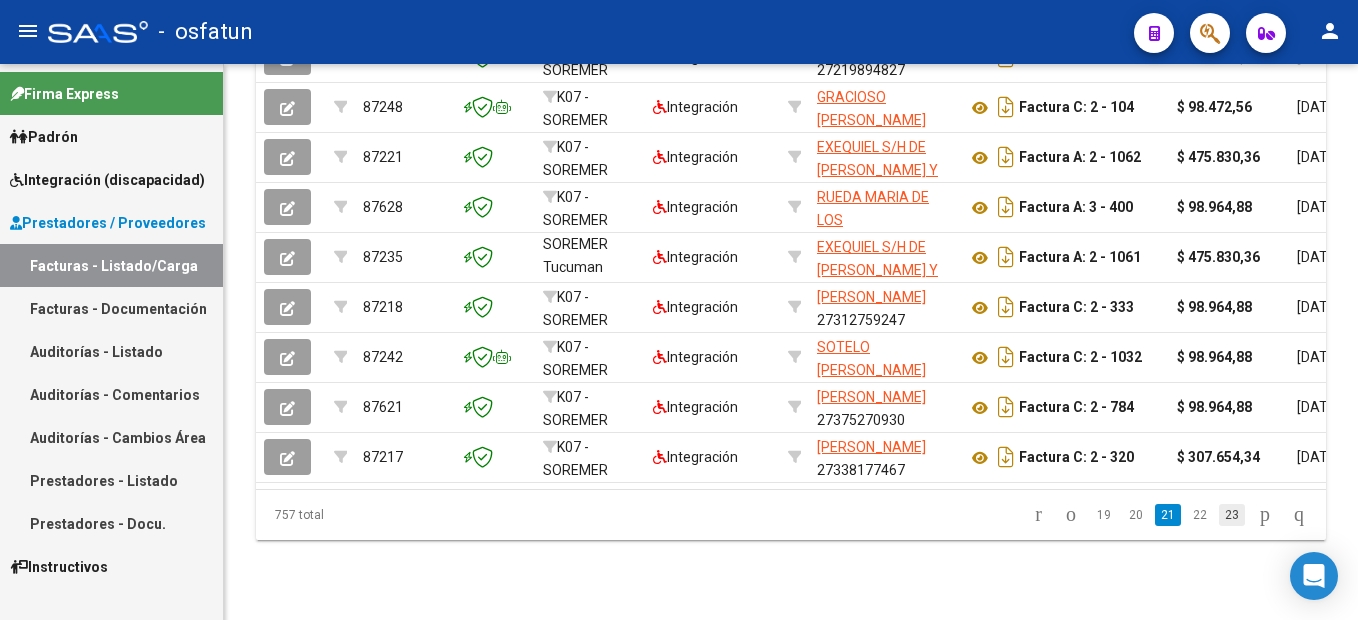 click on "23" 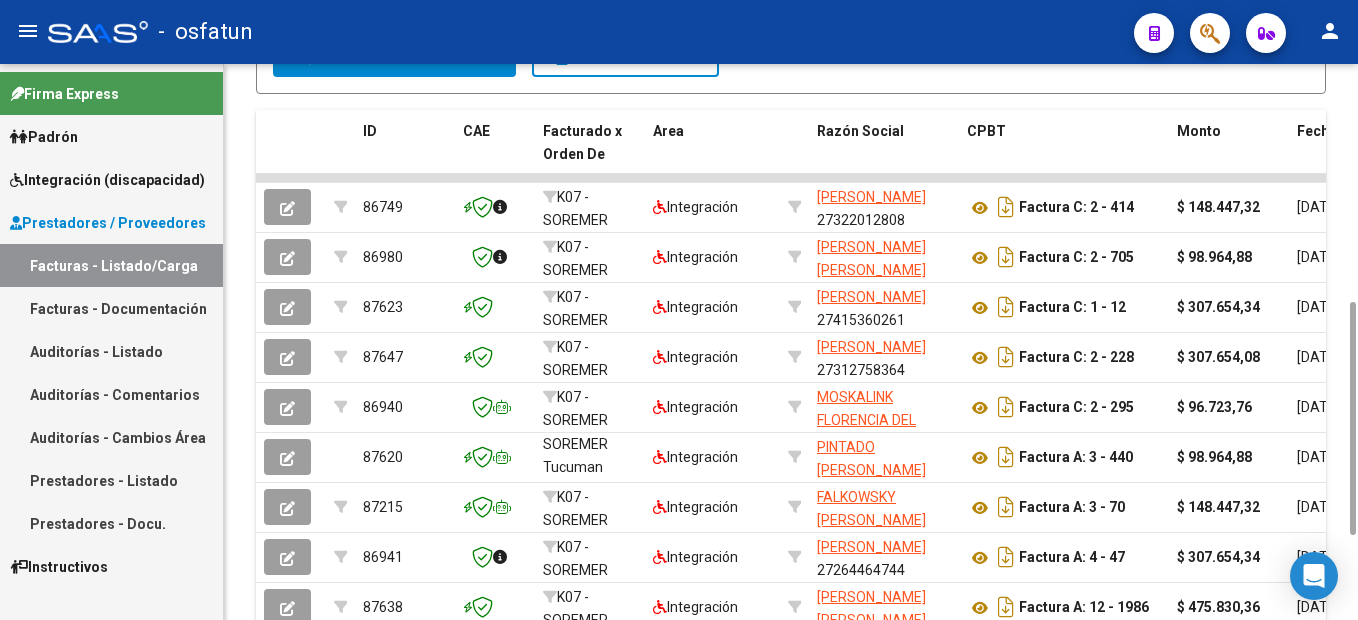 scroll, scrollTop: 767, scrollLeft: 0, axis: vertical 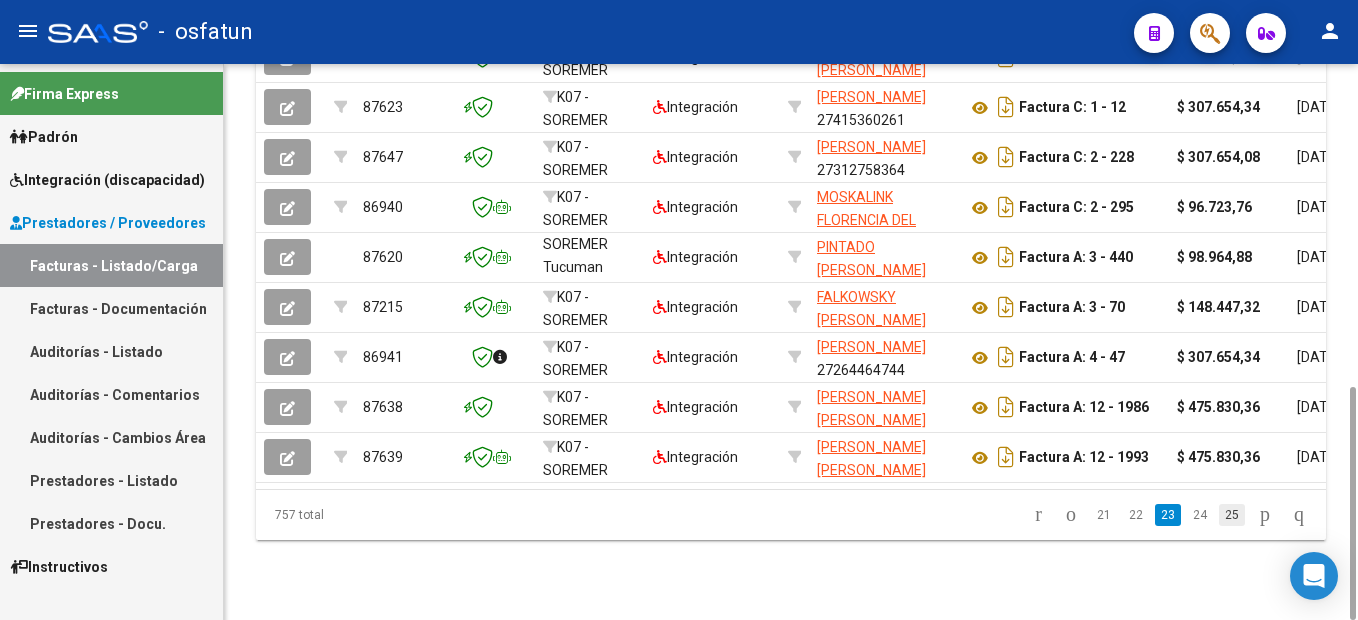 click on "25" 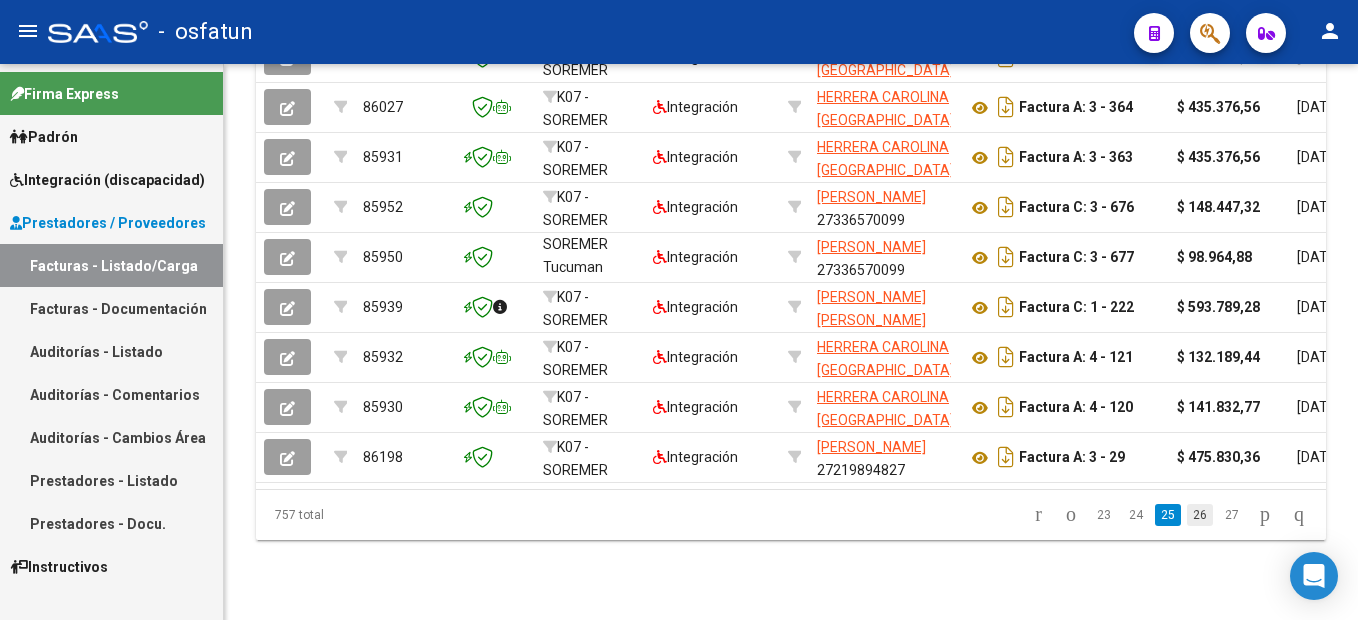 click on "26" 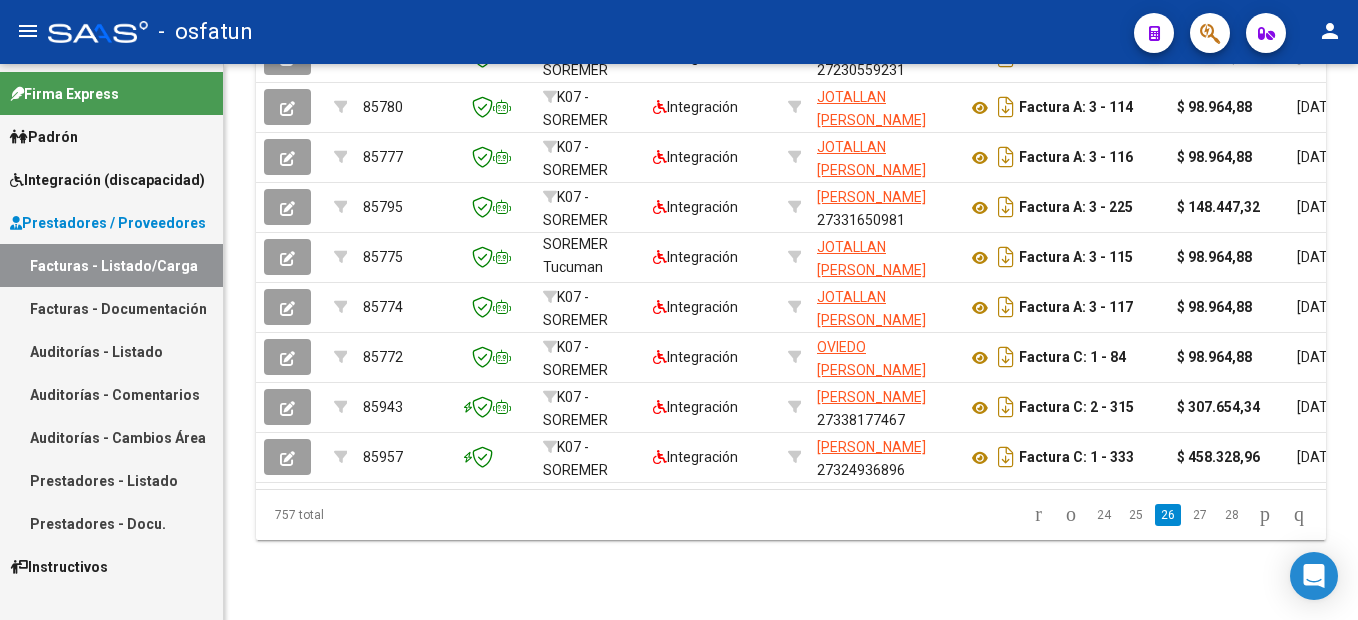click on "27" 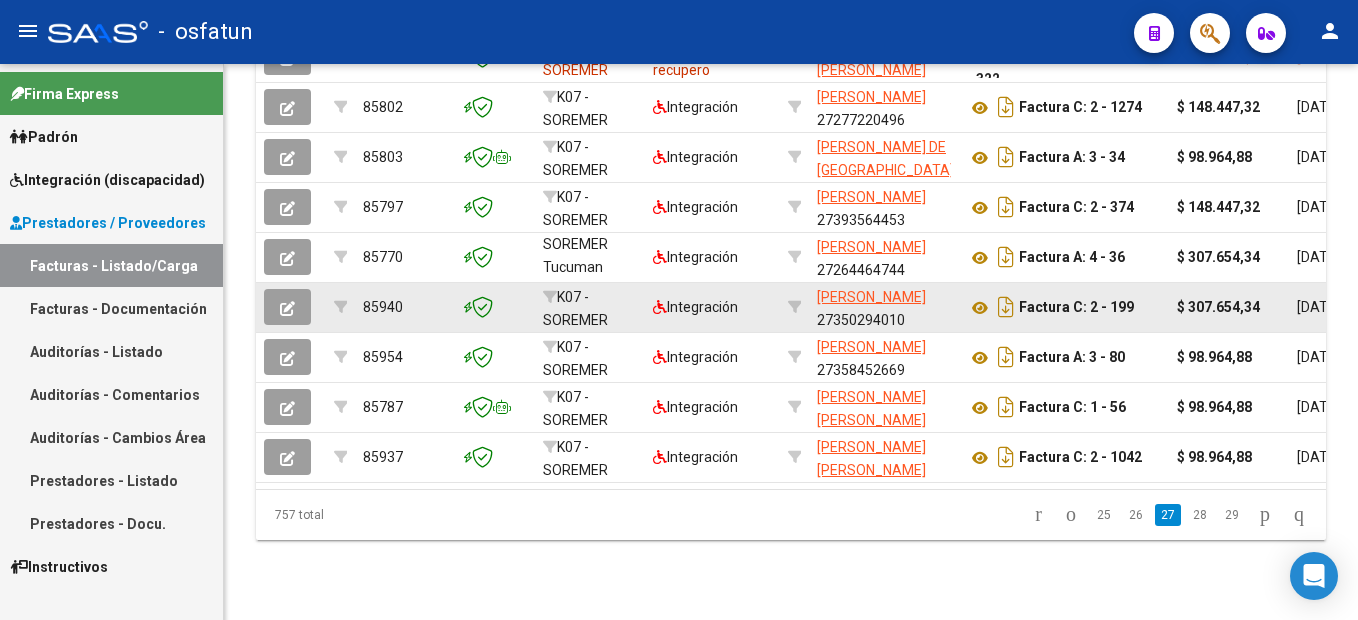 scroll, scrollTop: 26, scrollLeft: 0, axis: vertical 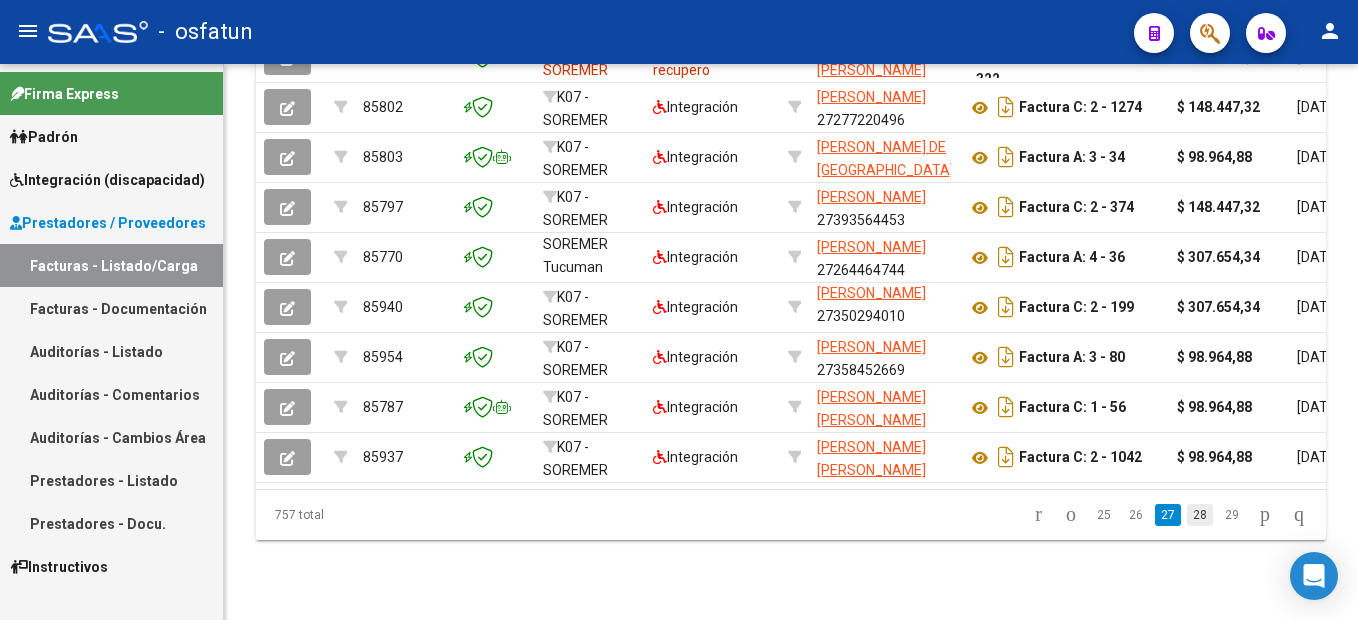 click on "28" 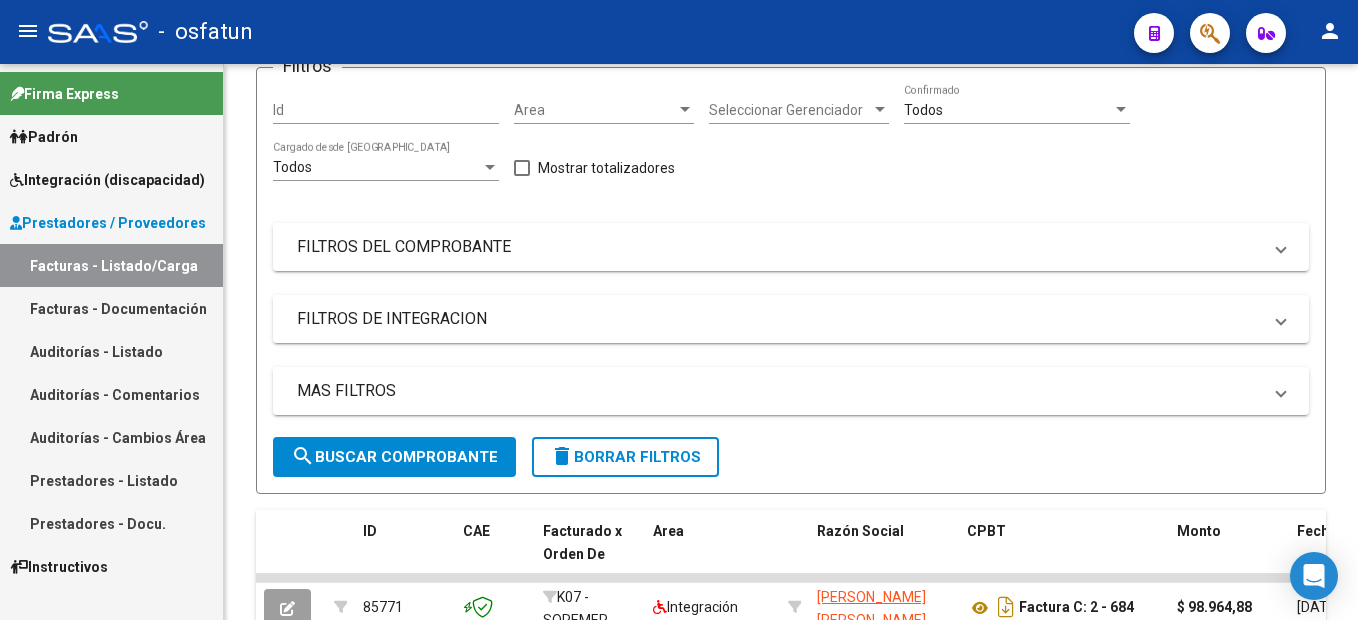 scroll, scrollTop: 767, scrollLeft: 0, axis: vertical 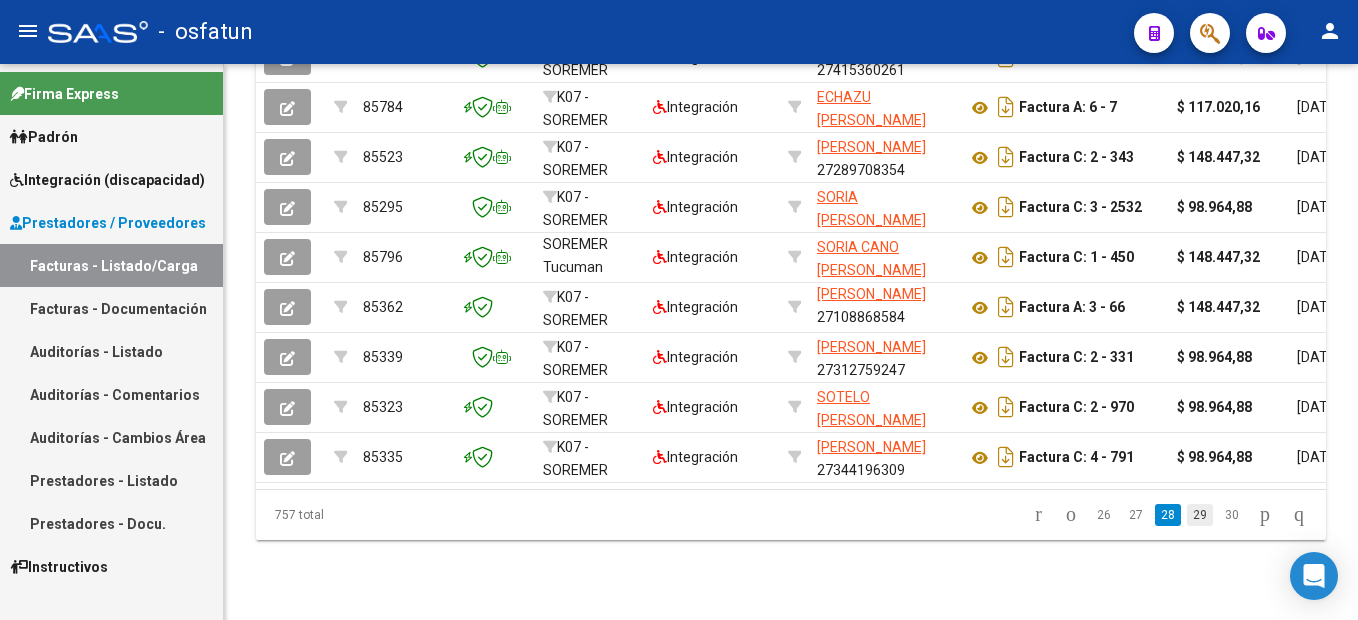 click on "29" 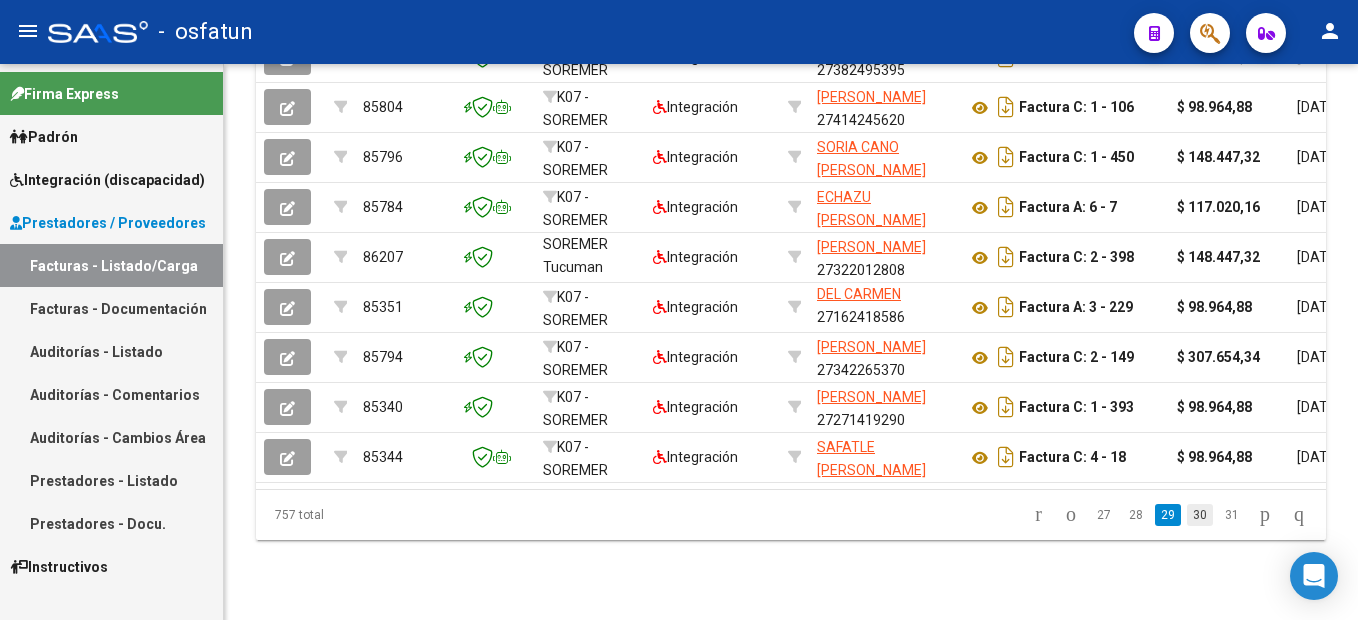 click on "30" 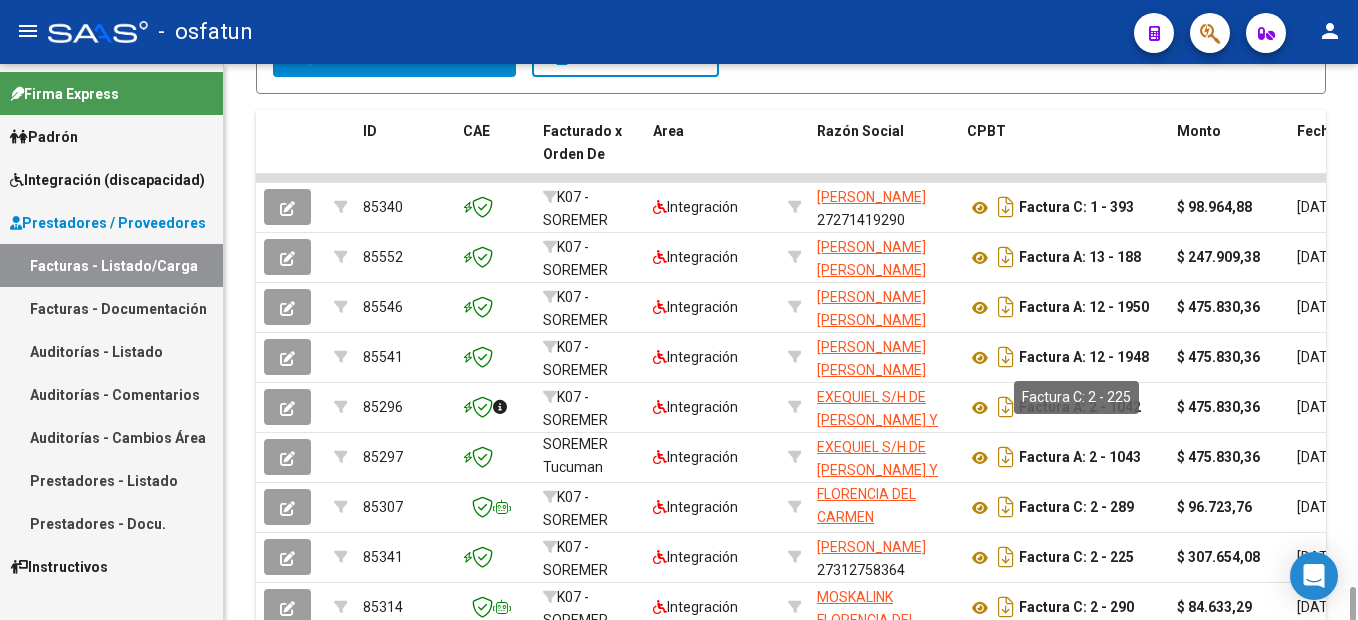scroll, scrollTop: 767, scrollLeft: 0, axis: vertical 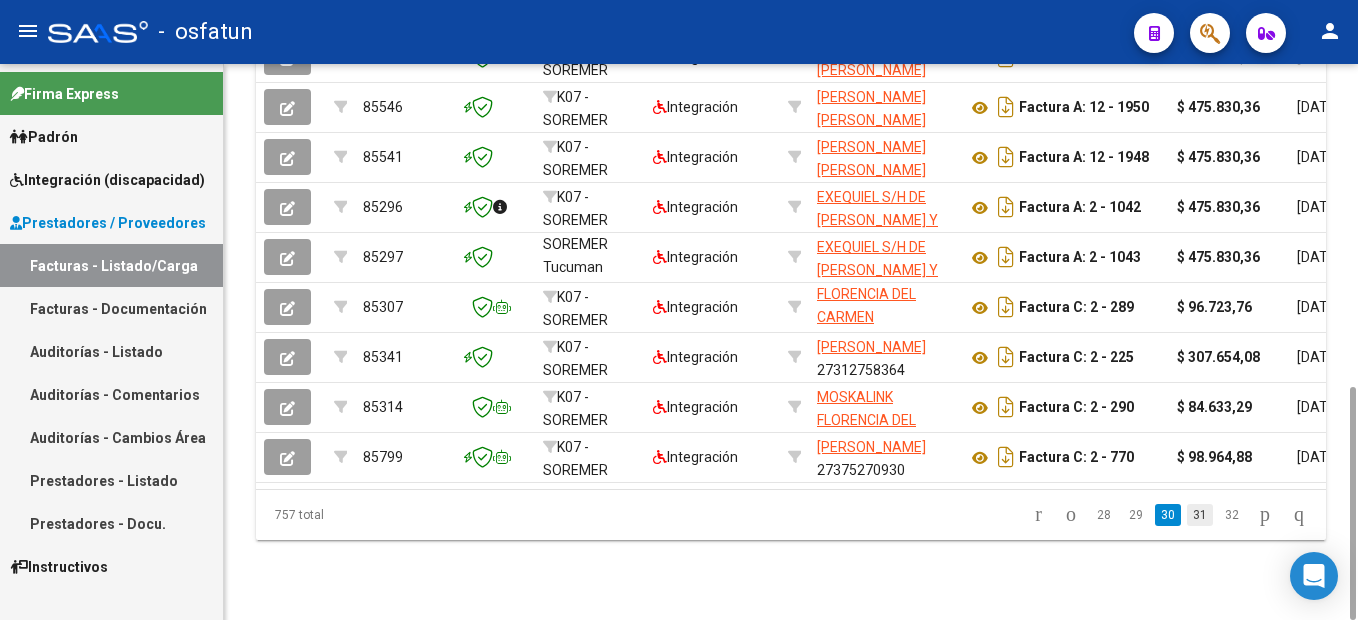 click on "31" 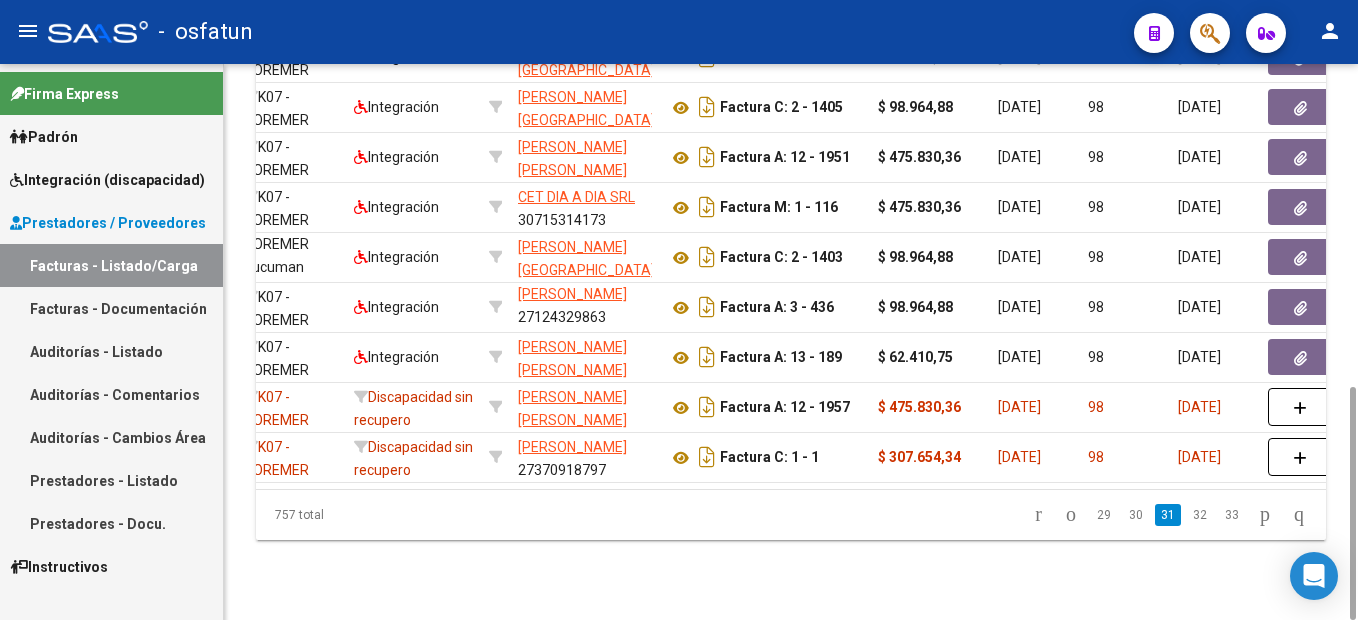 scroll, scrollTop: 0, scrollLeft: 0, axis: both 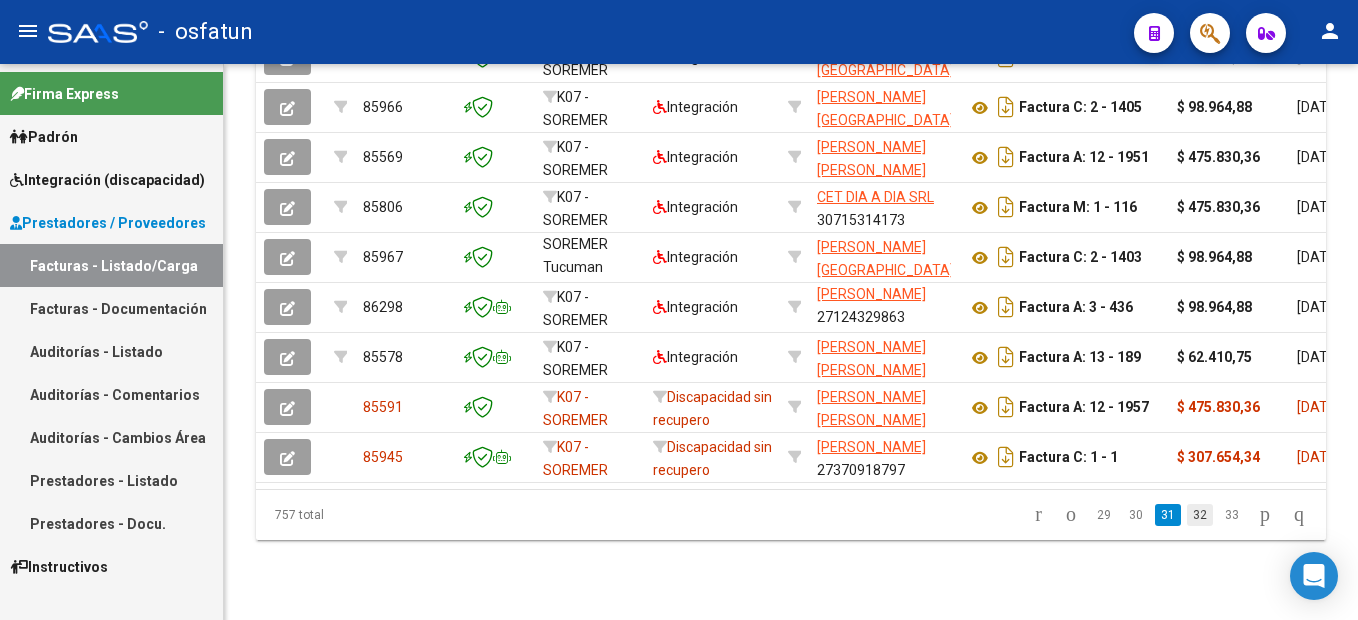 click on "32" 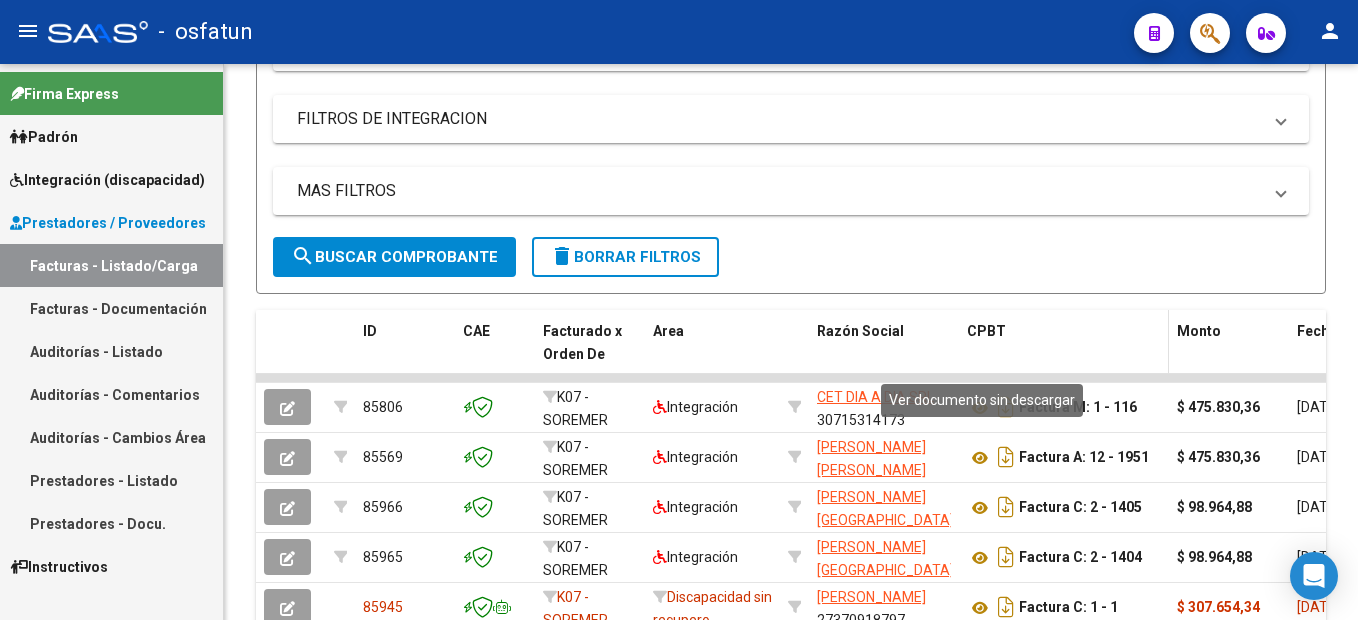 scroll, scrollTop: 767, scrollLeft: 0, axis: vertical 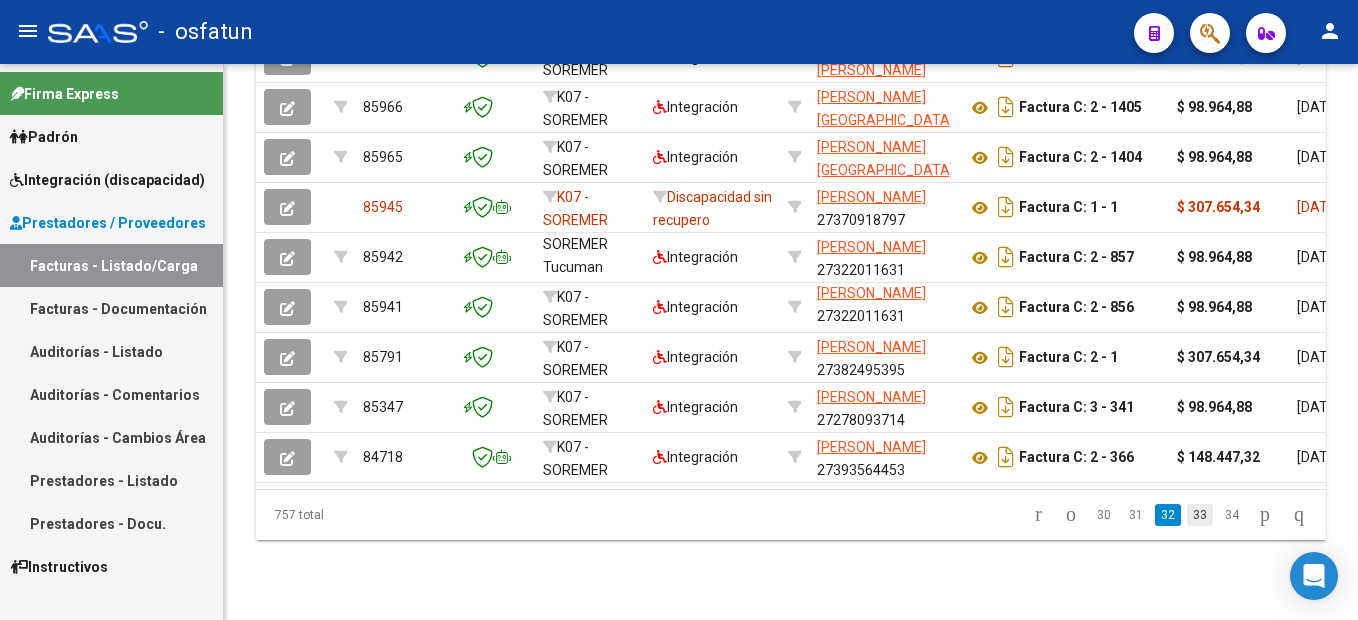 click on "33" 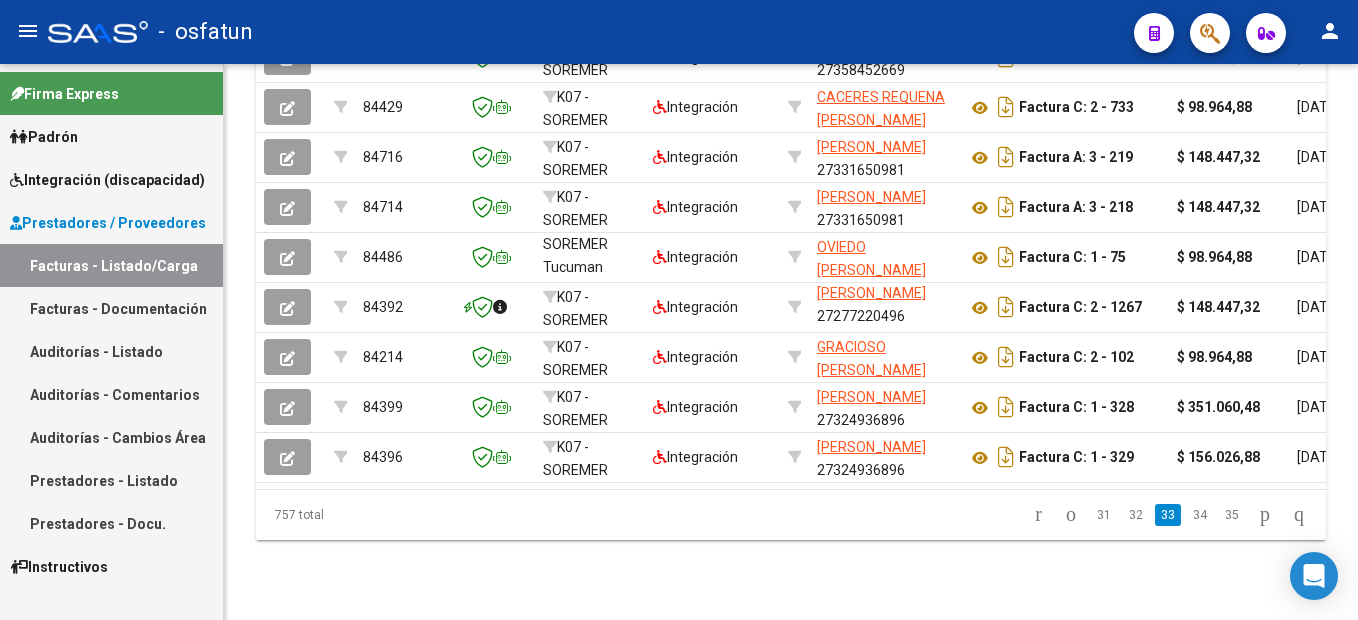scroll, scrollTop: 4, scrollLeft: 0, axis: vertical 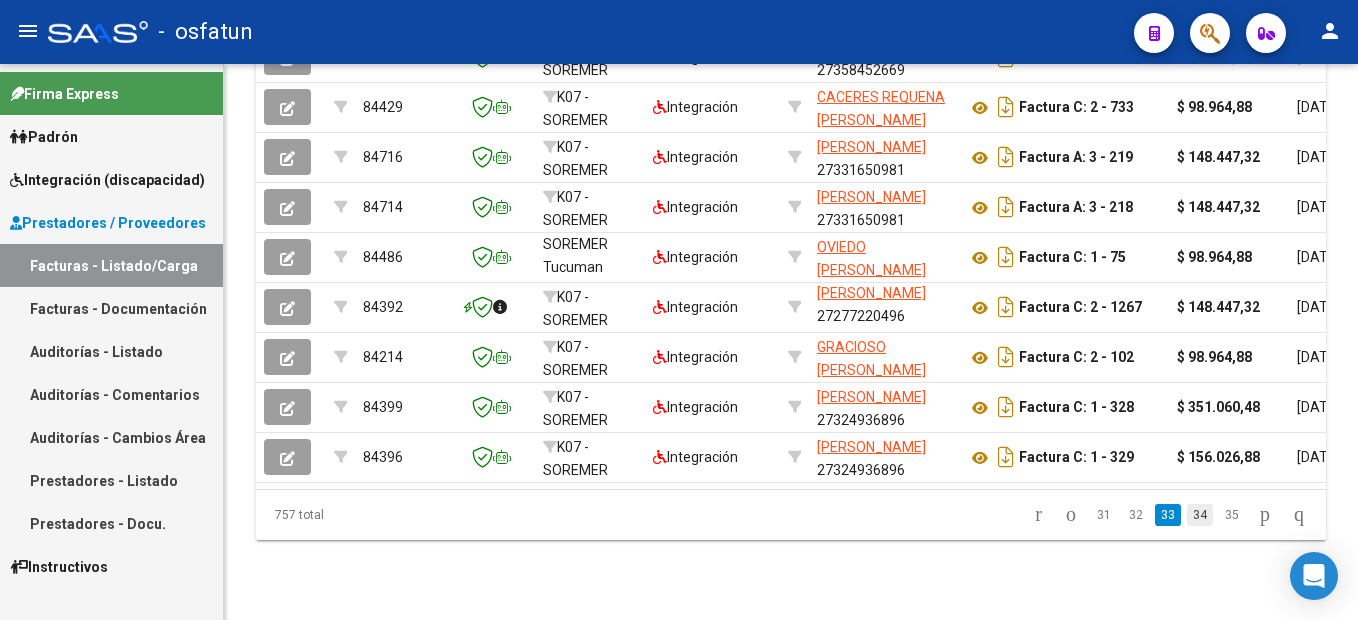 click on "34" 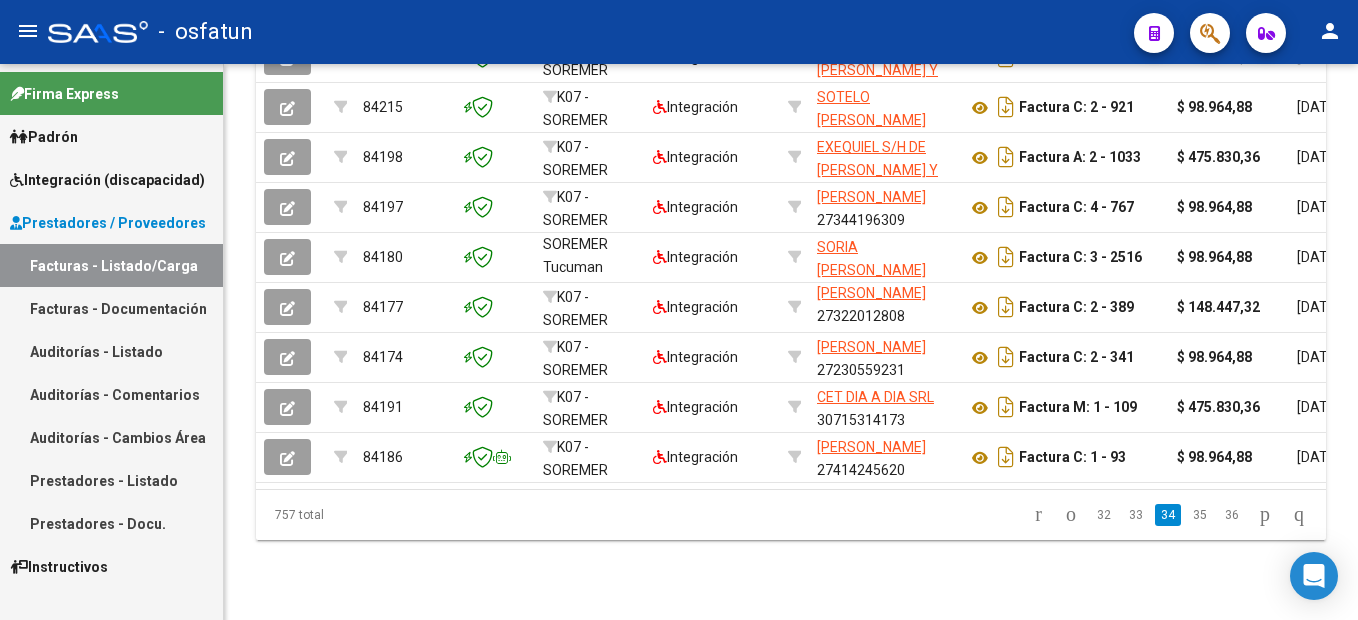 scroll, scrollTop: 26, scrollLeft: 0, axis: vertical 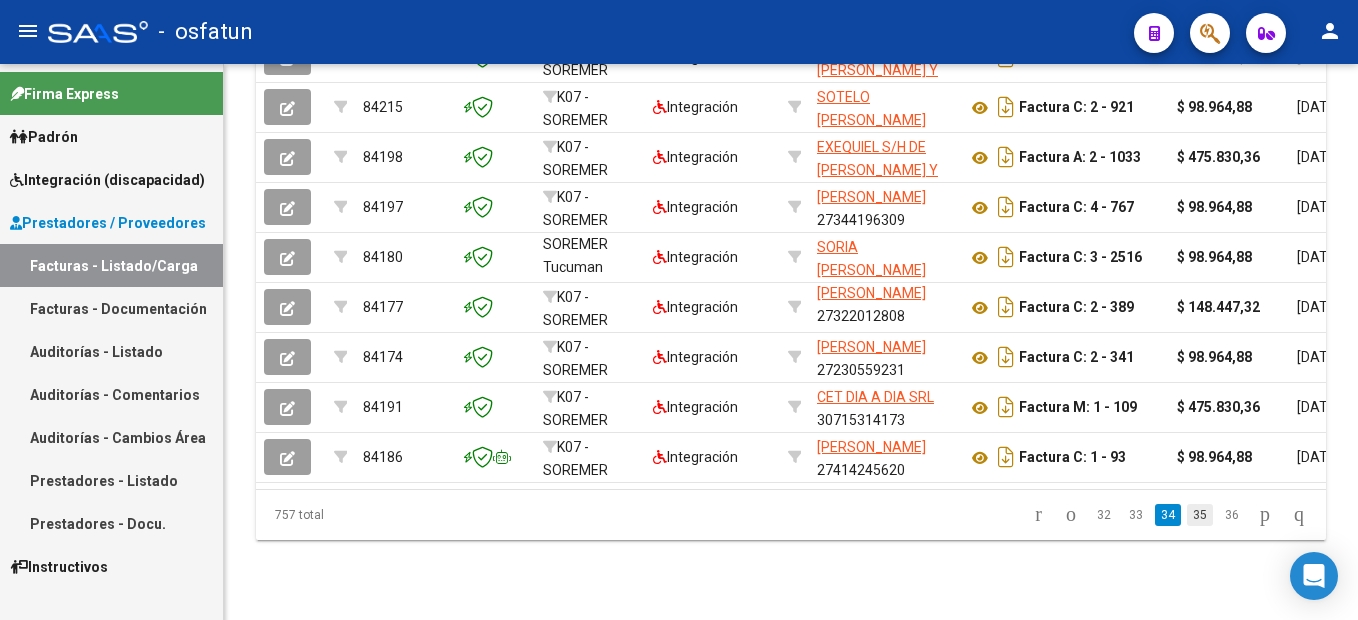 click on "35" 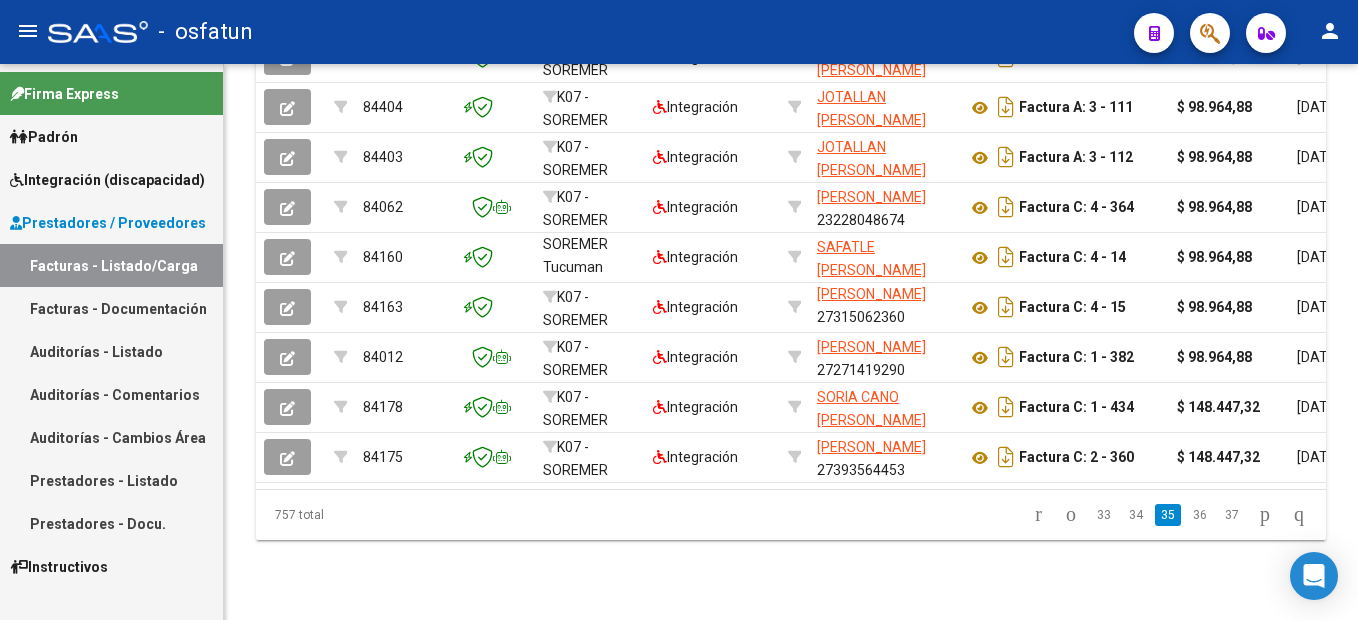 click on "36" 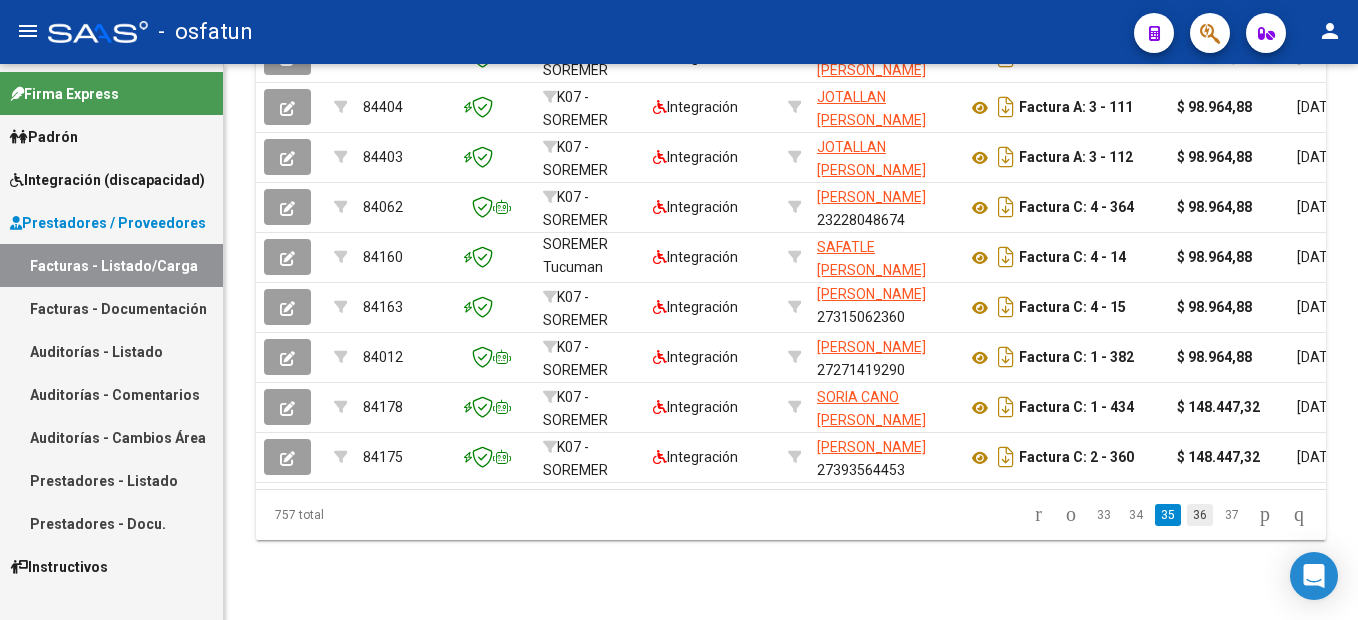 click on "36" 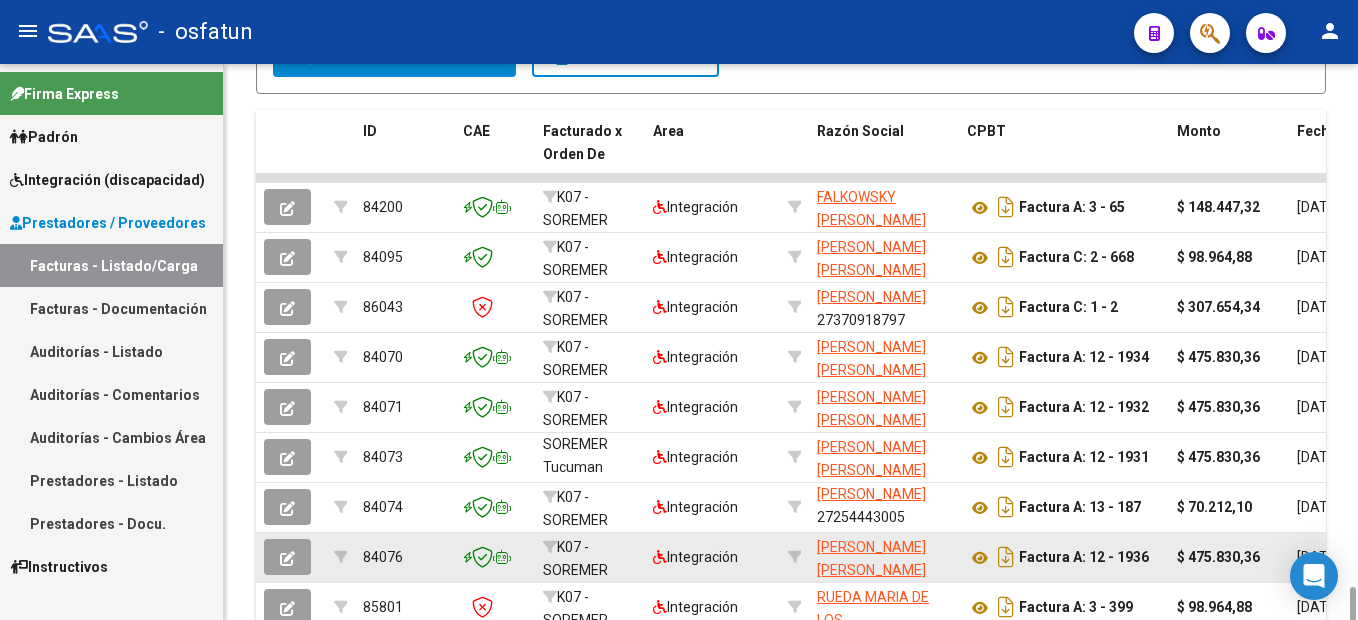scroll, scrollTop: 767, scrollLeft: 0, axis: vertical 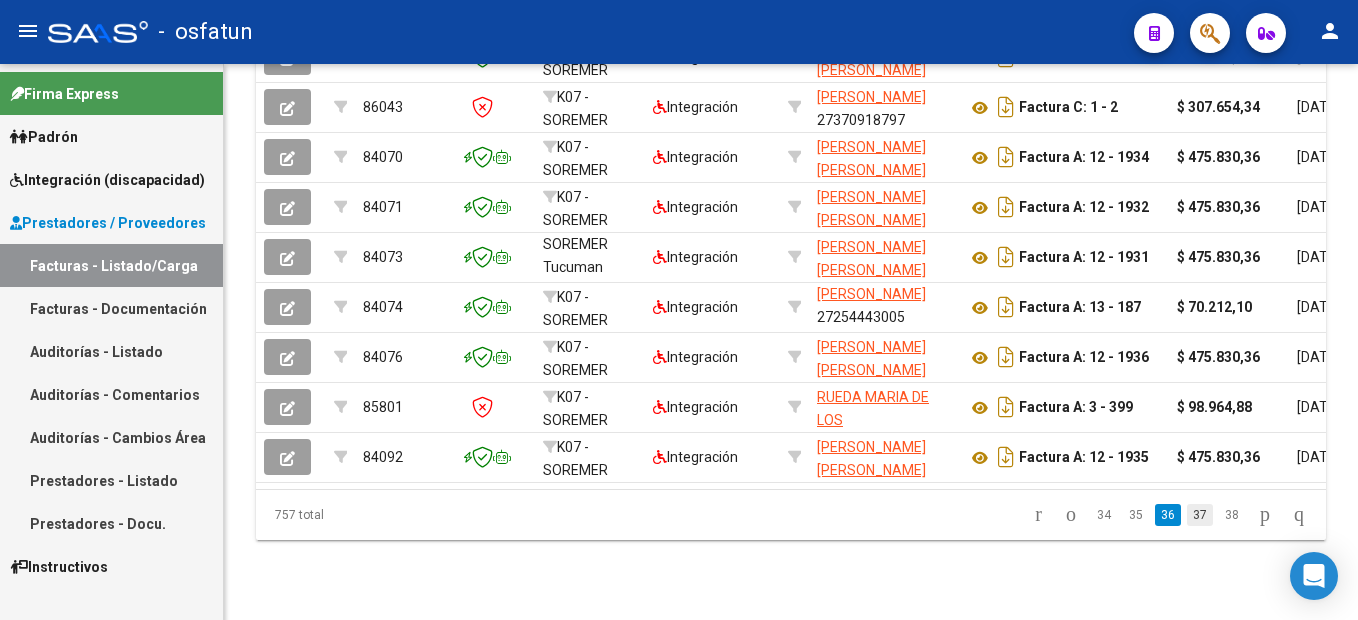 click on "37" 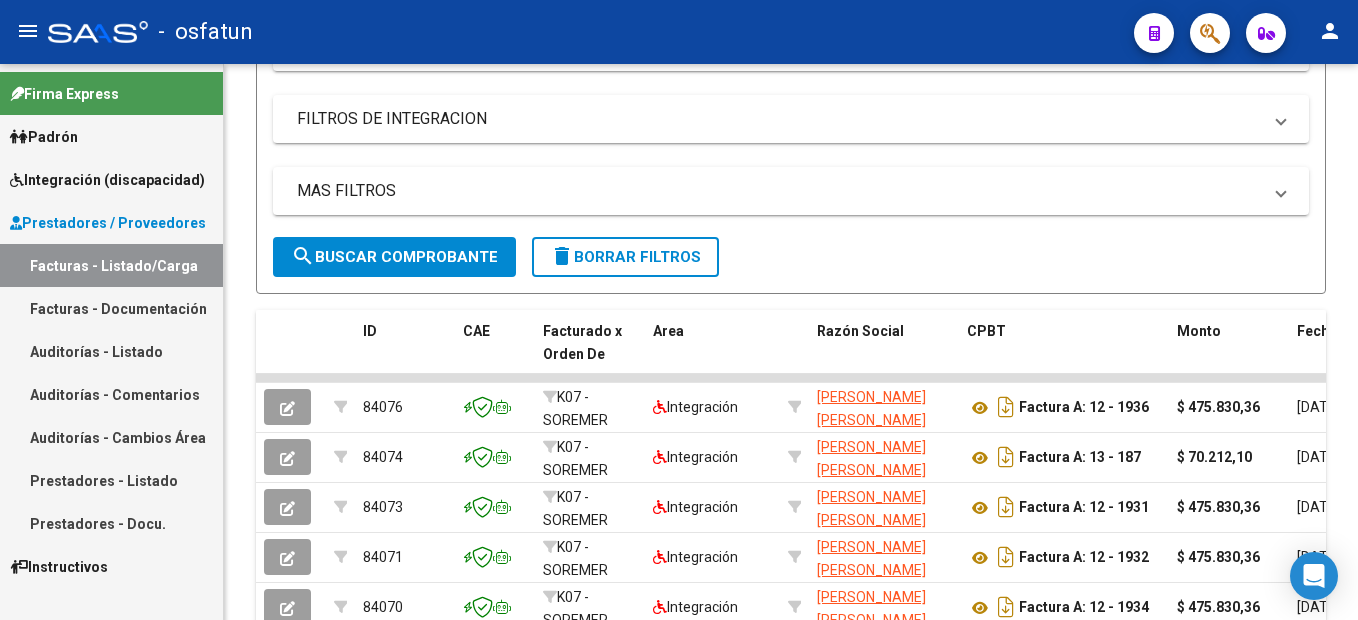 scroll, scrollTop: 767, scrollLeft: 0, axis: vertical 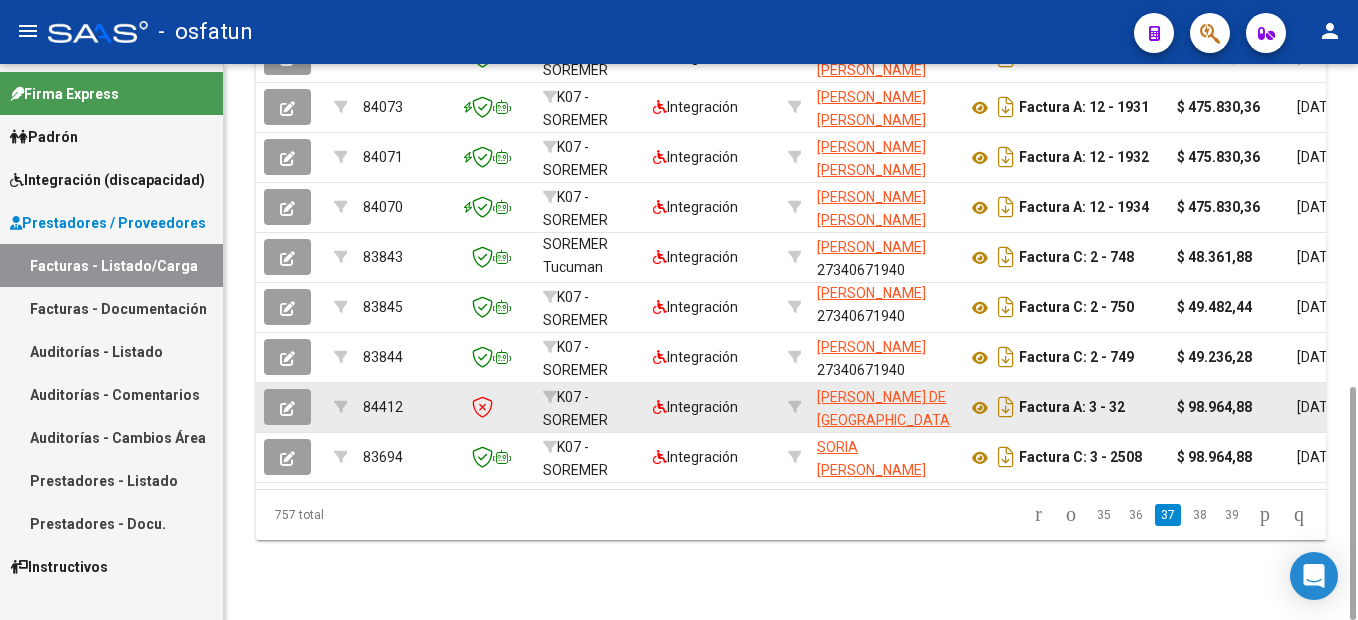 drag, startPoint x: 401, startPoint y: 408, endPoint x: 351, endPoint y: 407, distance: 50.01 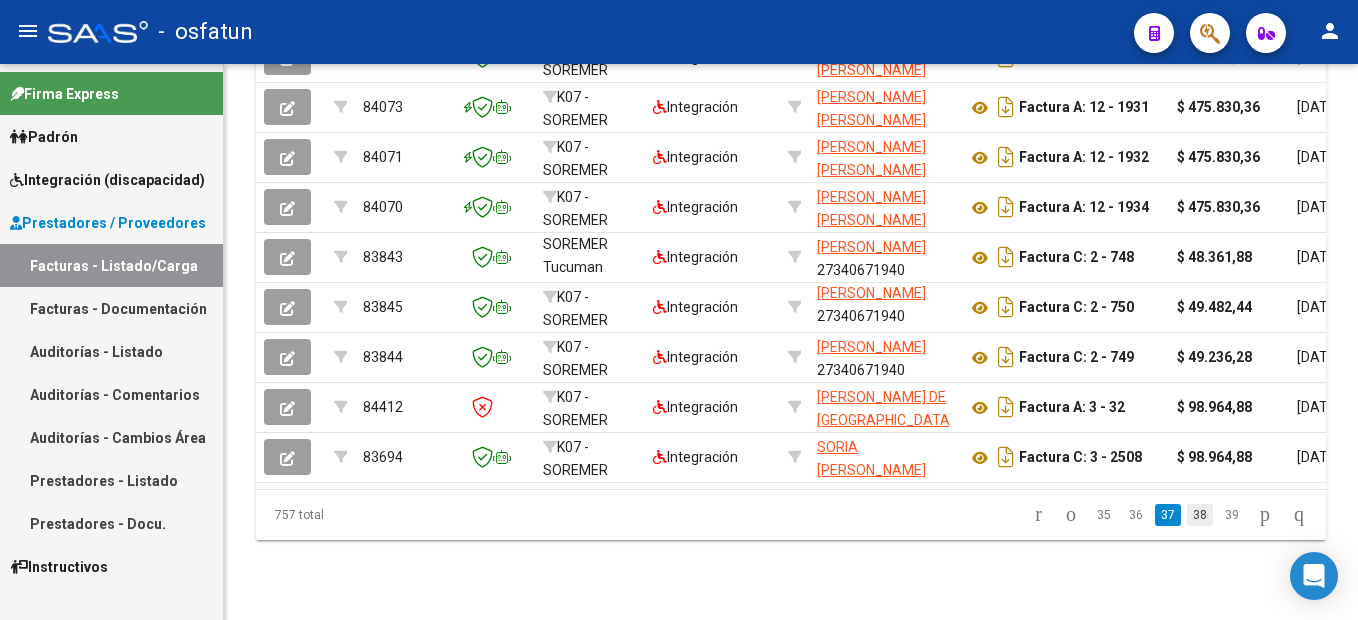 click on "38" 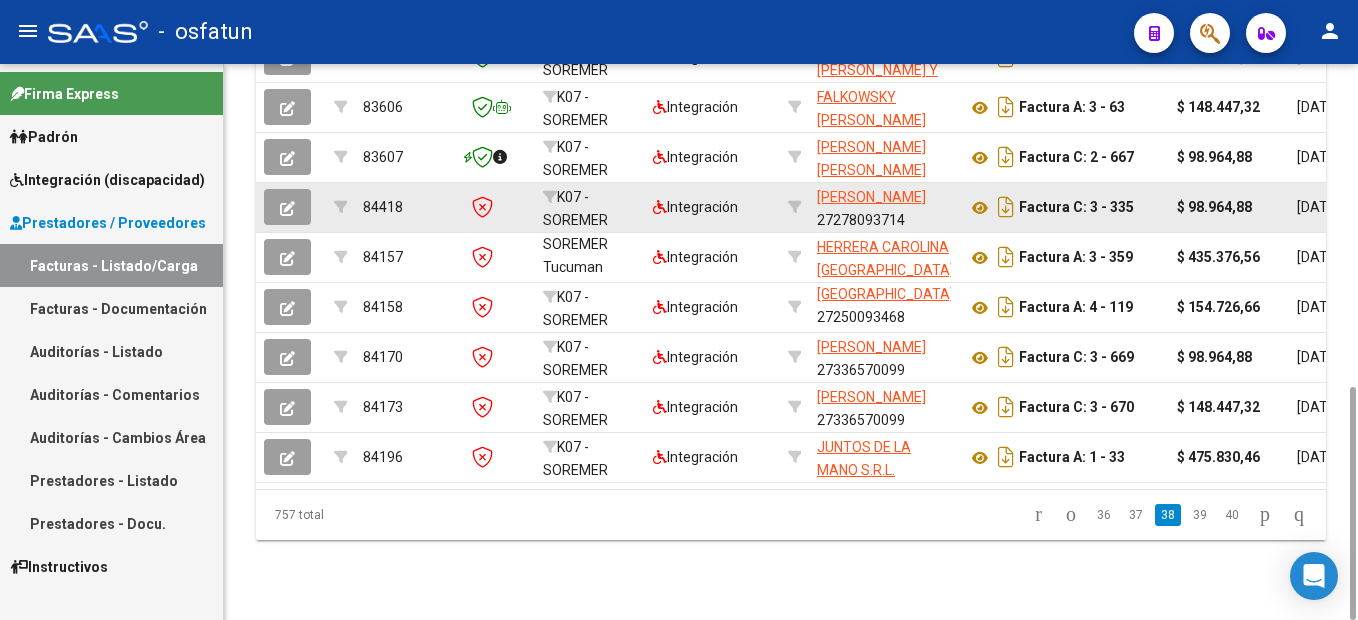 click on "84418" 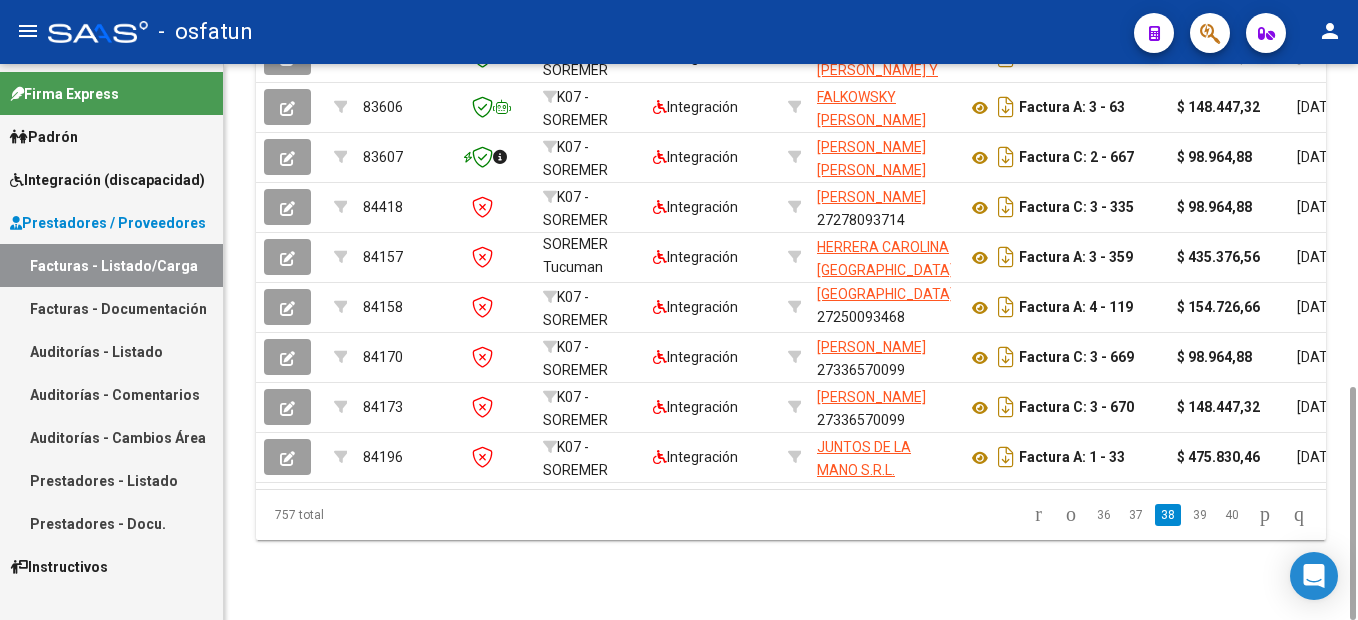 drag, startPoint x: 900, startPoint y: 590, endPoint x: 902, endPoint y: 565, distance: 25.079872 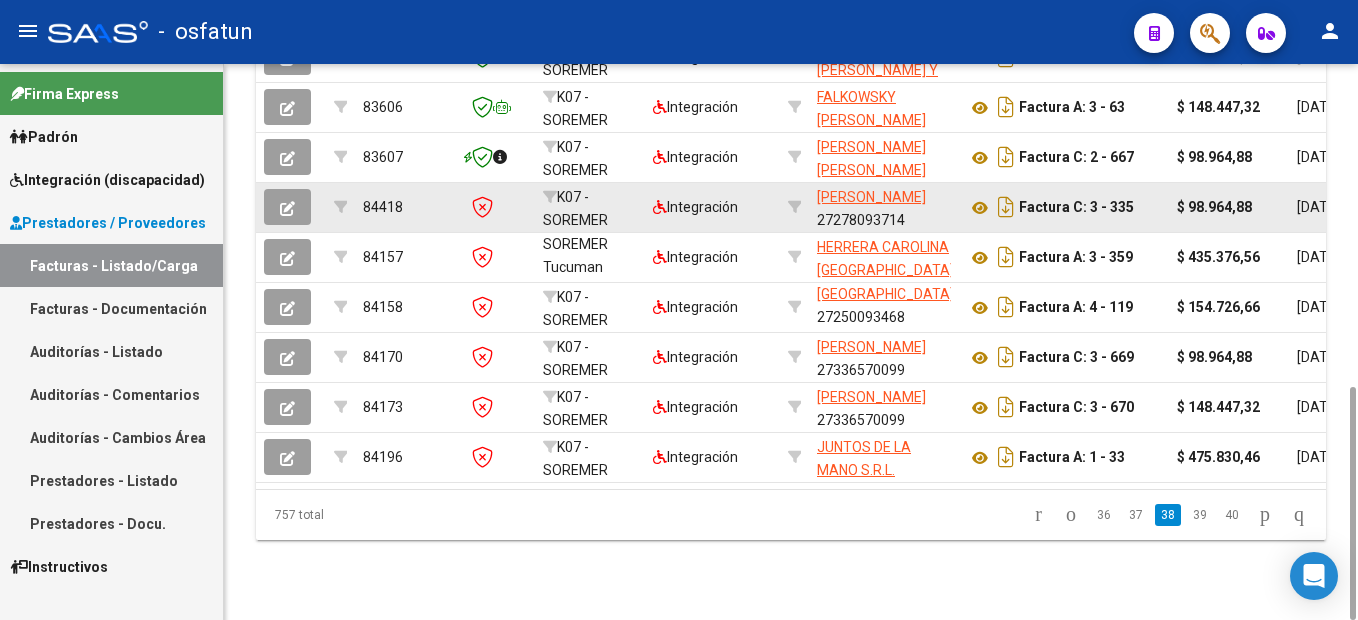 click on "84418" 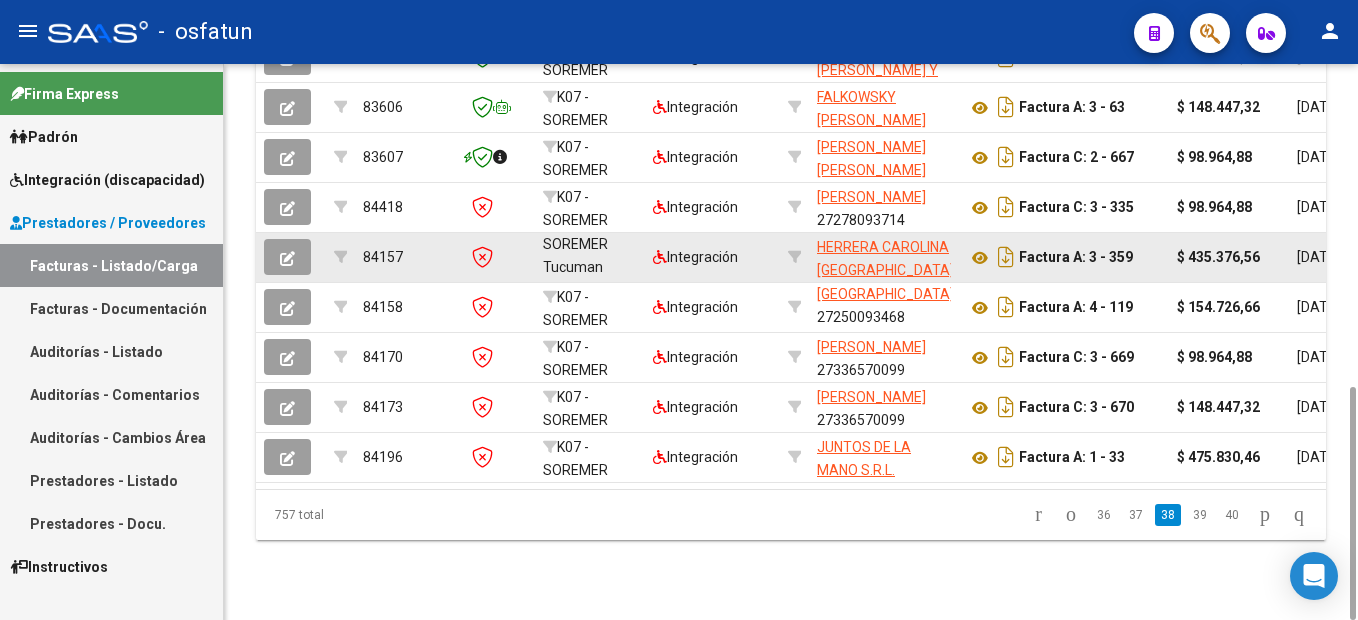 click on "84157" 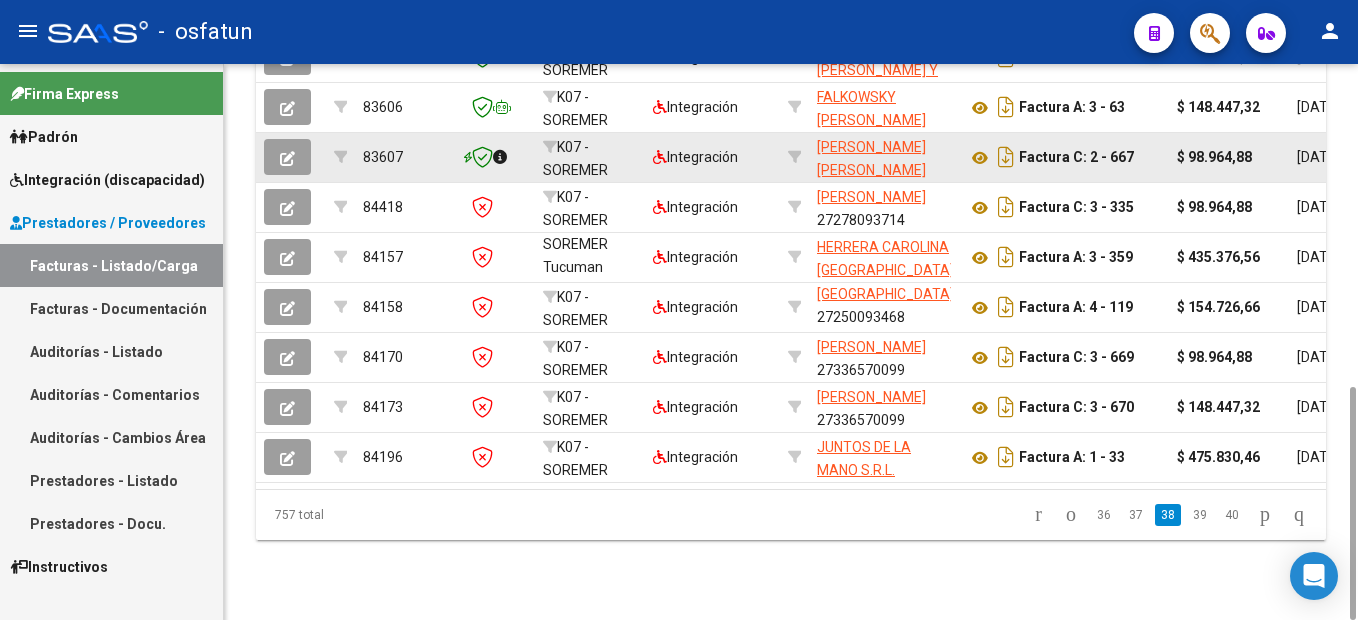 copy on "84157" 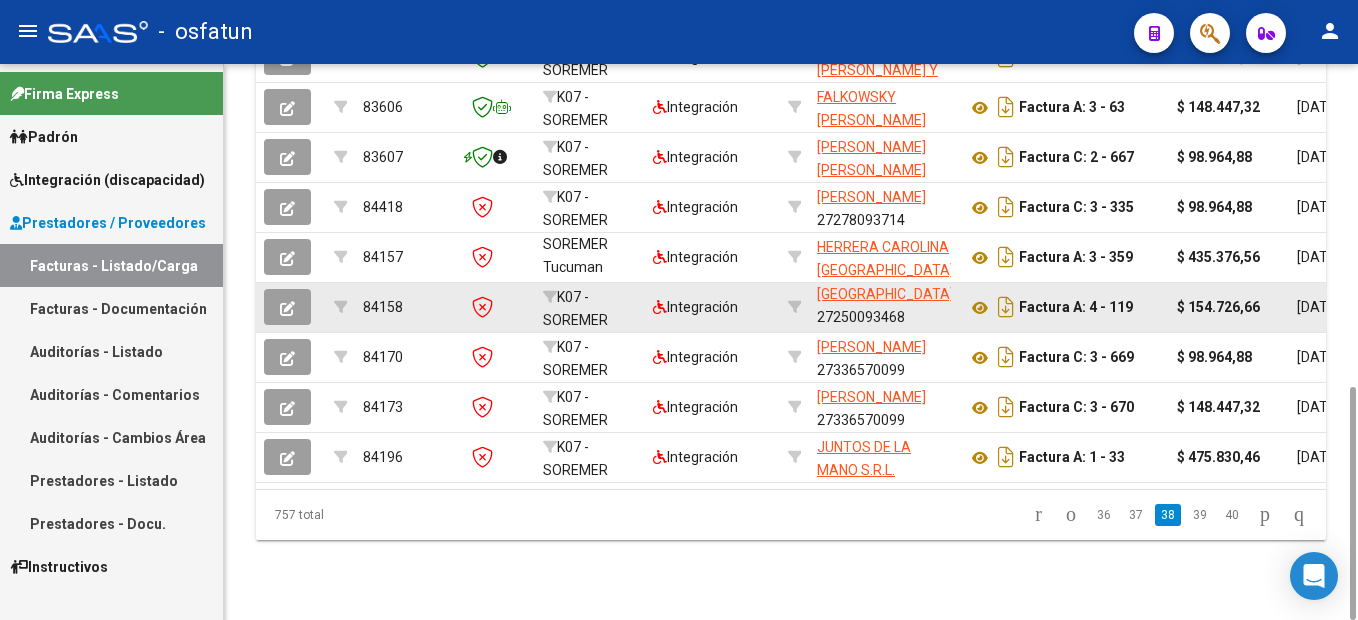 click on "84158" 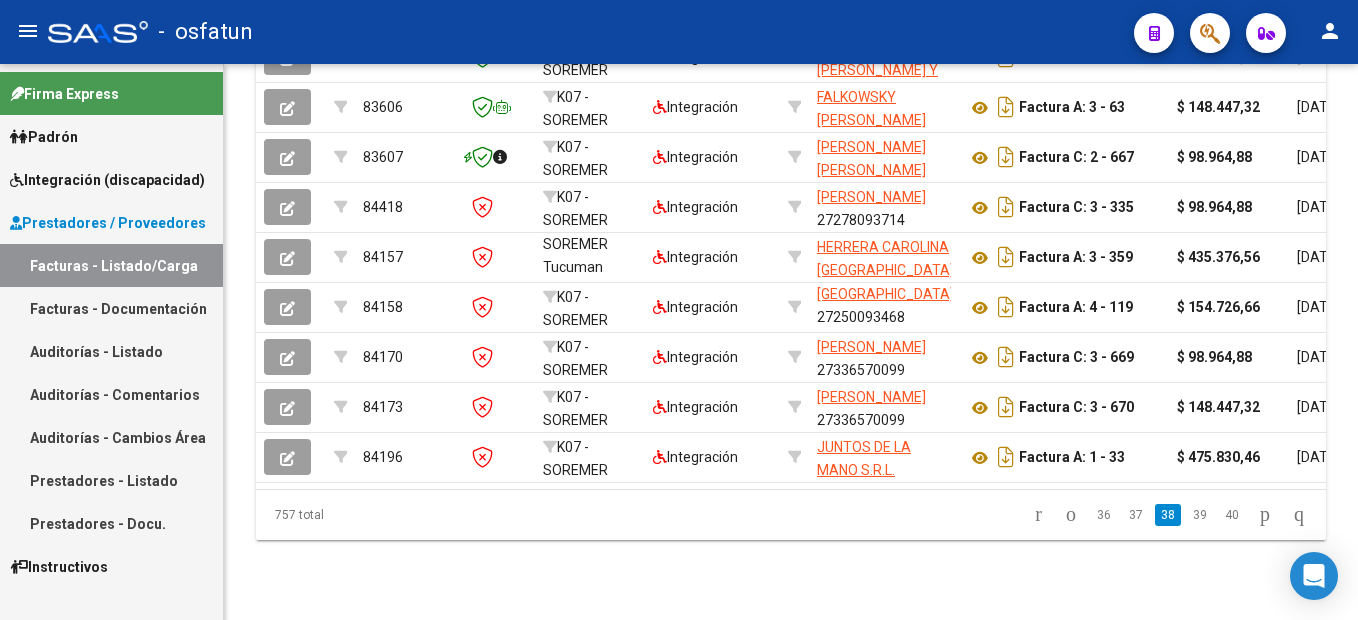 copy on "84158" 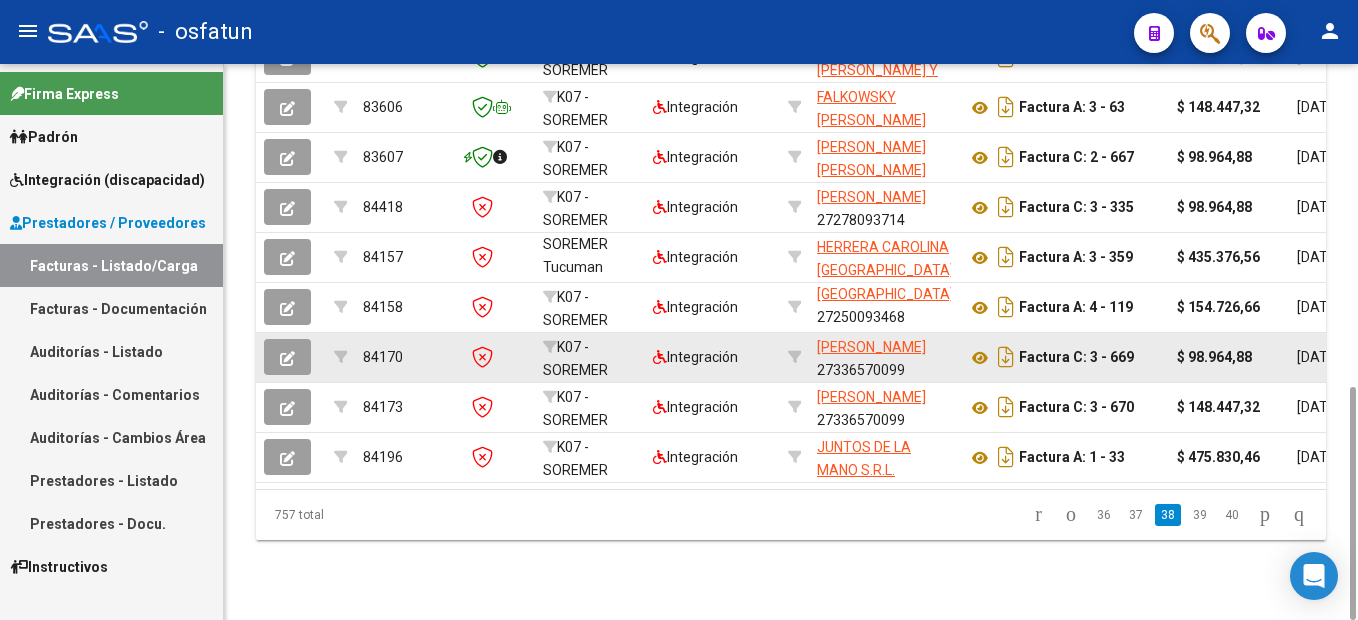 click on "84170" 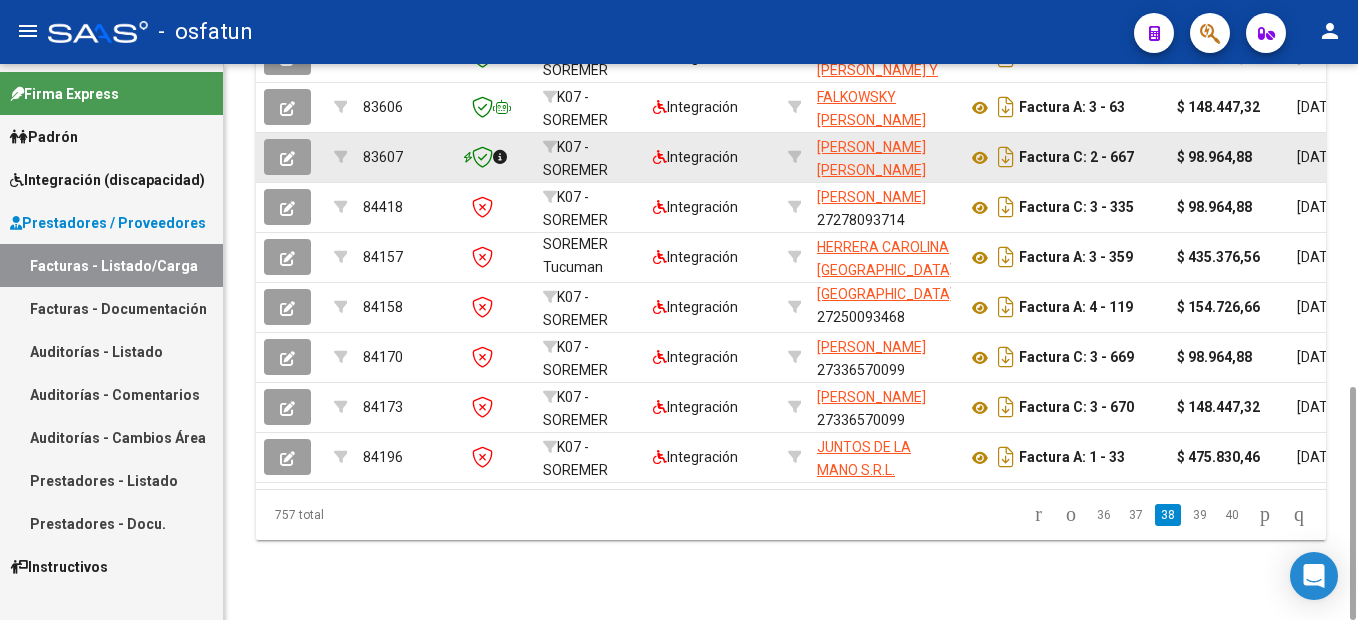 copy on "84170" 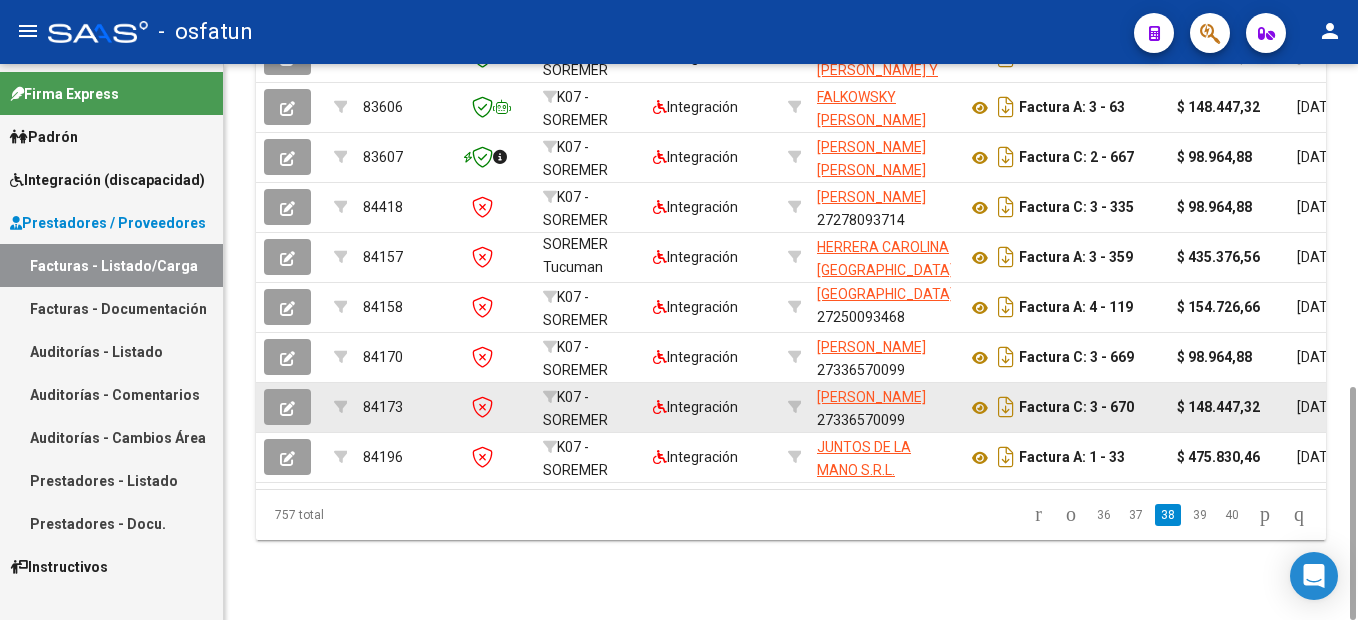 click on "84173" 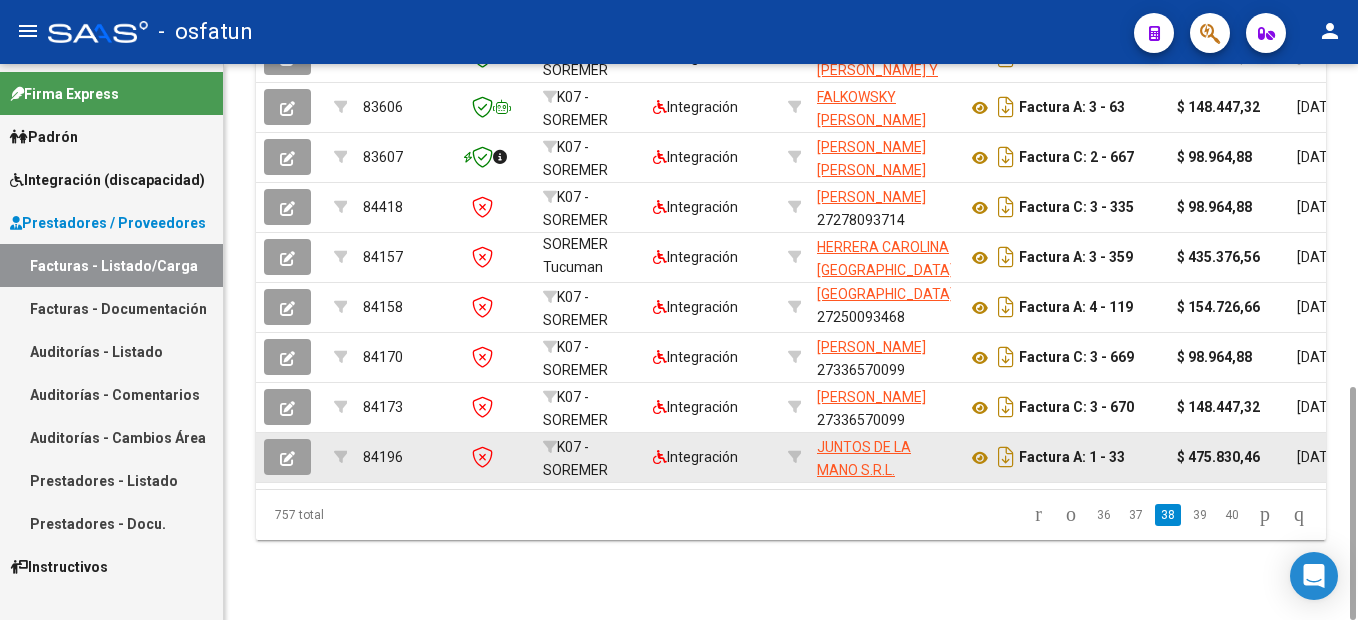 click on "84196" 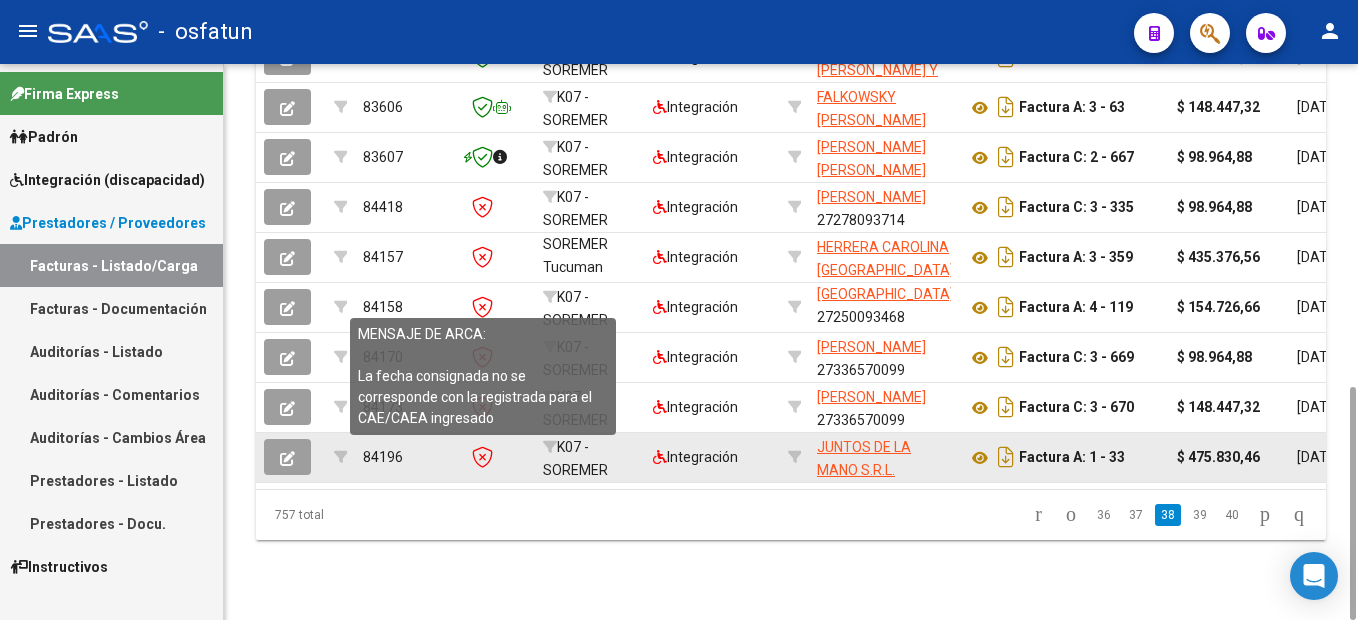 copy on "84196" 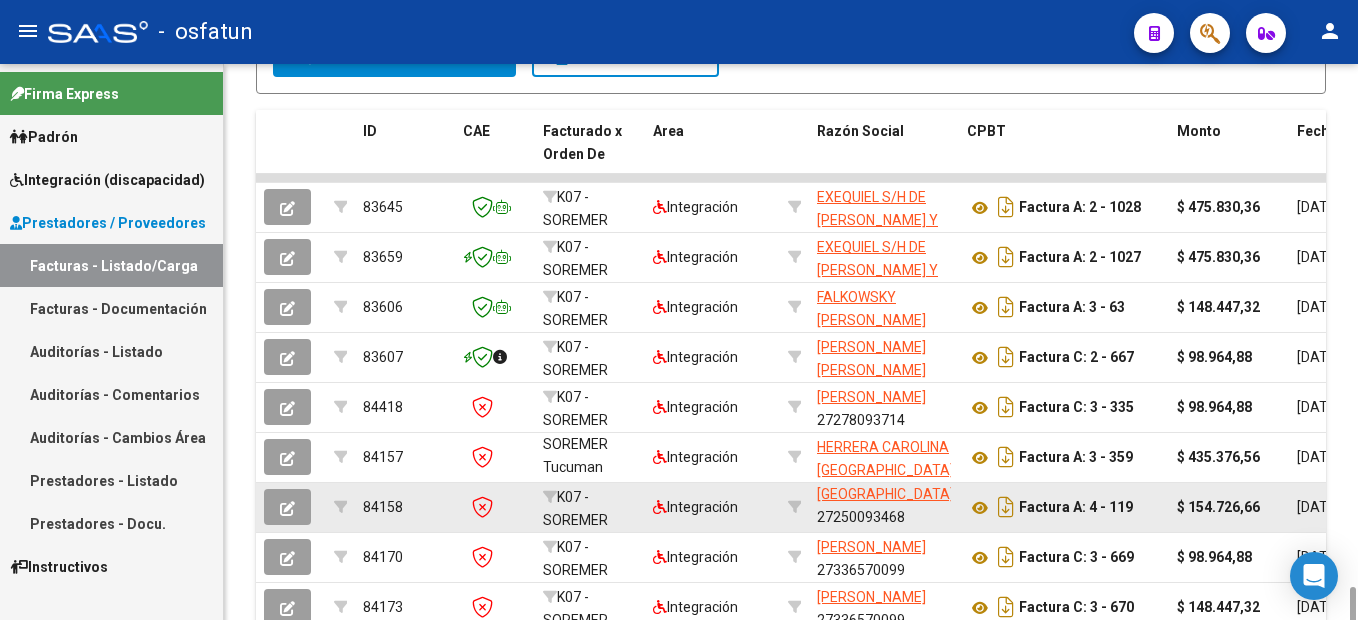 scroll, scrollTop: 767, scrollLeft: 0, axis: vertical 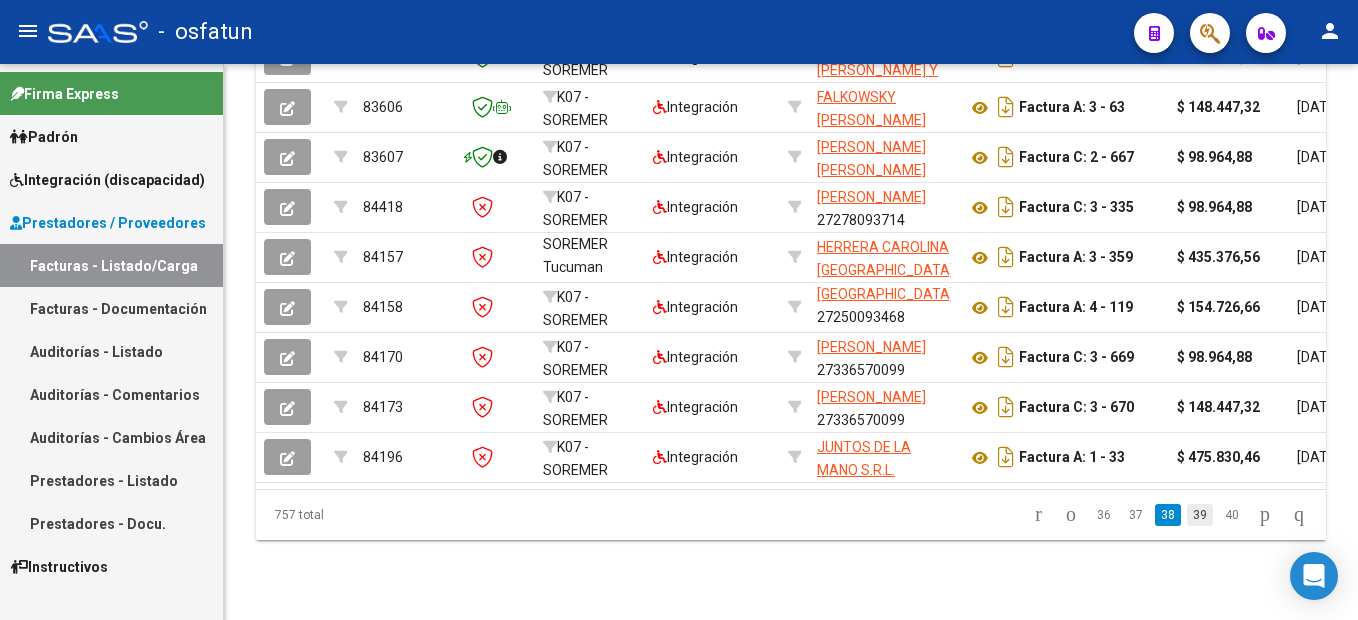 click on "39" 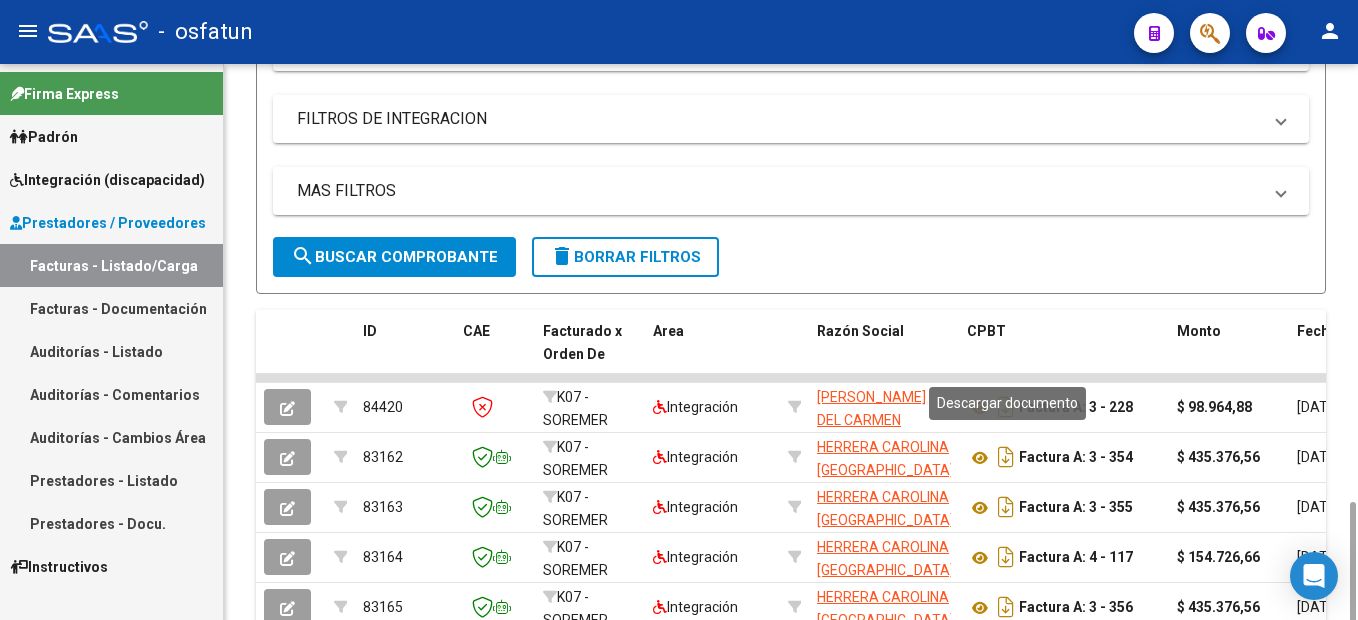 scroll, scrollTop: 567, scrollLeft: 0, axis: vertical 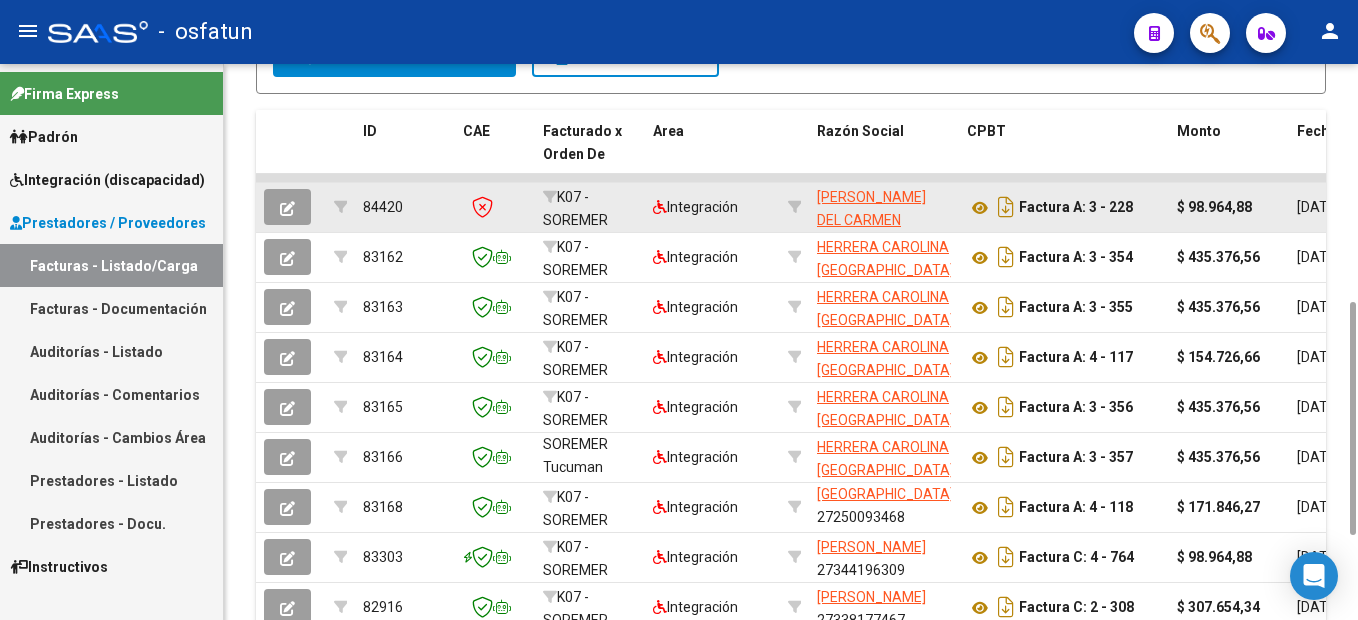 click on "84420" 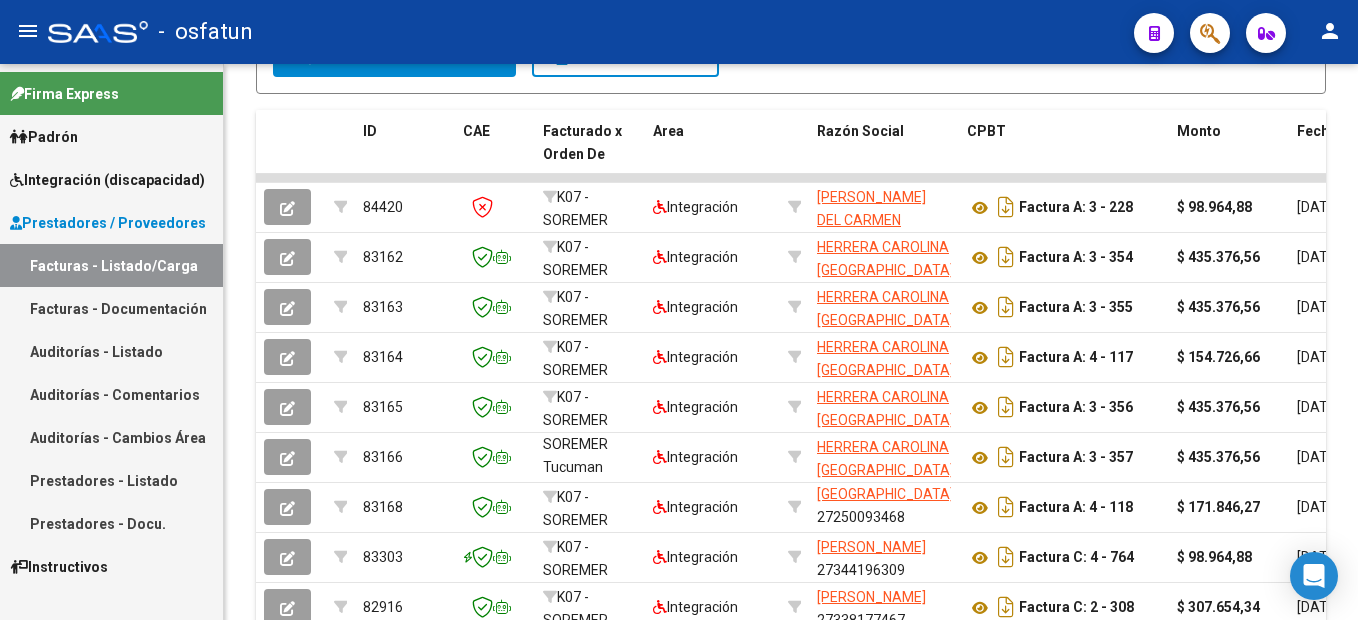 copy on "84420" 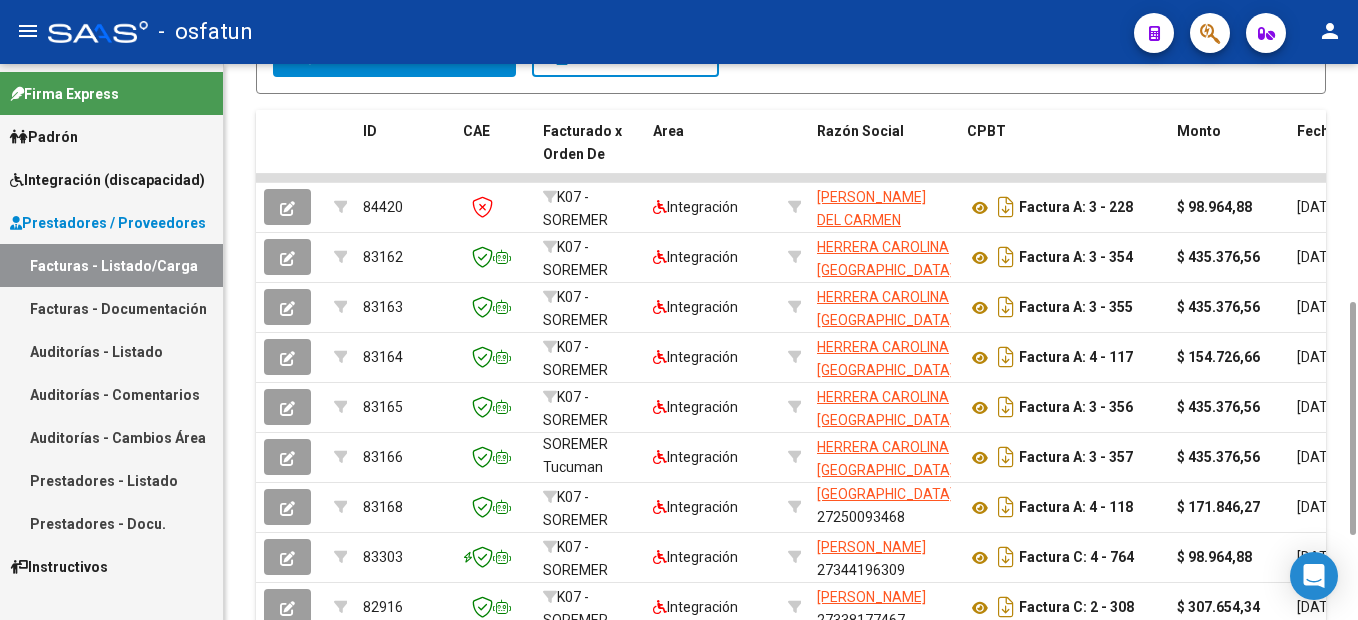 scroll, scrollTop: 767, scrollLeft: 0, axis: vertical 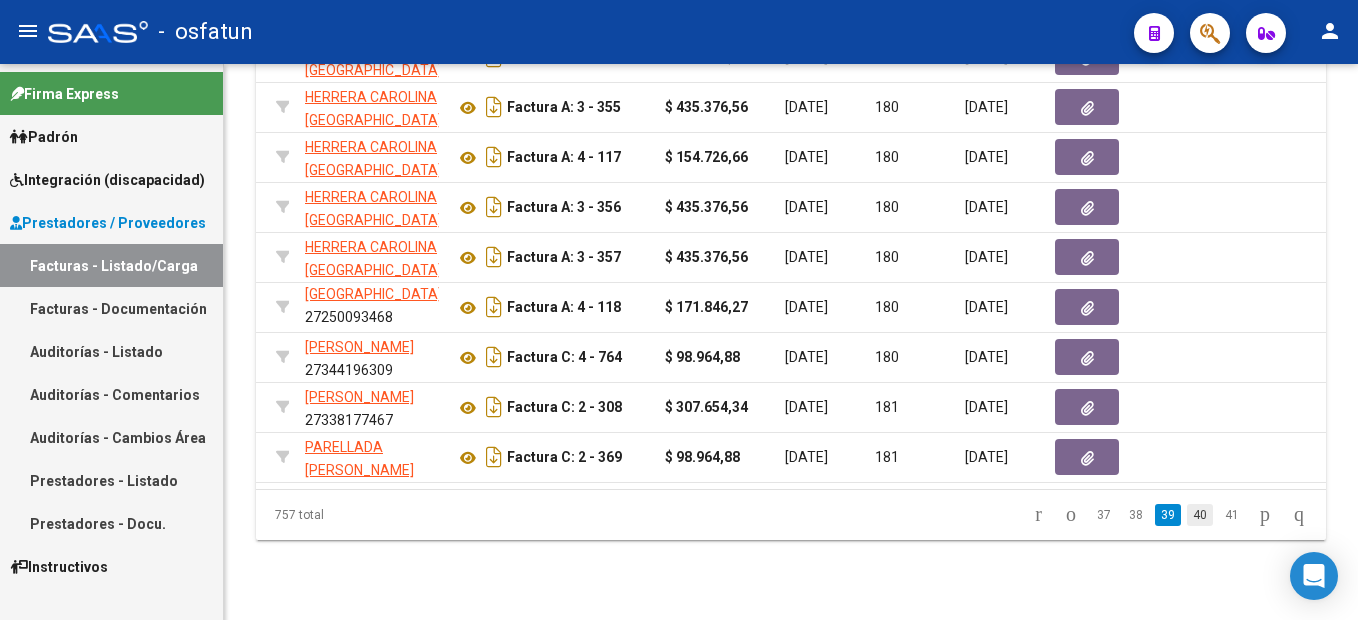 click on "40" 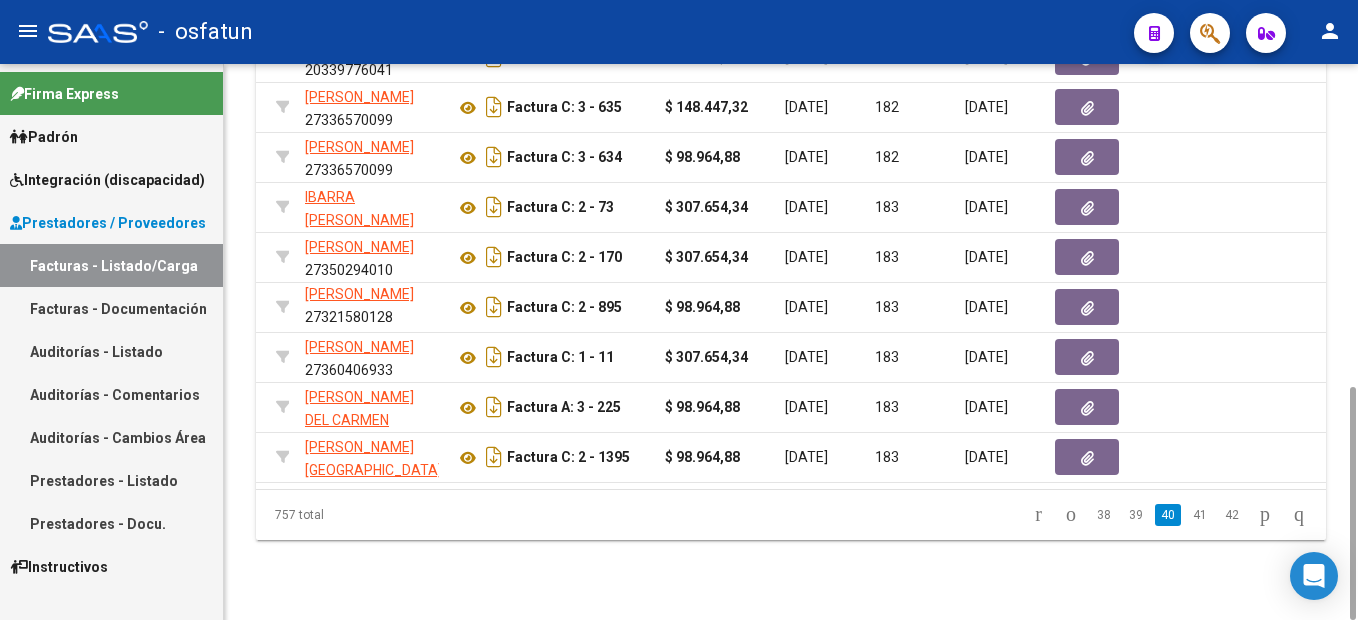 scroll, scrollTop: 0, scrollLeft: 0, axis: both 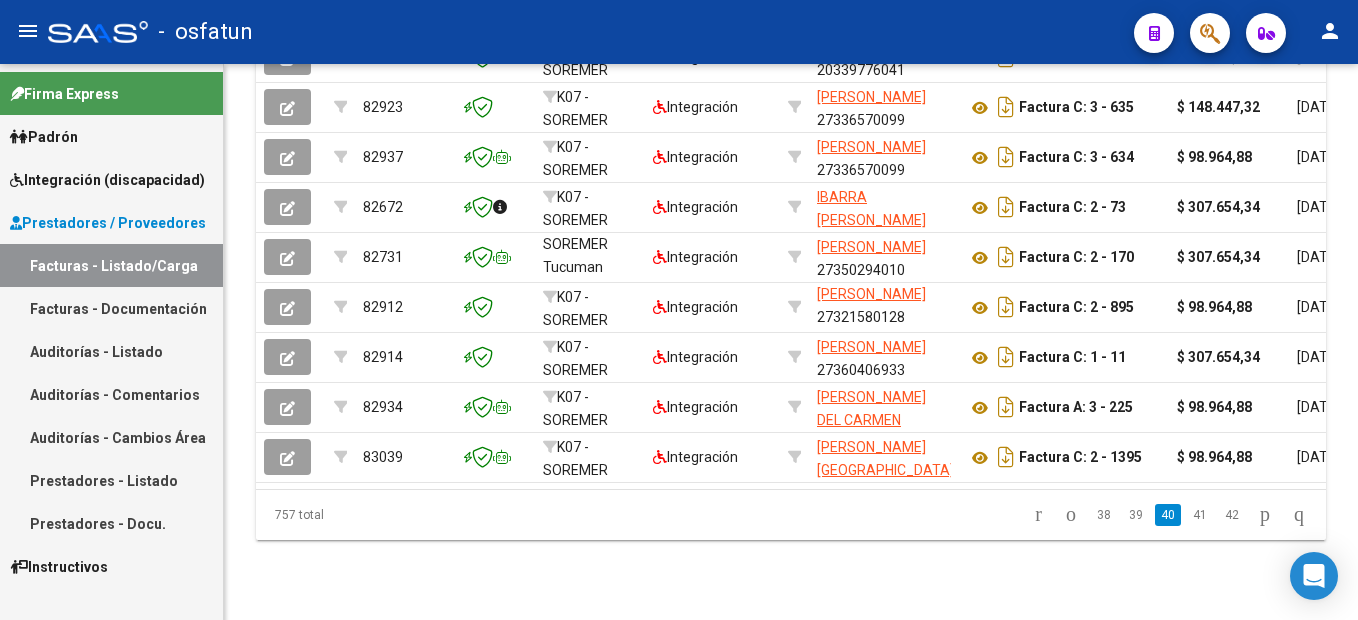 click on "41" 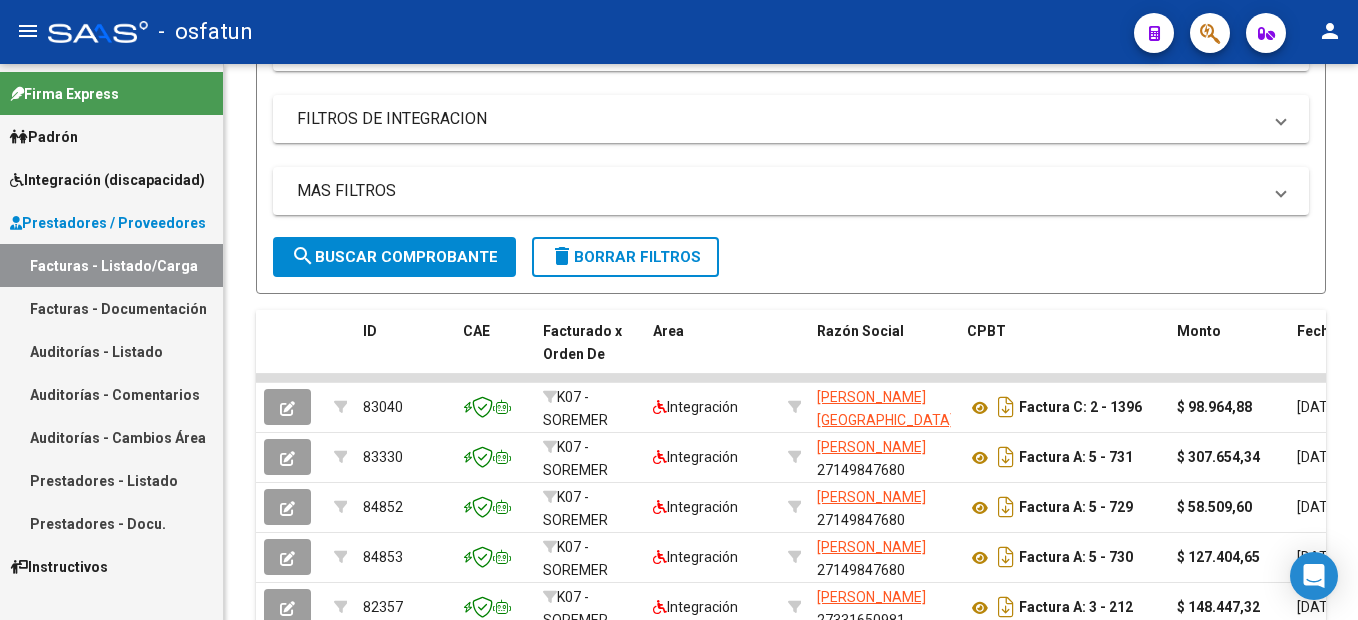 scroll, scrollTop: 767, scrollLeft: 0, axis: vertical 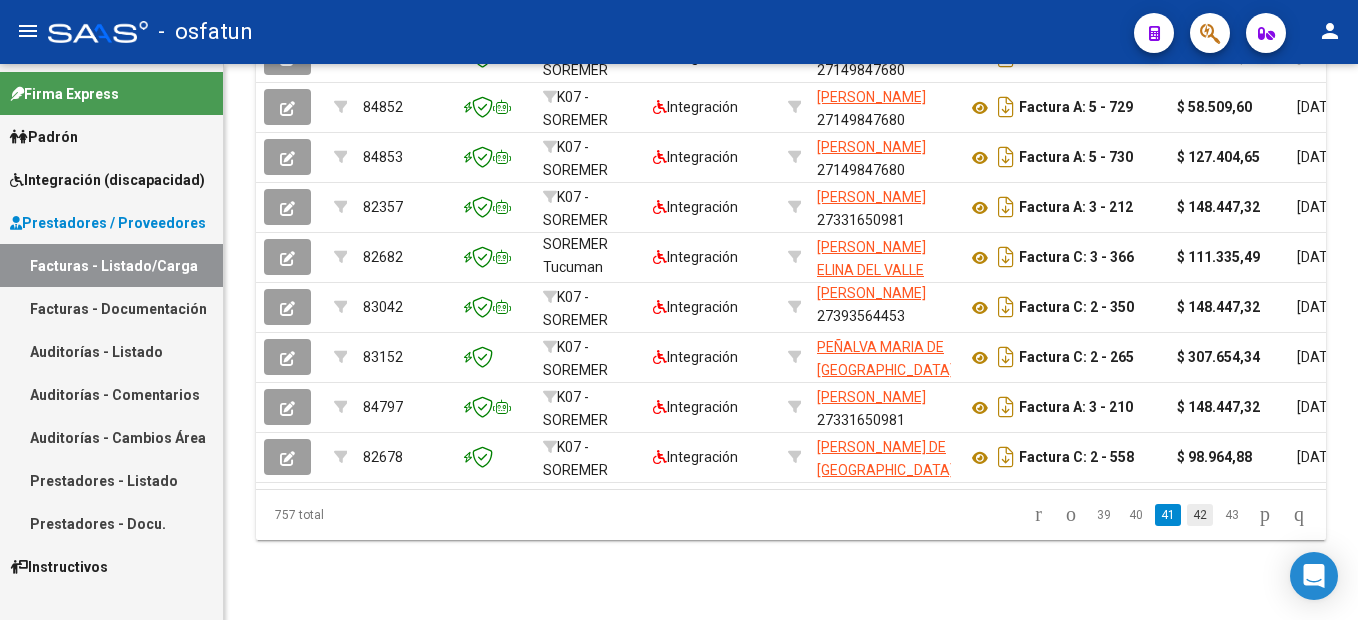 click on "42" 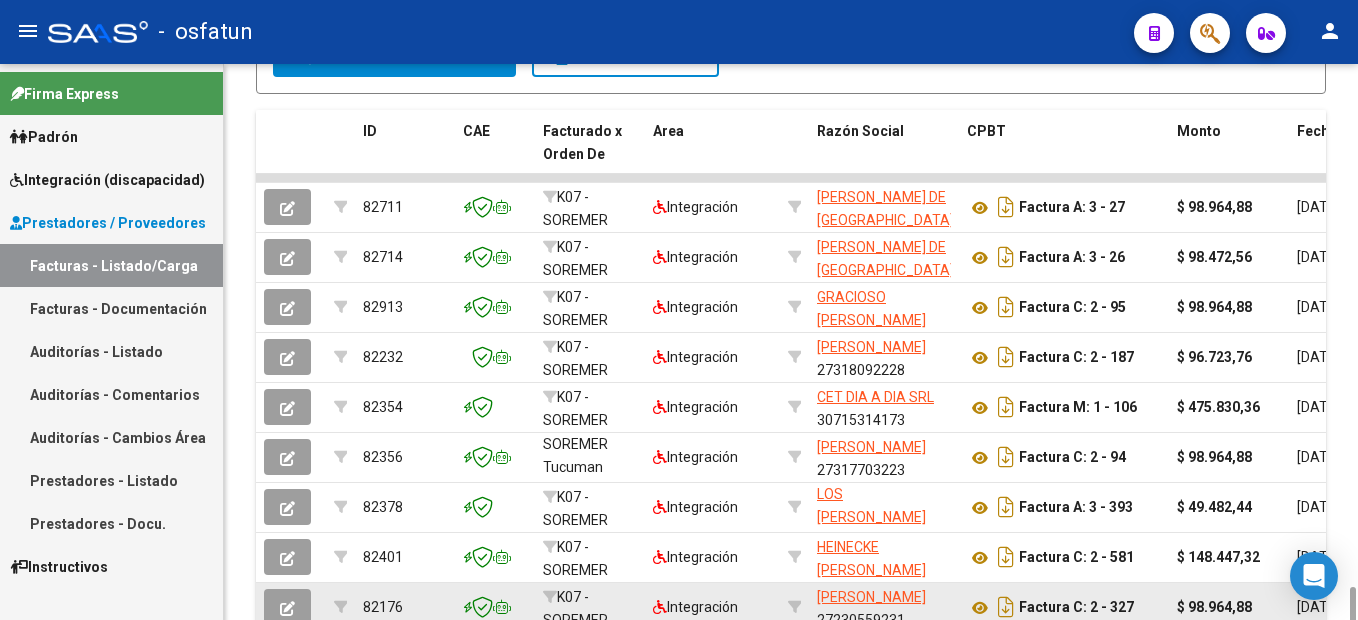scroll, scrollTop: 767, scrollLeft: 0, axis: vertical 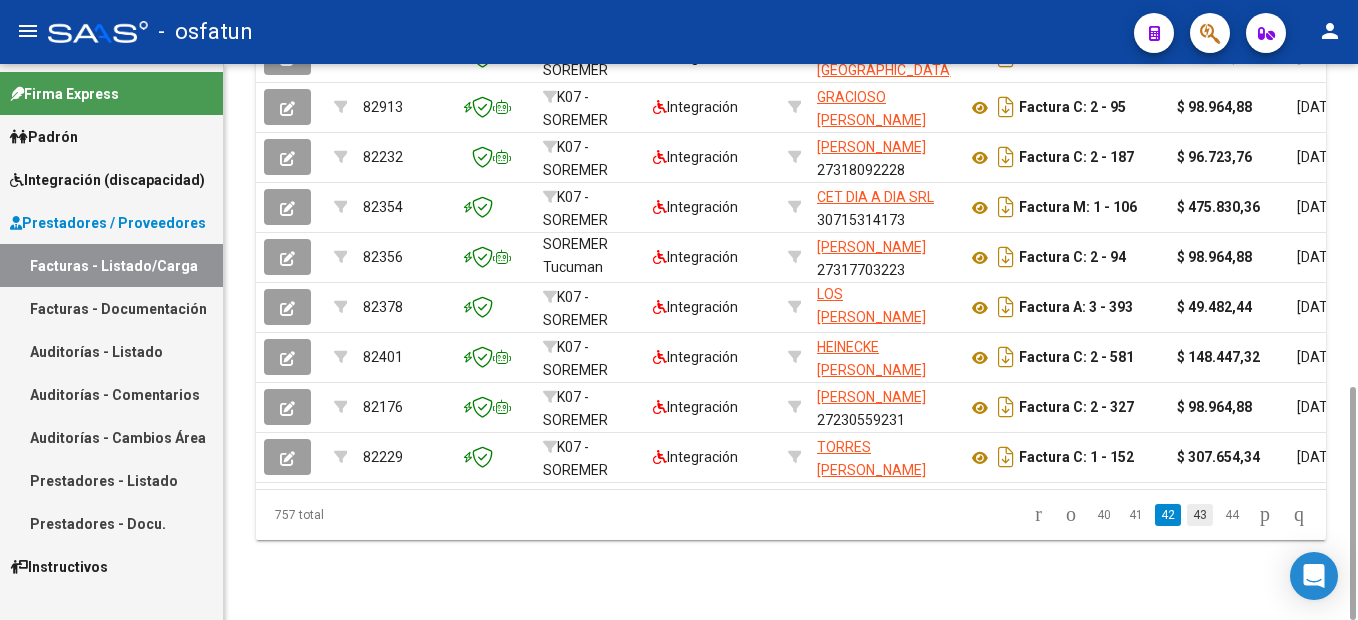 click on "43" 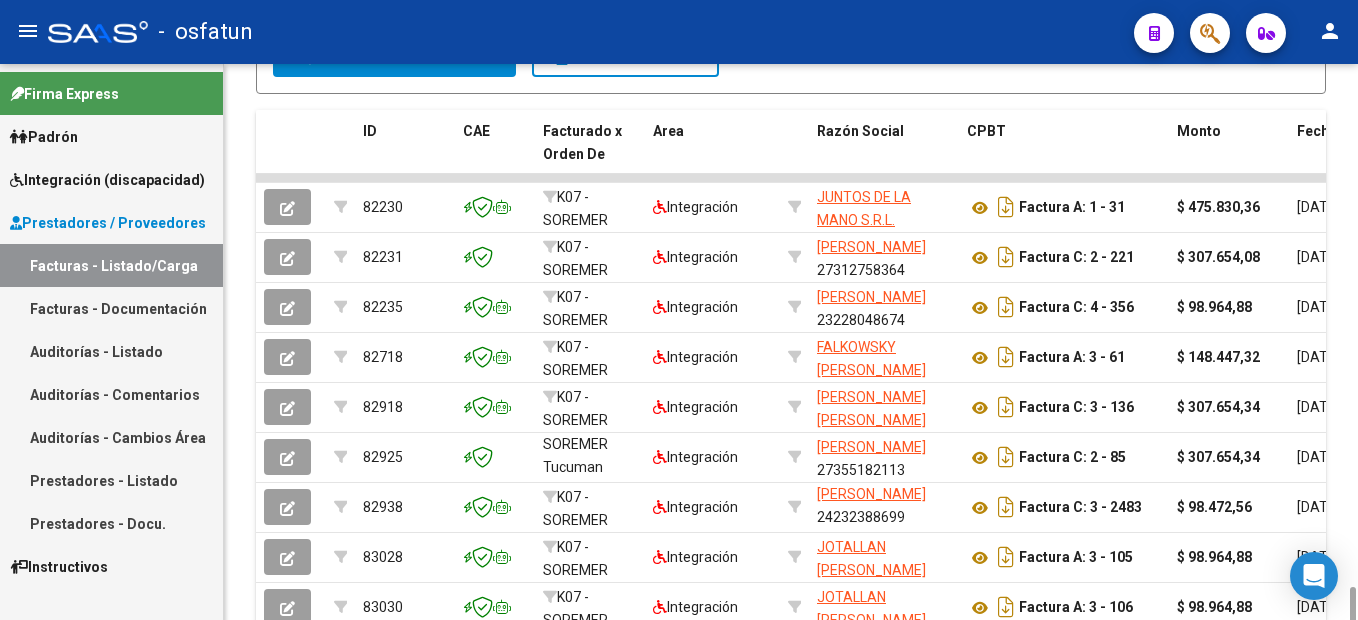 scroll, scrollTop: 767, scrollLeft: 0, axis: vertical 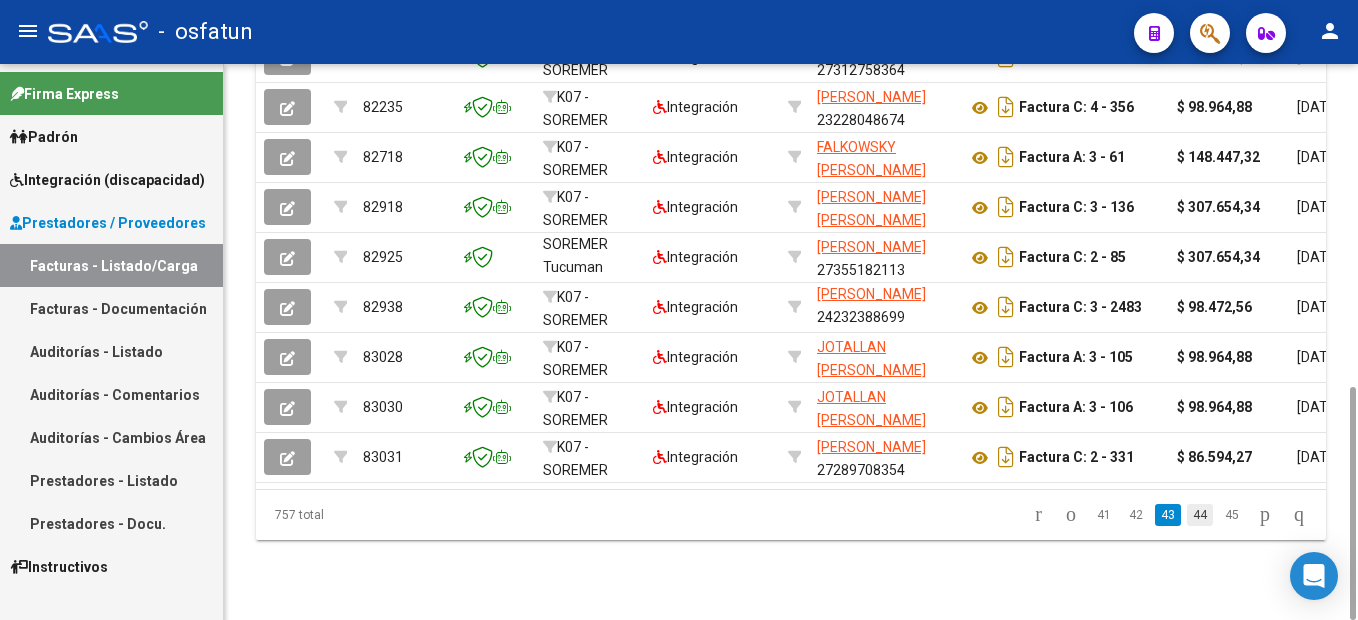 click on "44" 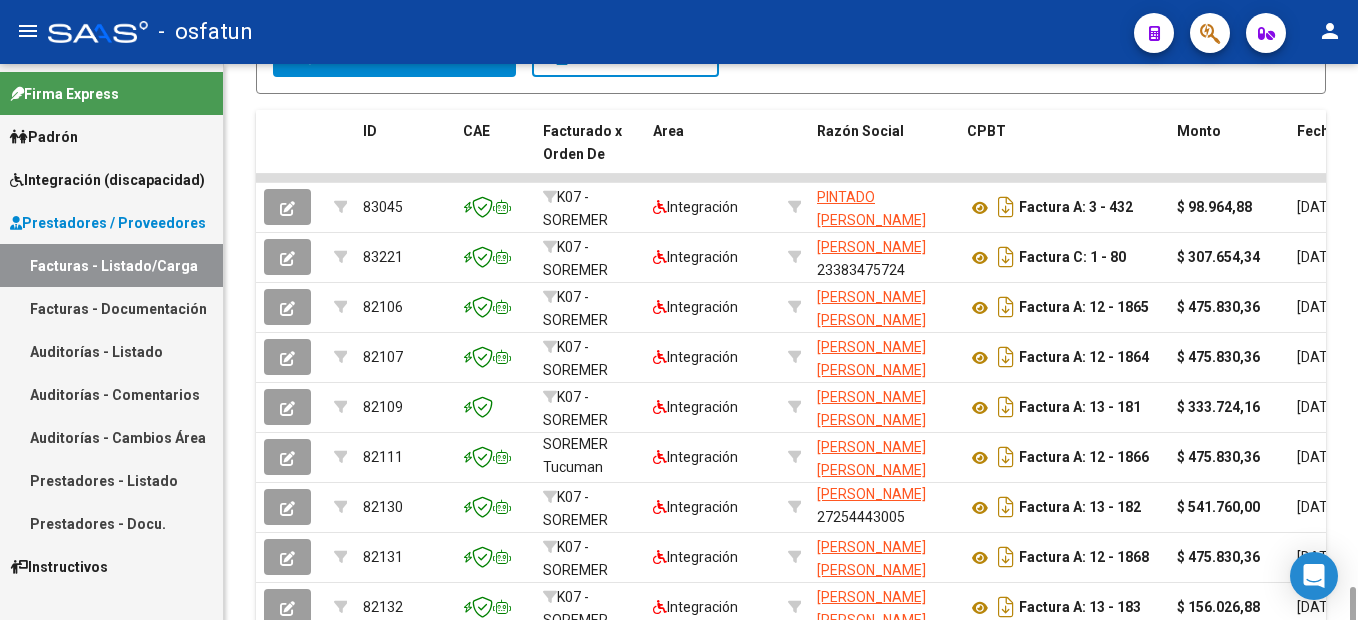 scroll, scrollTop: 767, scrollLeft: 0, axis: vertical 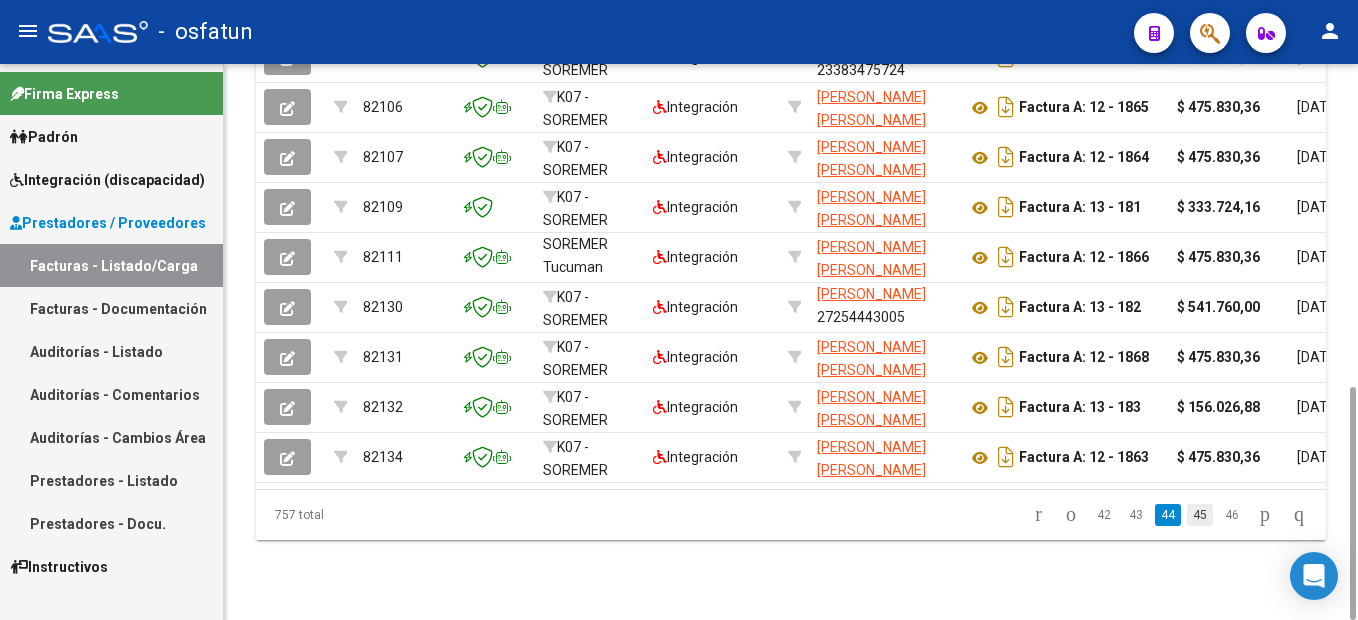 click on "45" 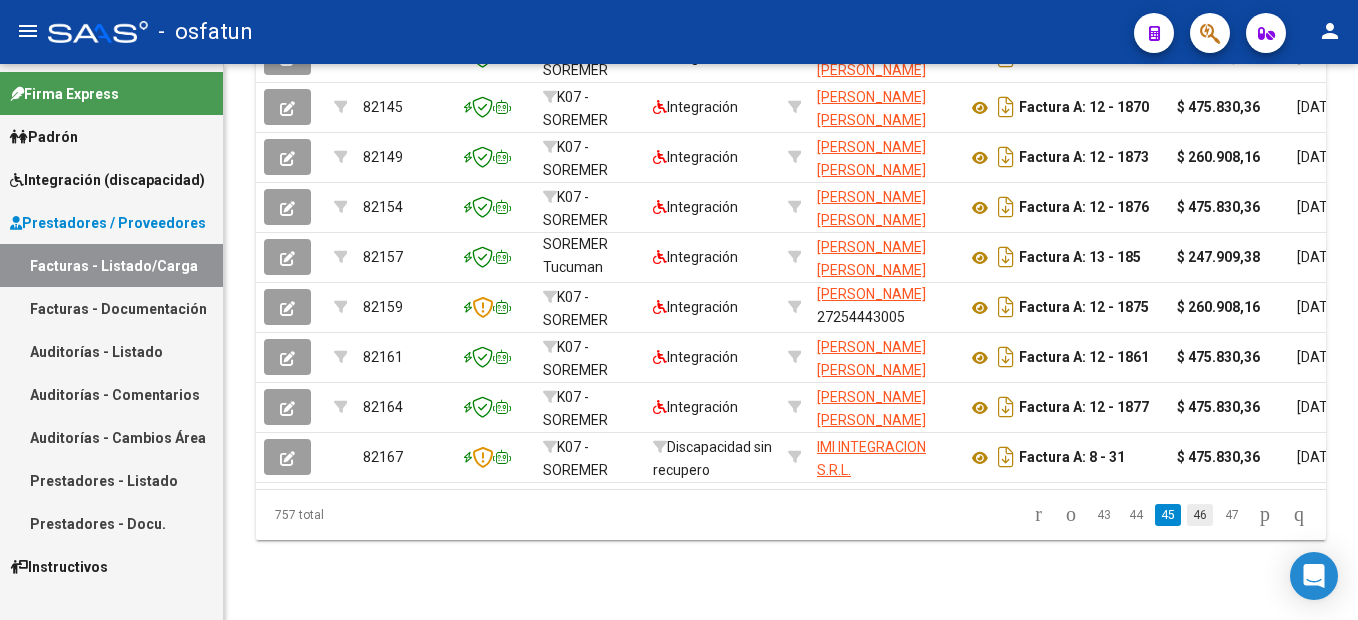 click on "46" 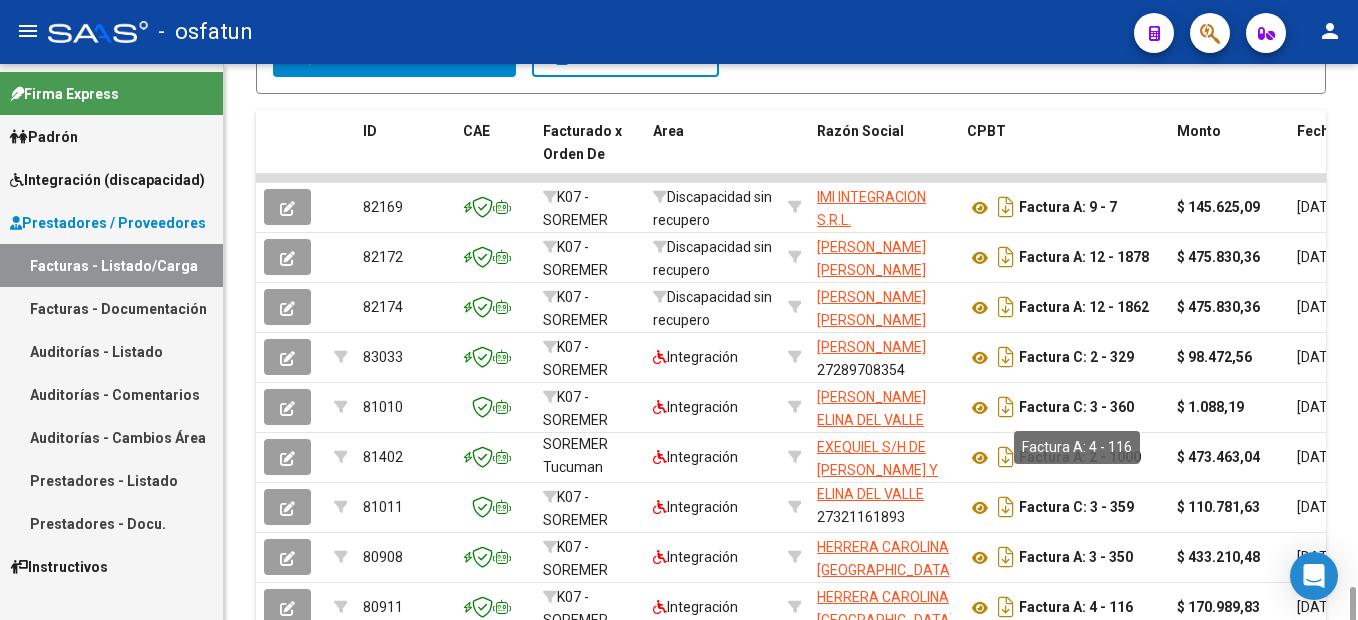 scroll, scrollTop: 767, scrollLeft: 0, axis: vertical 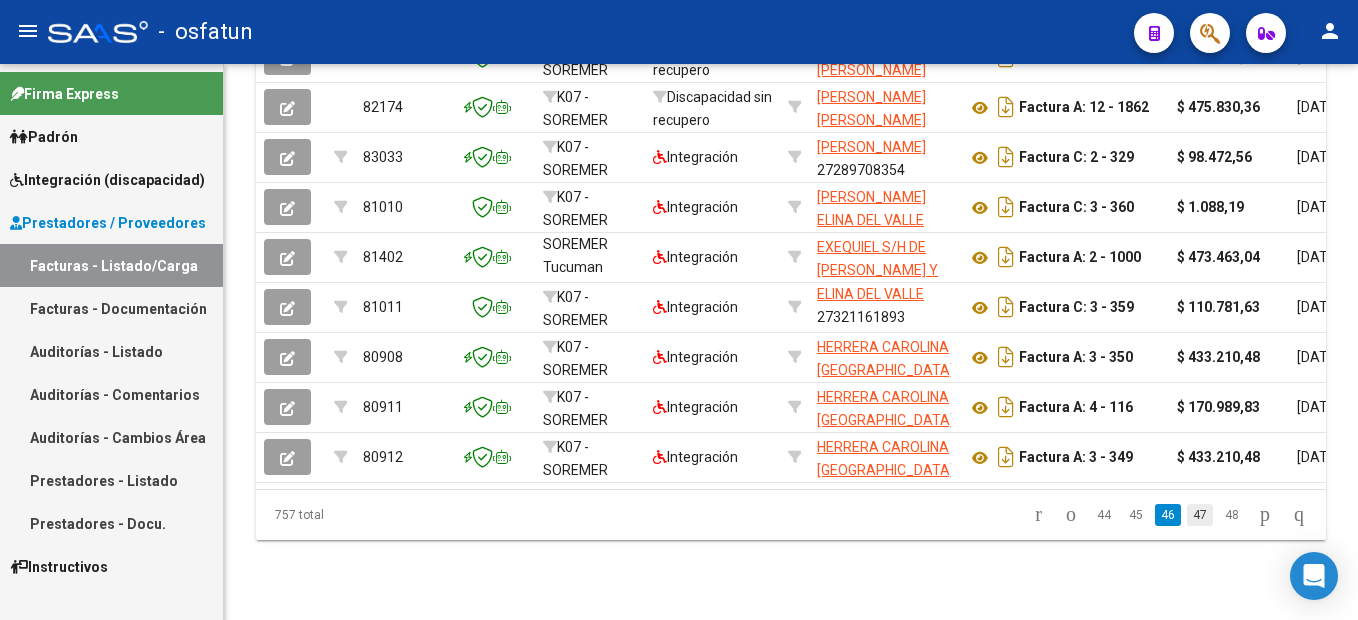 click on "47" 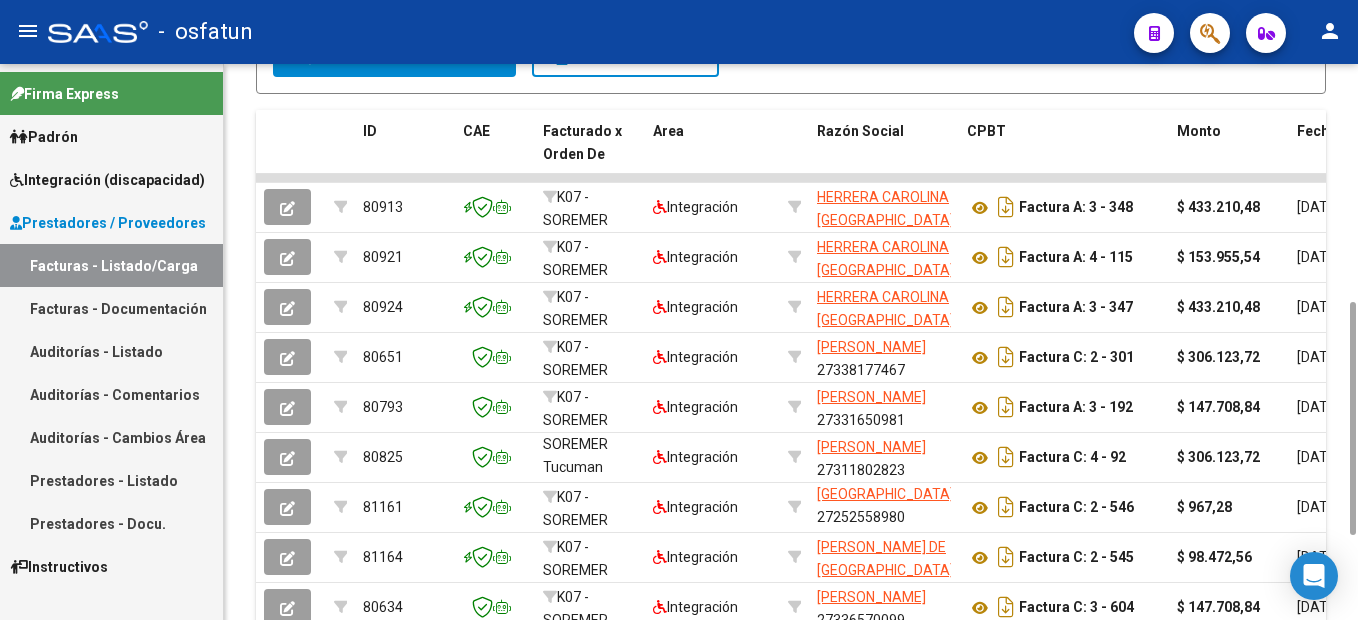 scroll, scrollTop: 767, scrollLeft: 0, axis: vertical 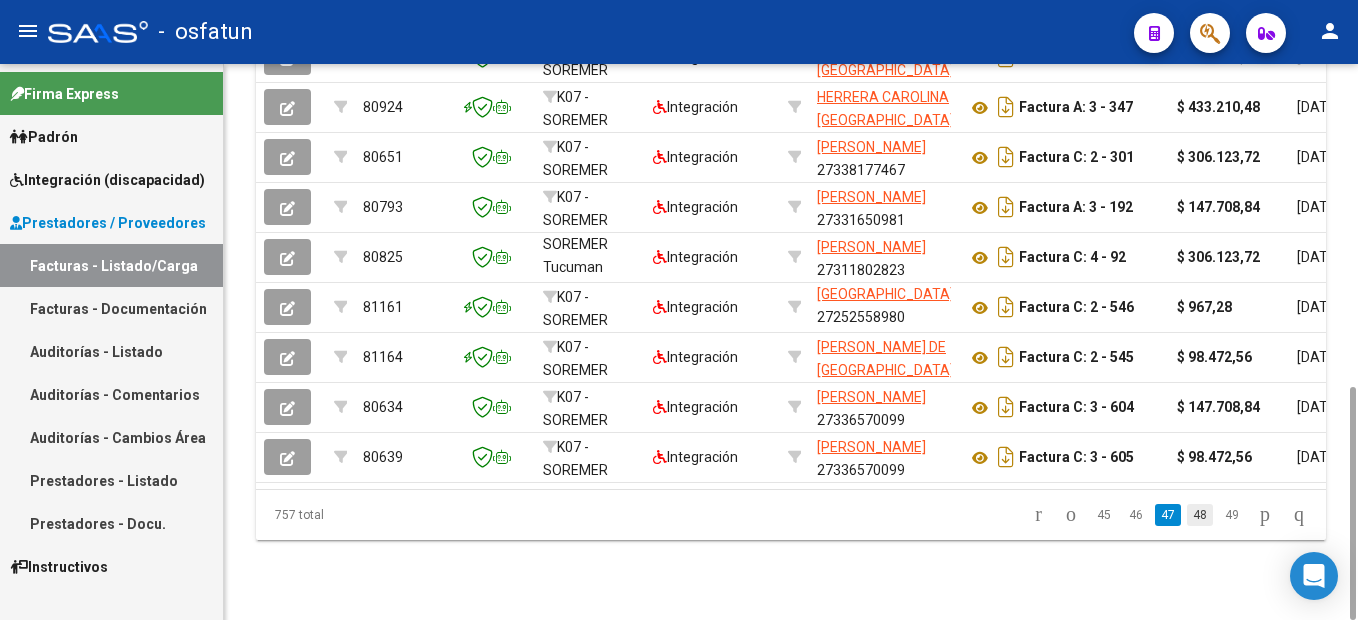 click on "48" 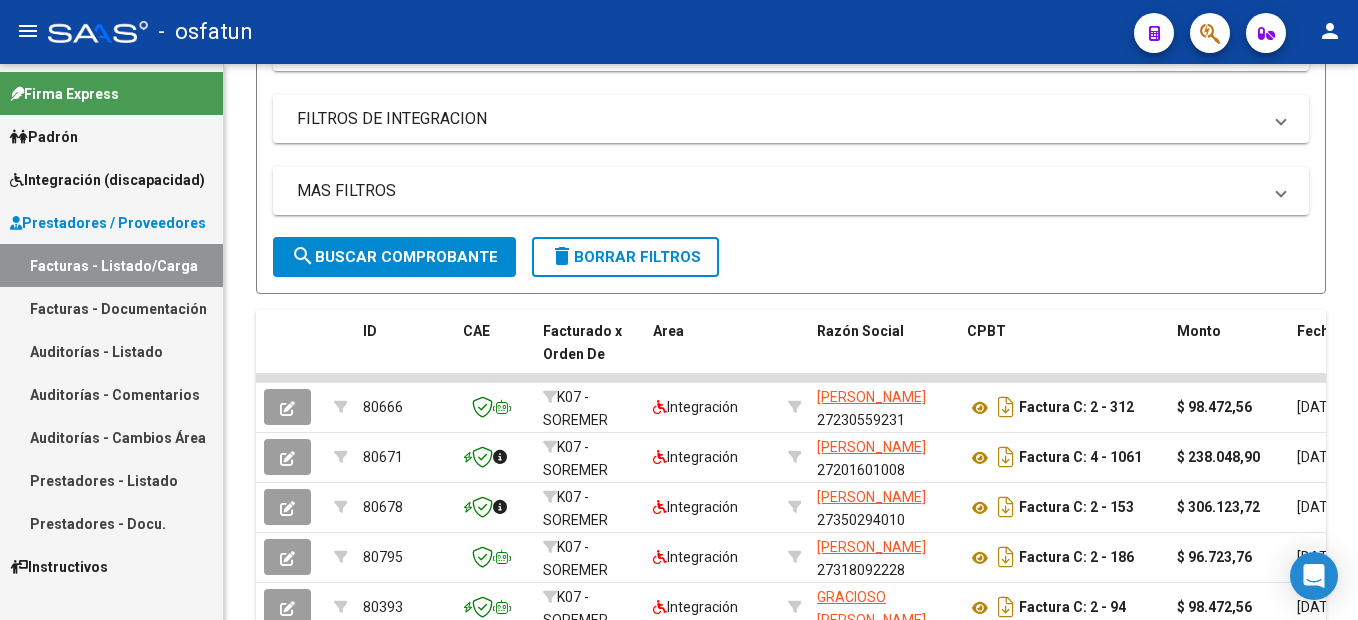 scroll, scrollTop: 767, scrollLeft: 0, axis: vertical 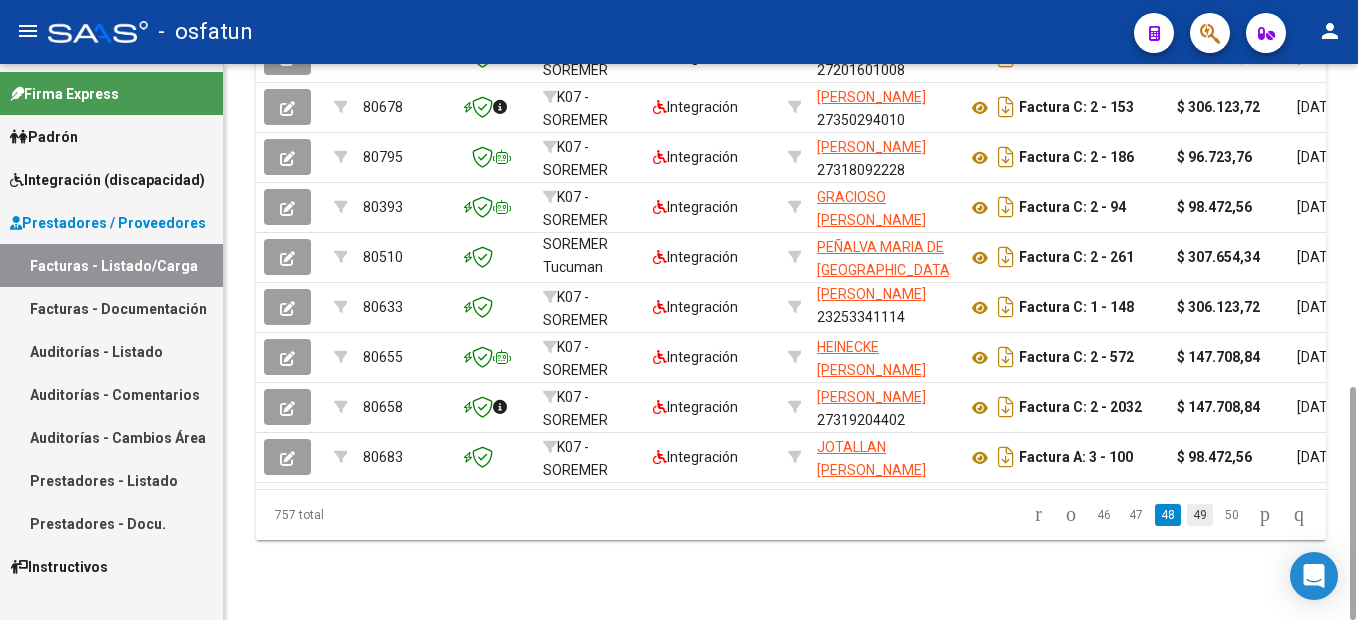 click on "49" 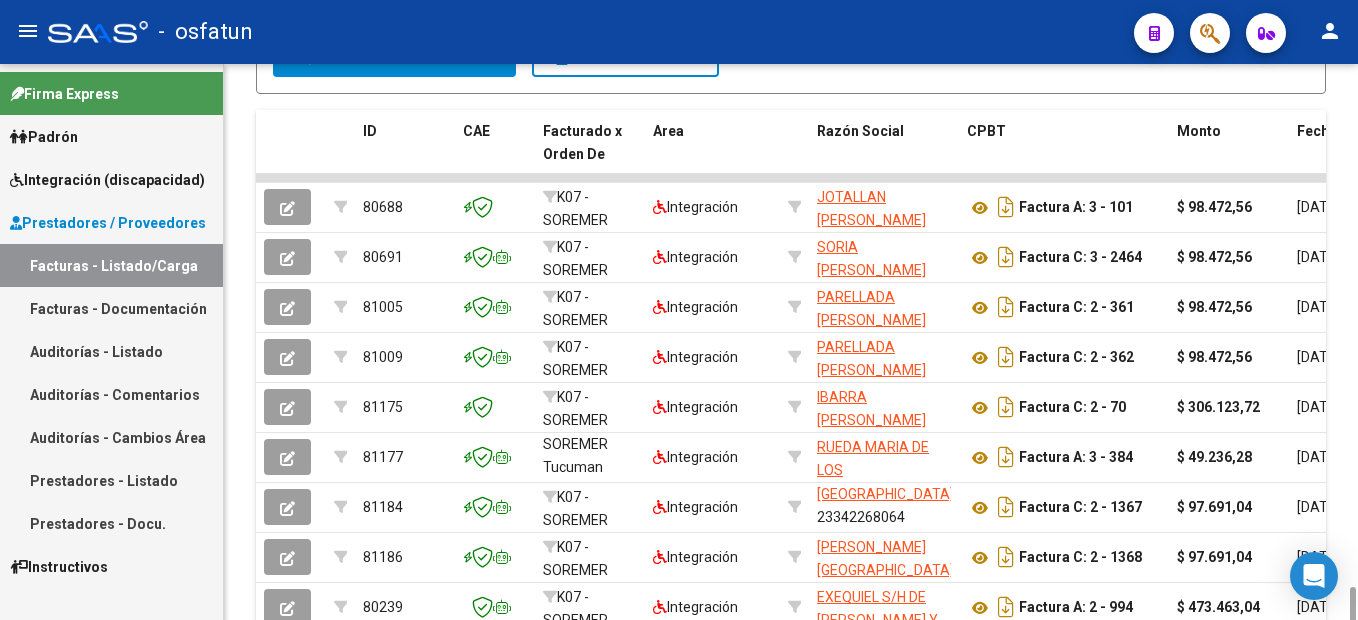 scroll, scrollTop: 767, scrollLeft: 0, axis: vertical 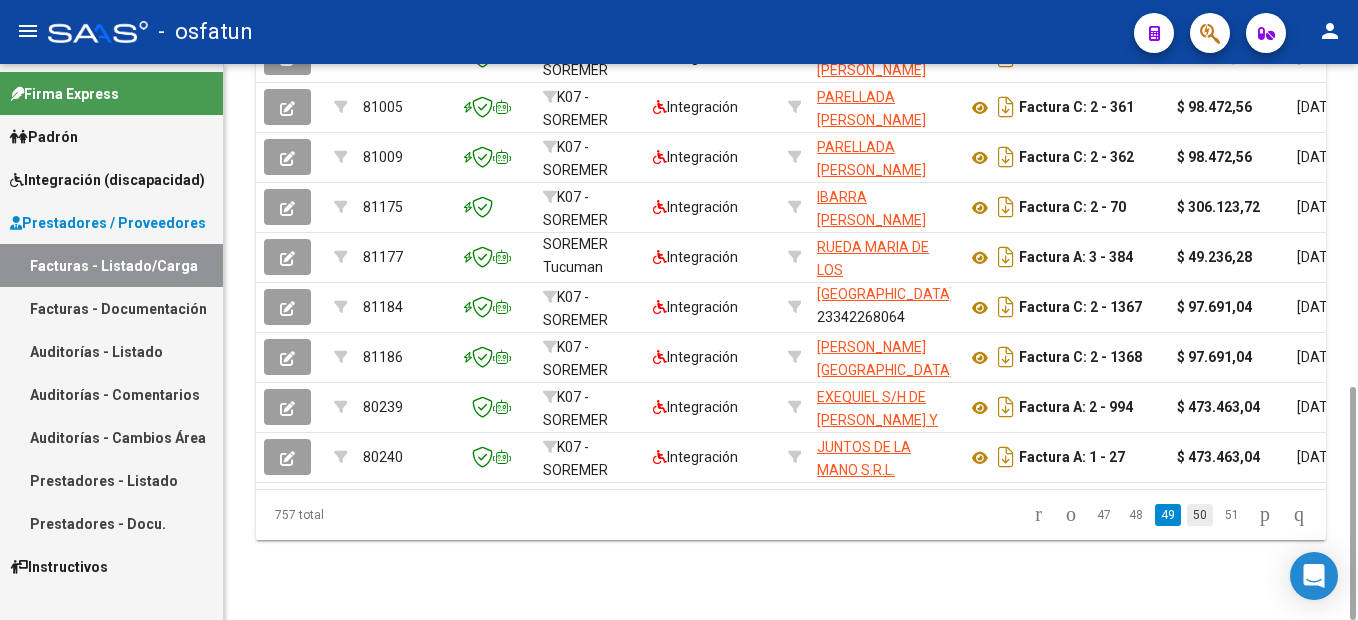 click on "50" 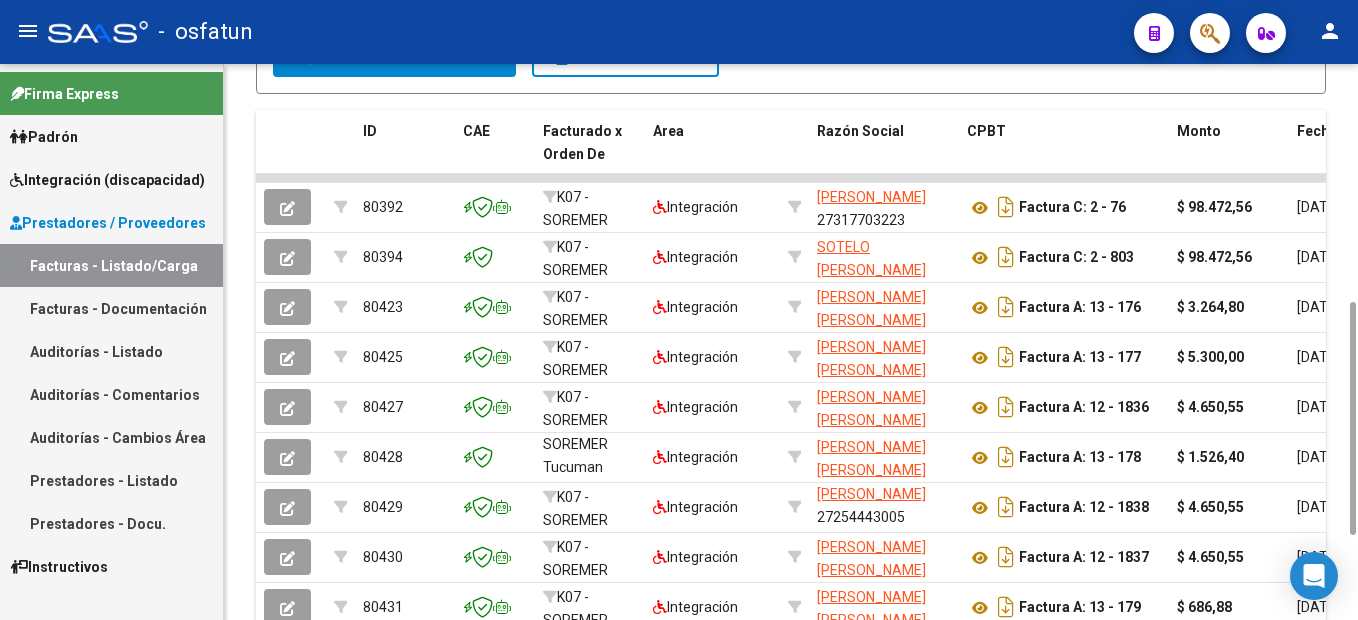 scroll, scrollTop: 767, scrollLeft: 0, axis: vertical 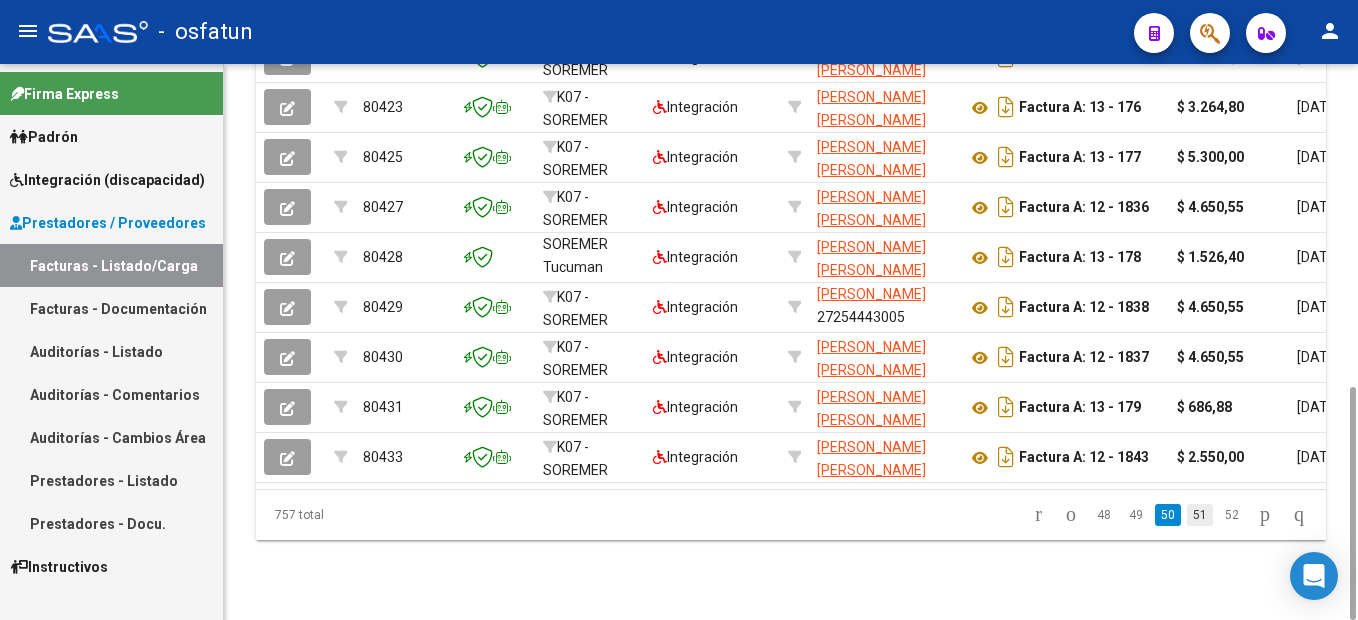 click on "51" 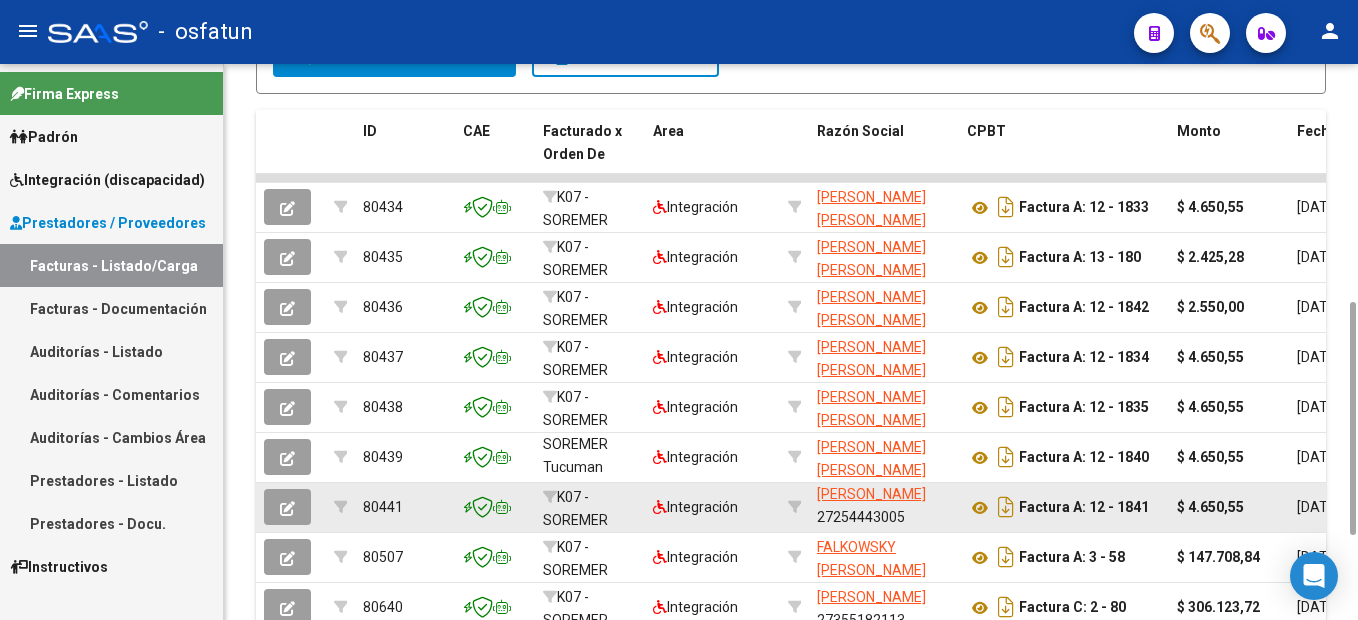 scroll, scrollTop: 767, scrollLeft: 0, axis: vertical 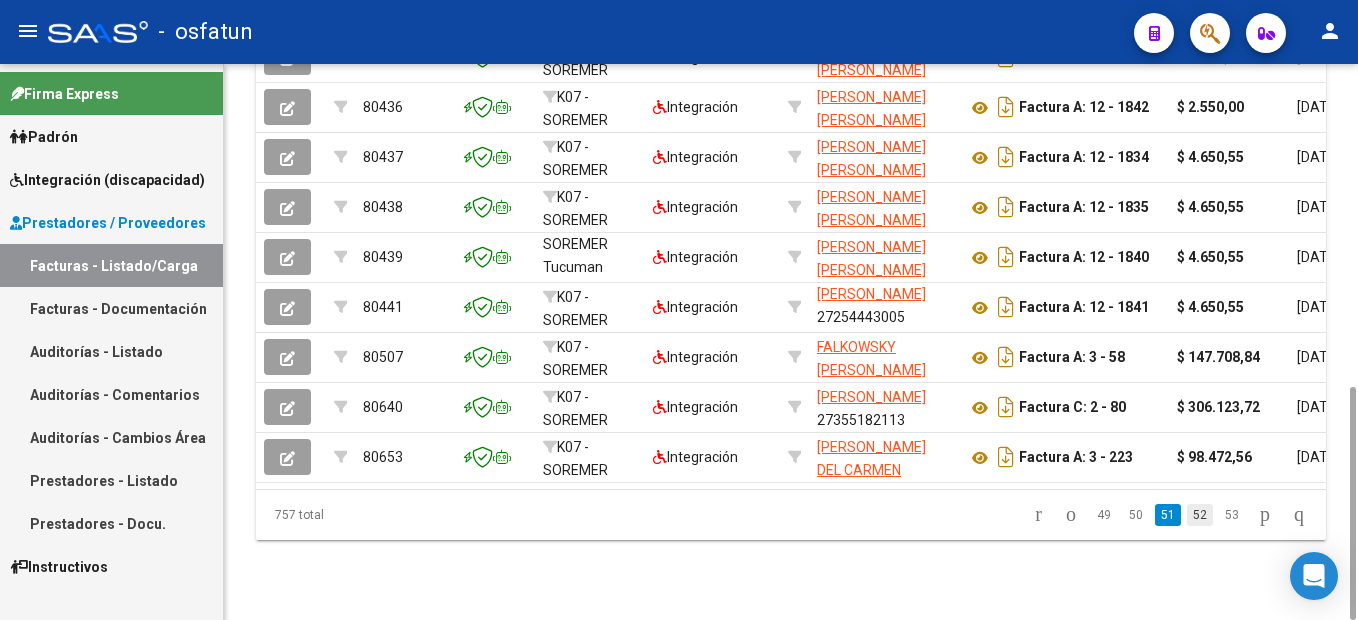 click on "52" 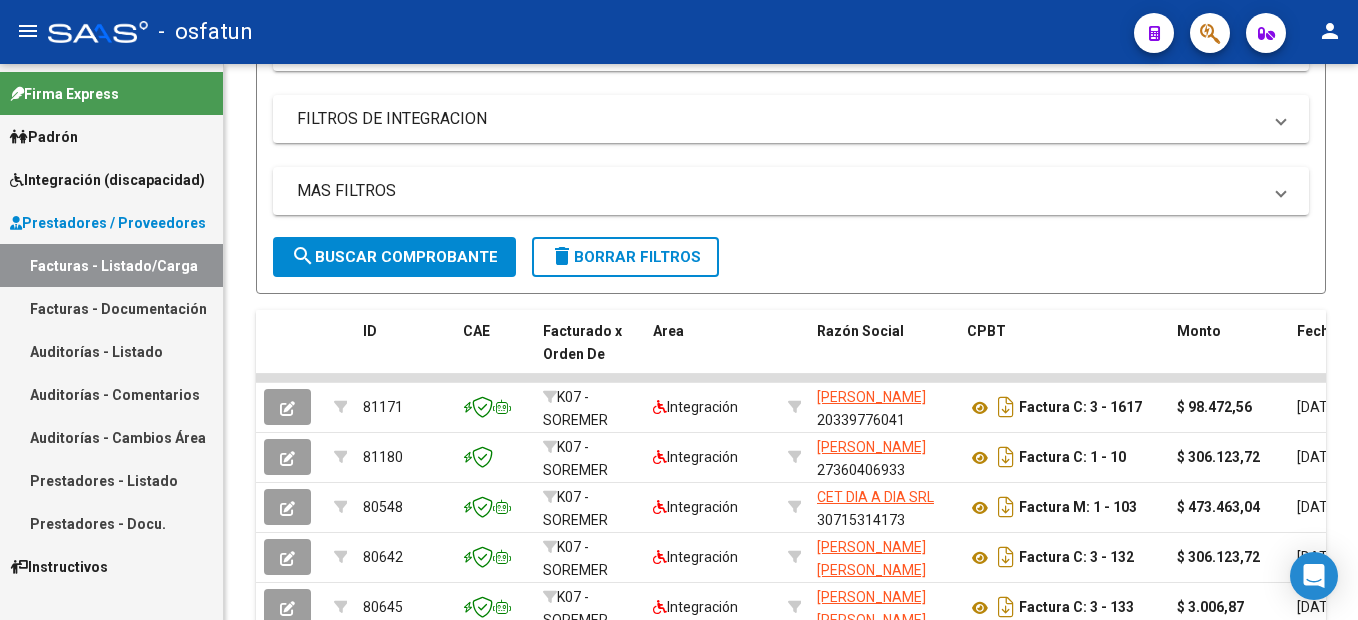 scroll, scrollTop: 767, scrollLeft: 0, axis: vertical 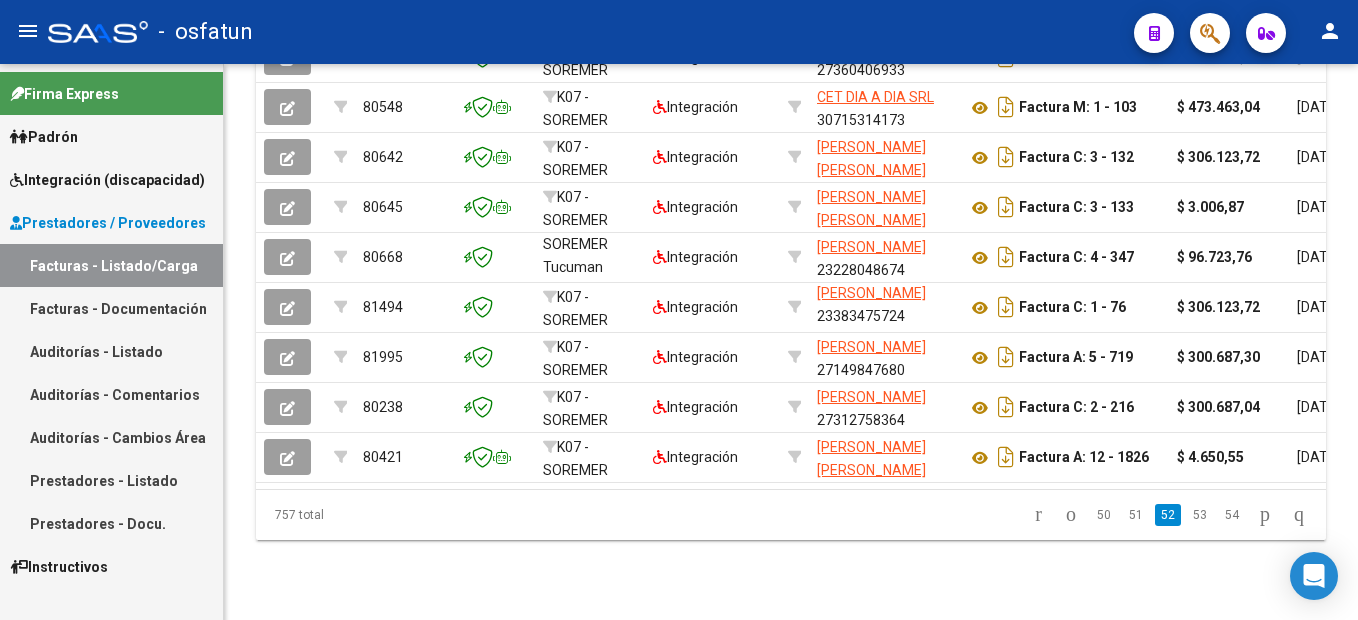 click on "53" 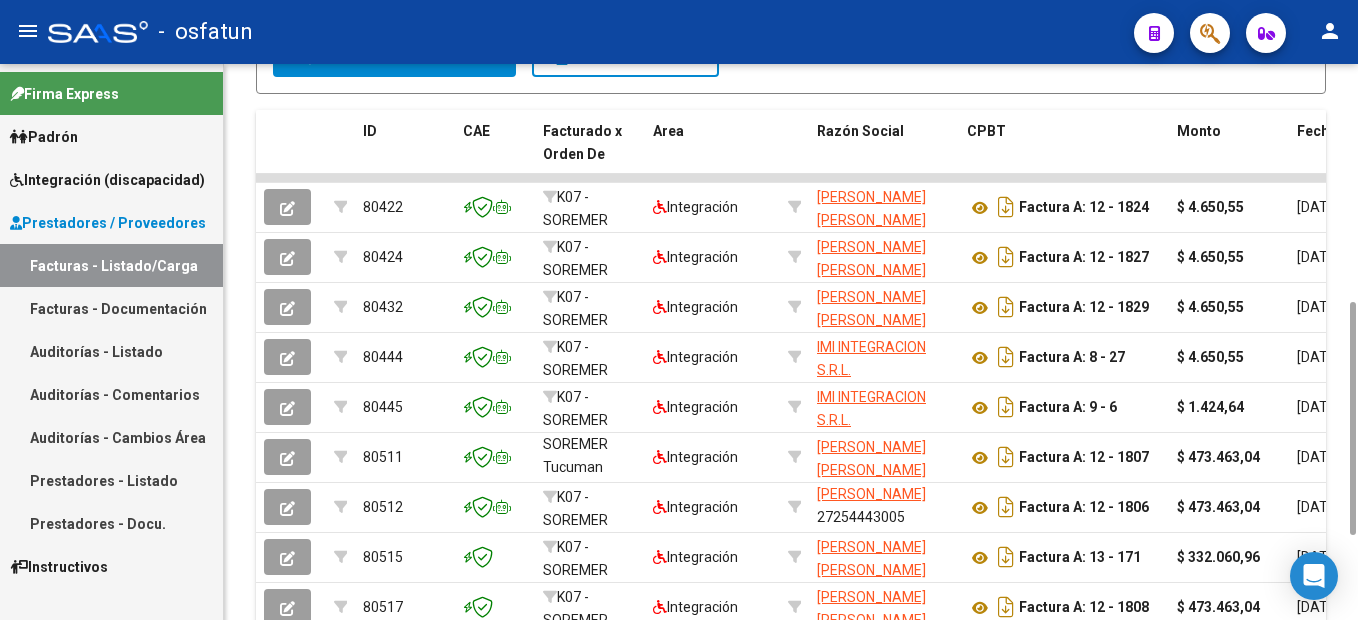 scroll, scrollTop: 767, scrollLeft: 0, axis: vertical 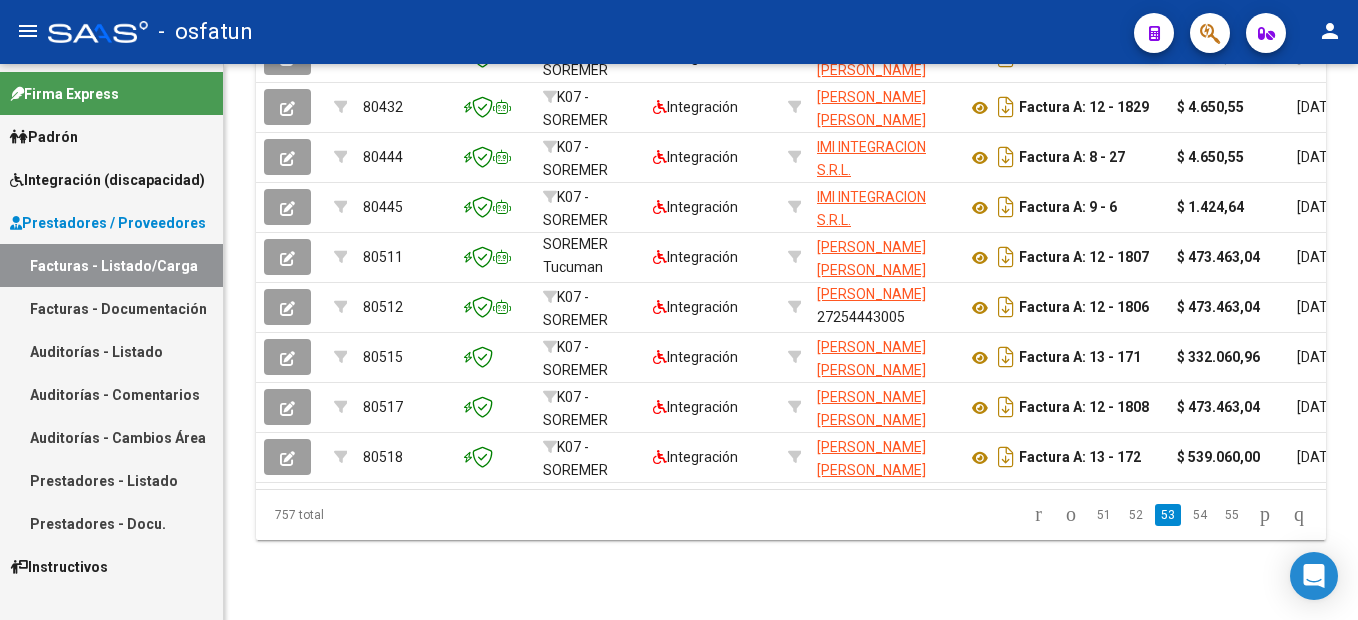 click on "55" 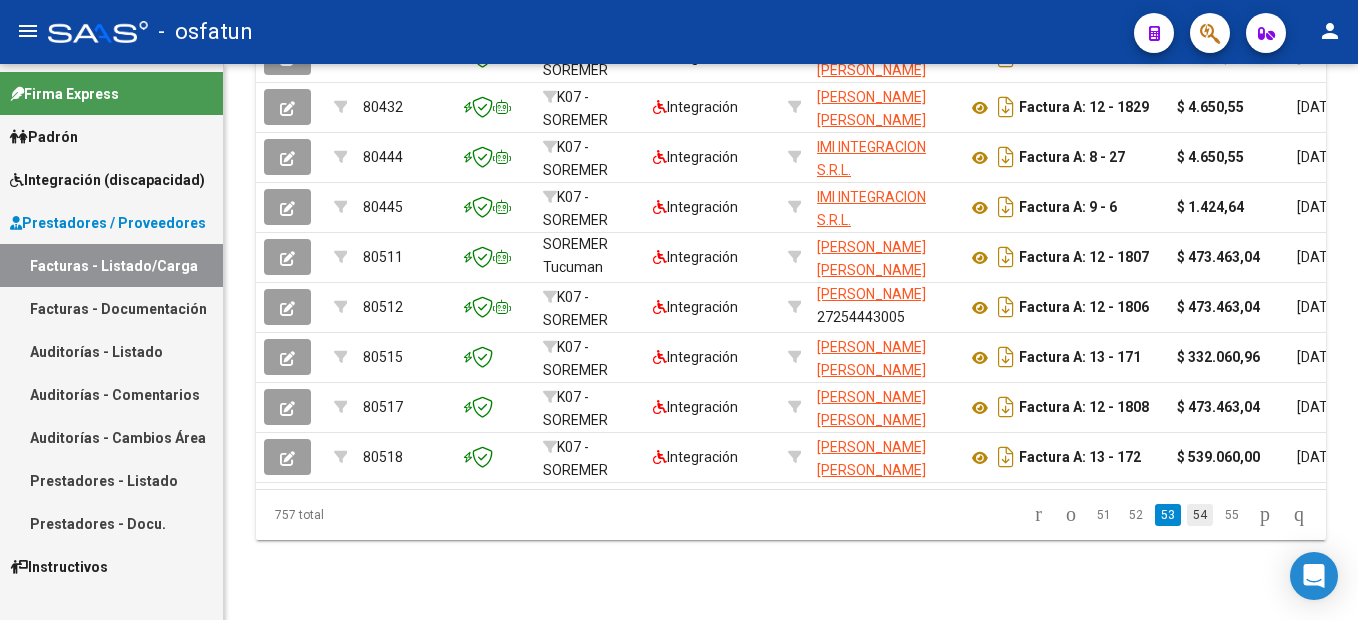 click on "54" 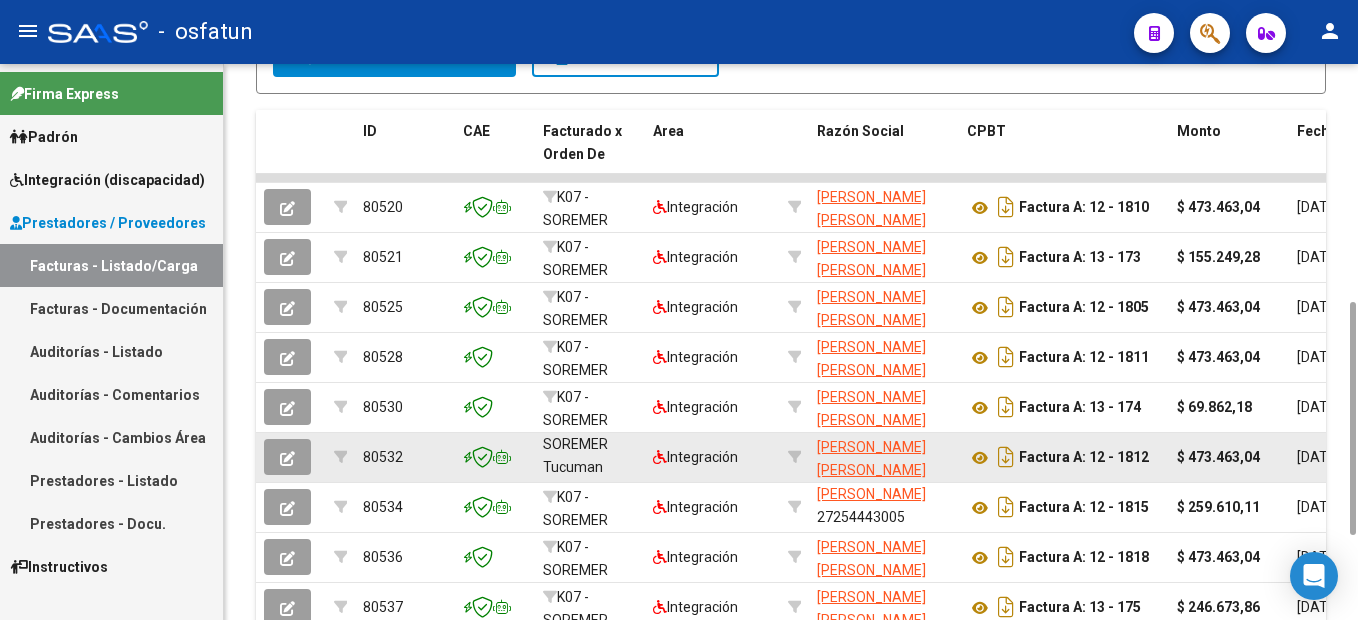 scroll, scrollTop: 767, scrollLeft: 0, axis: vertical 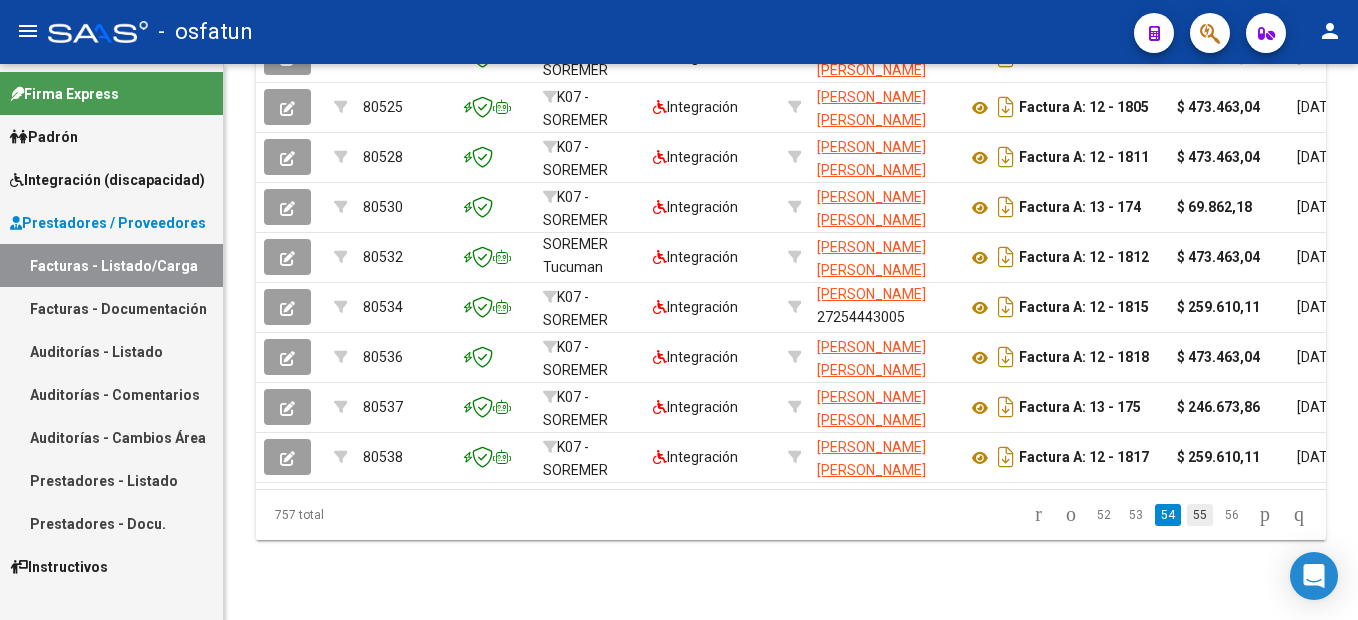 click on "55" 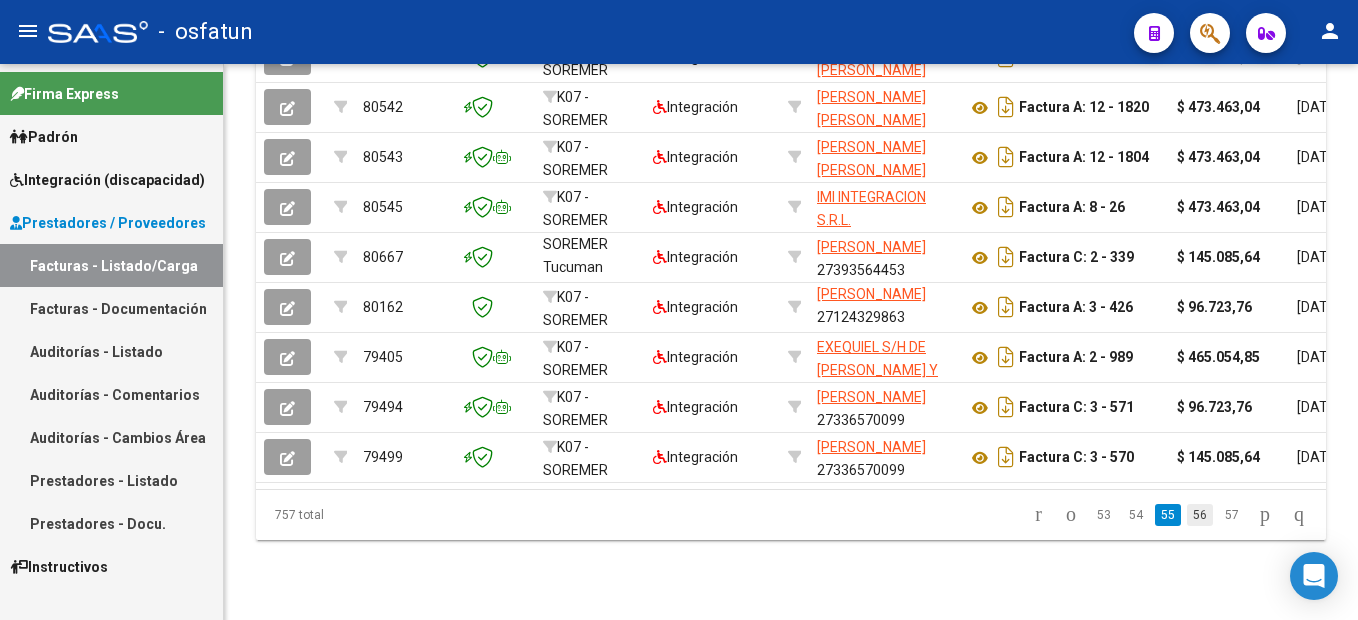 click on "56" 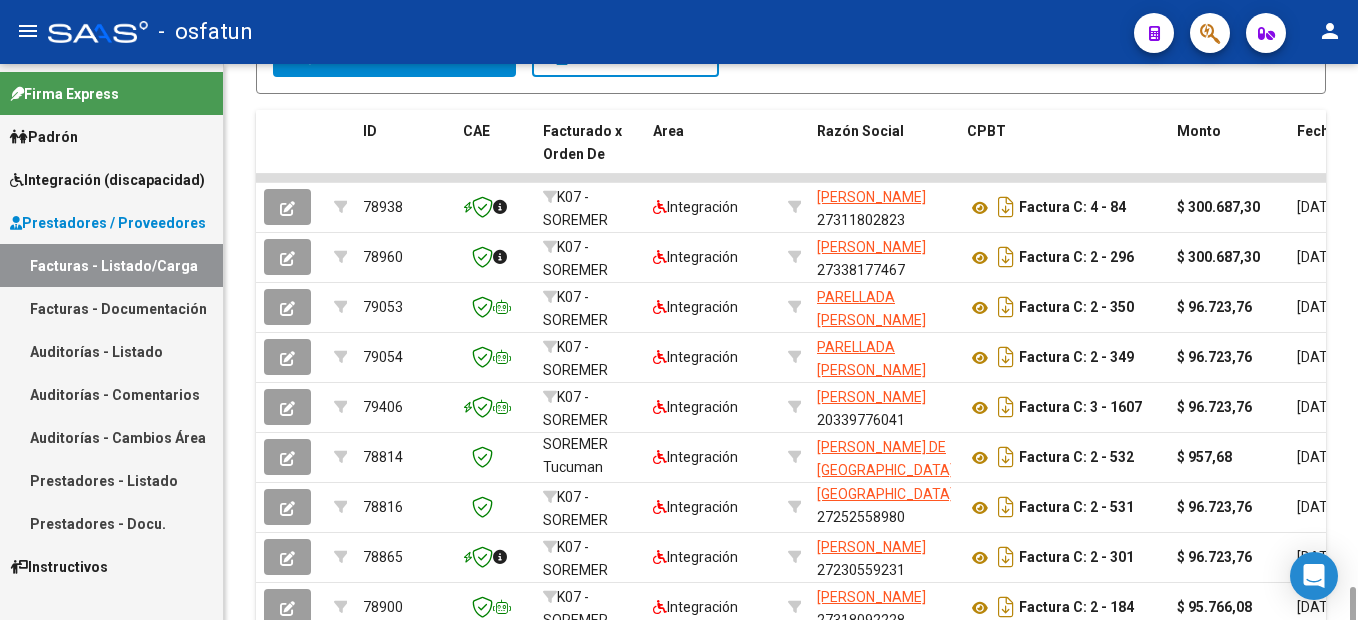 scroll, scrollTop: 767, scrollLeft: 0, axis: vertical 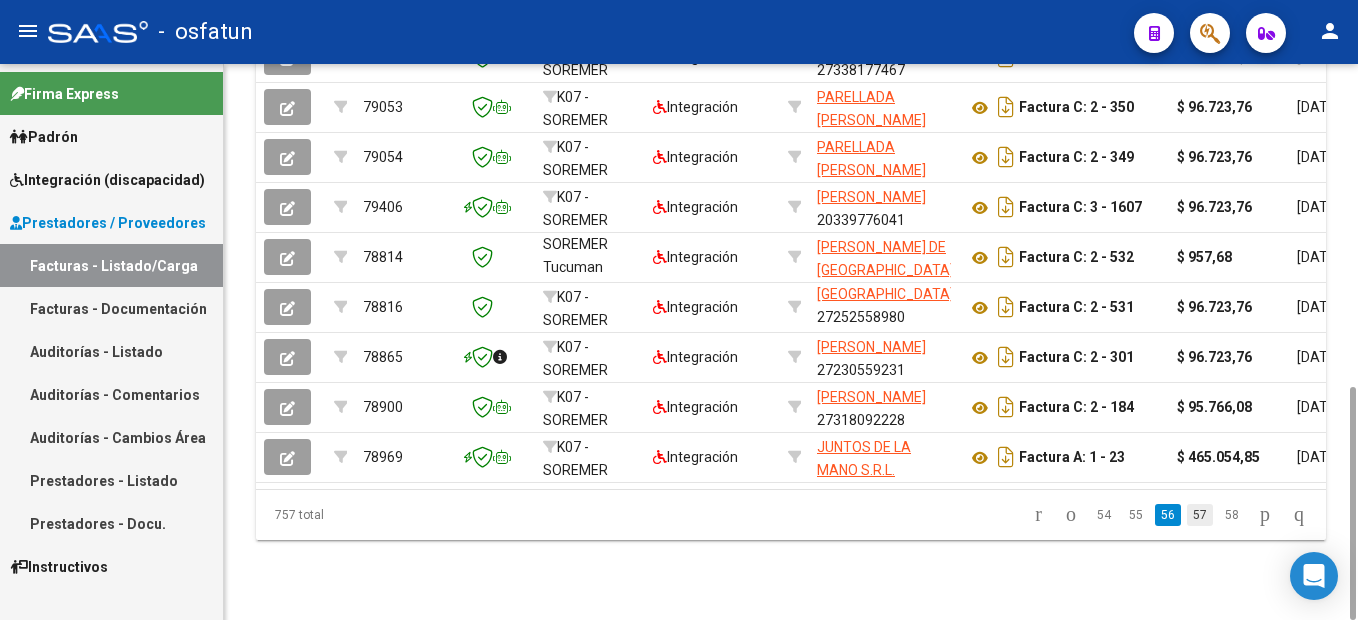 click on "57" 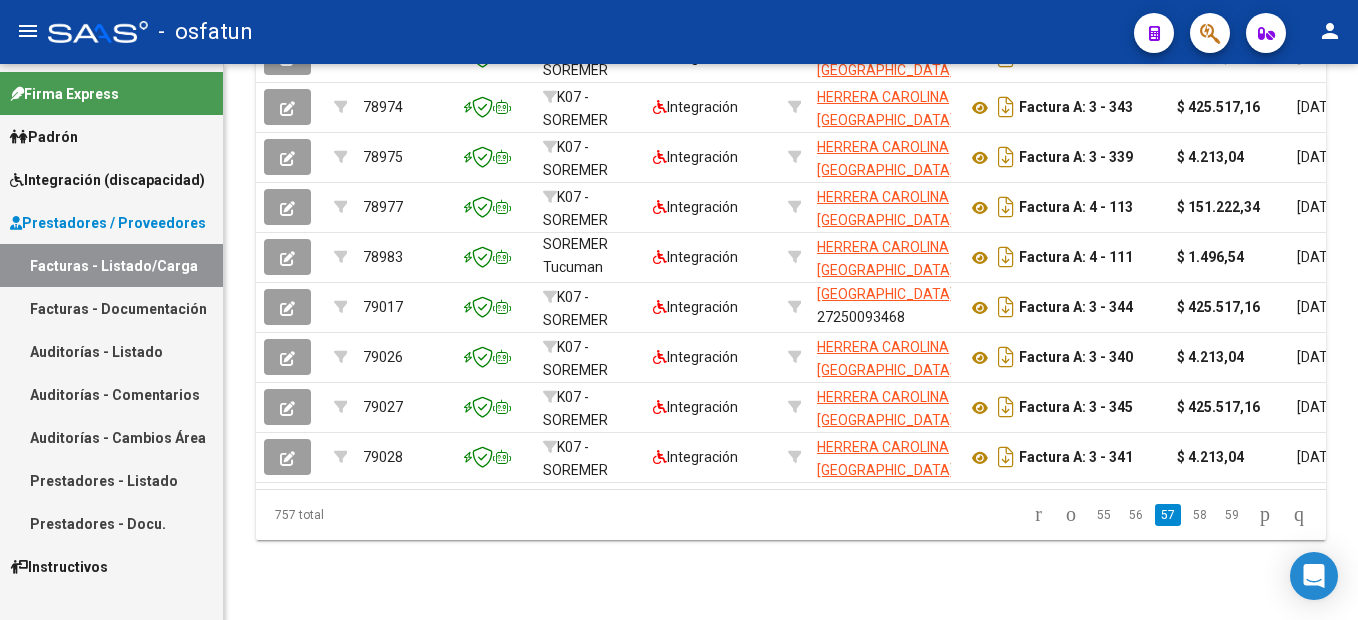 drag, startPoint x: 1188, startPoint y: 533, endPoint x: 1204, endPoint y: 527, distance: 17.088007 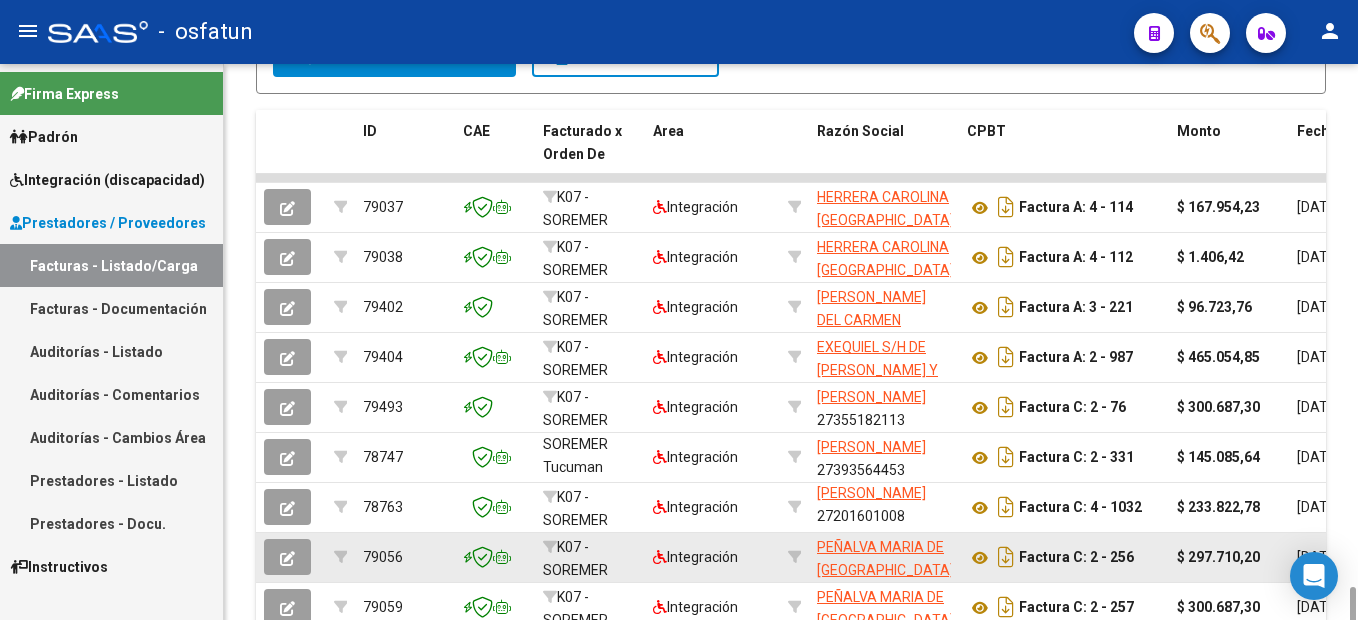 scroll, scrollTop: 767, scrollLeft: 0, axis: vertical 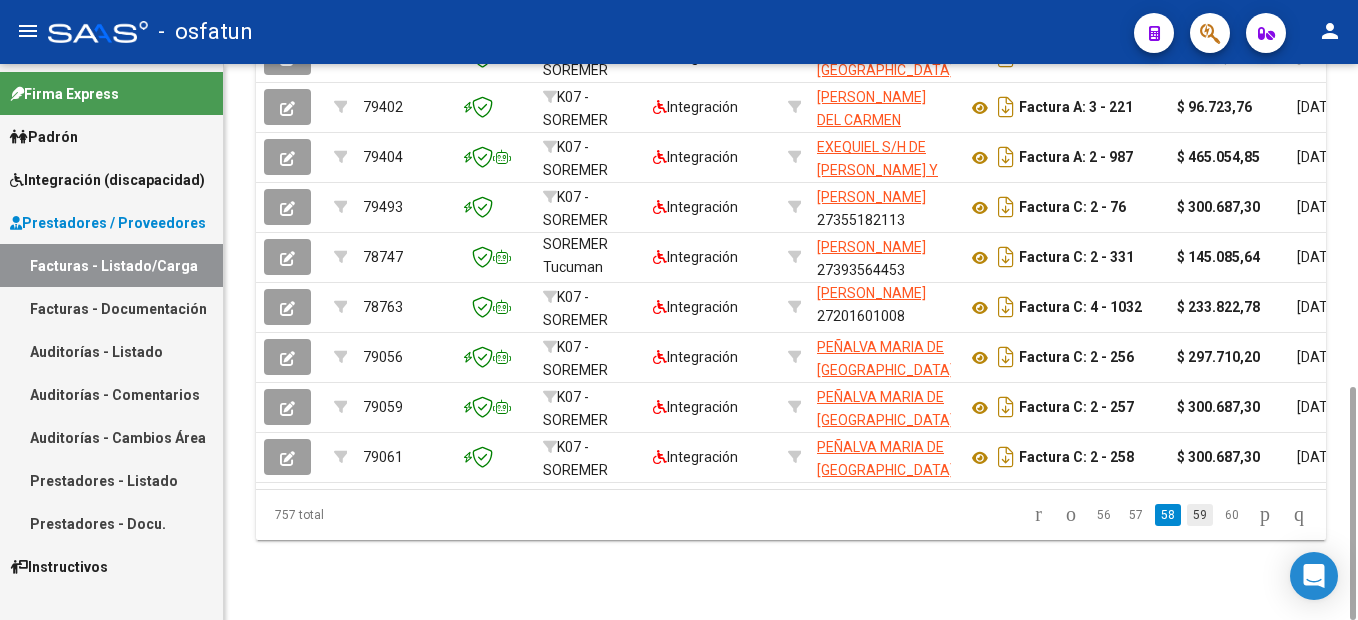 click on "59" 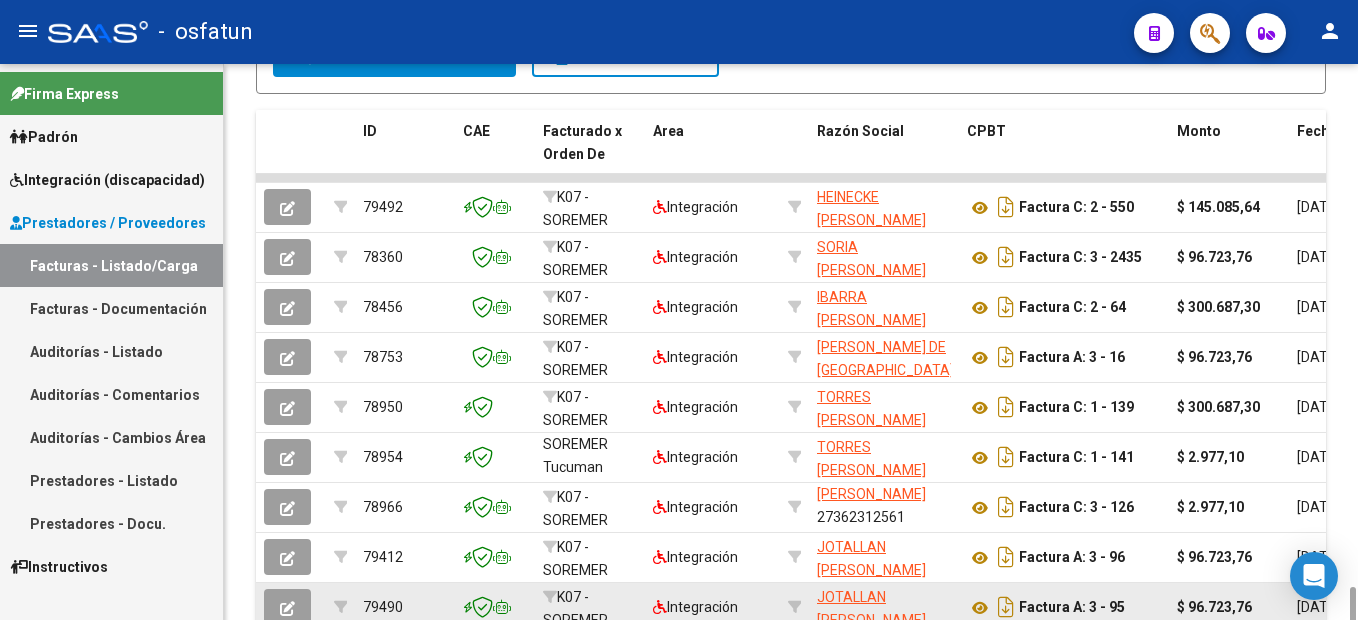 scroll, scrollTop: 767, scrollLeft: 0, axis: vertical 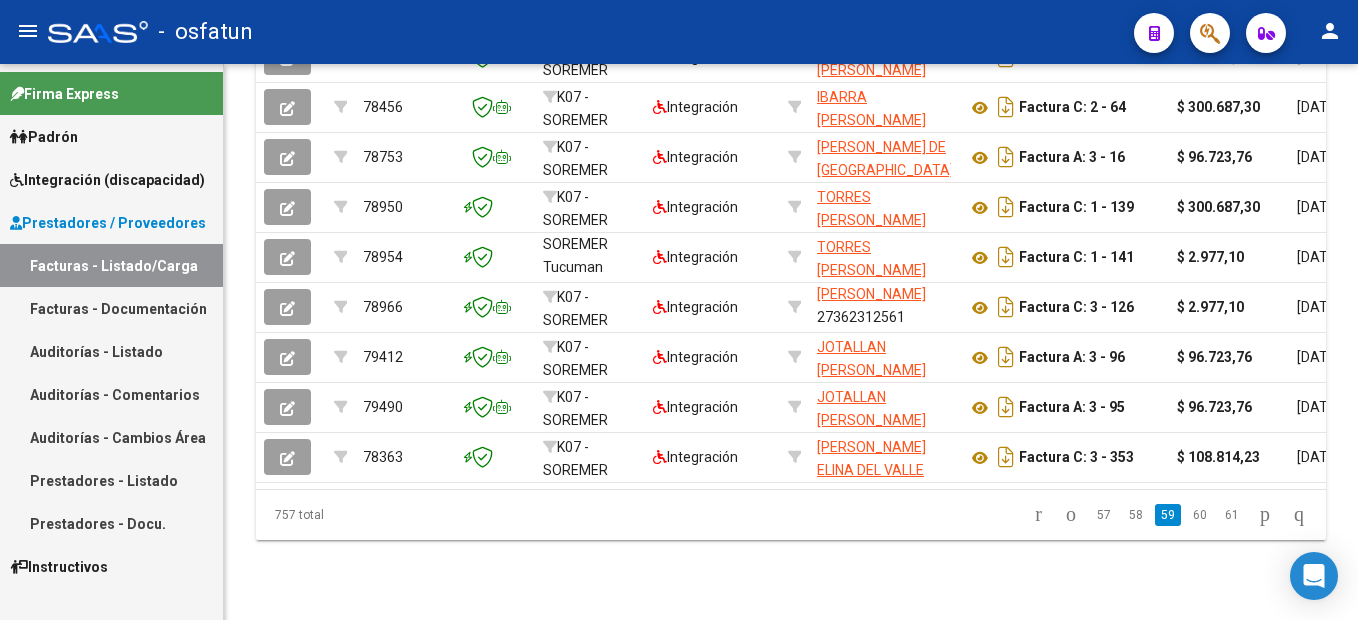 click on "60" 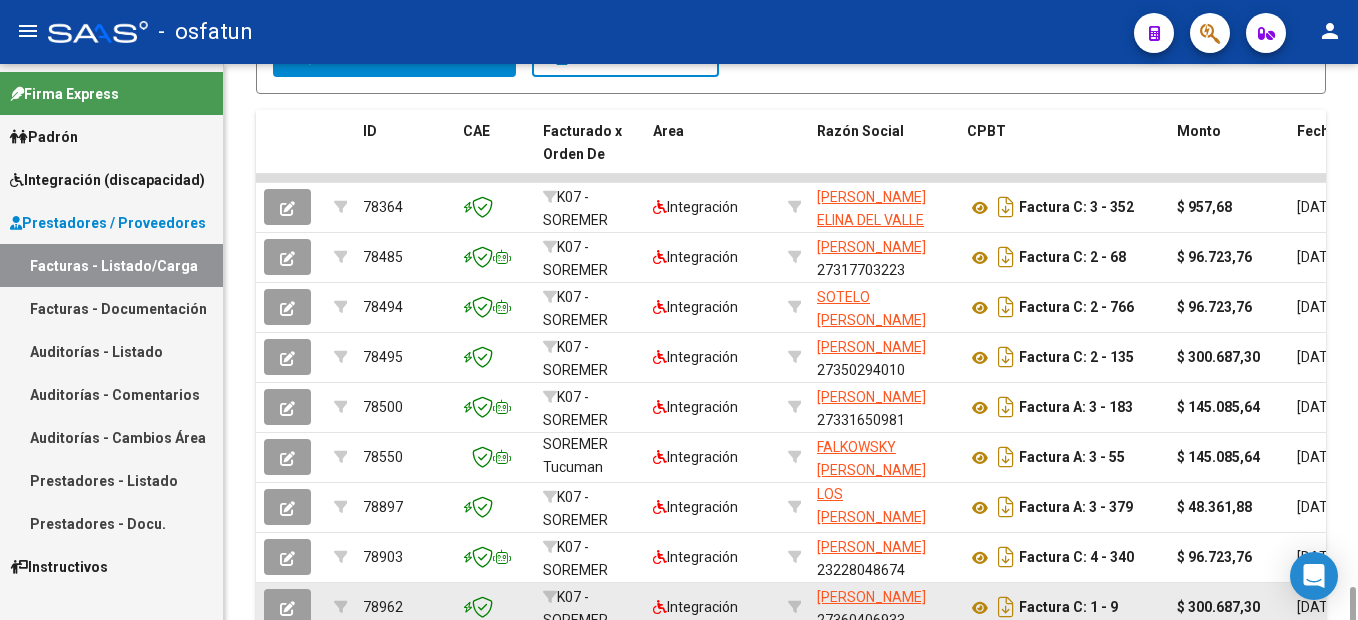 scroll, scrollTop: 767, scrollLeft: 0, axis: vertical 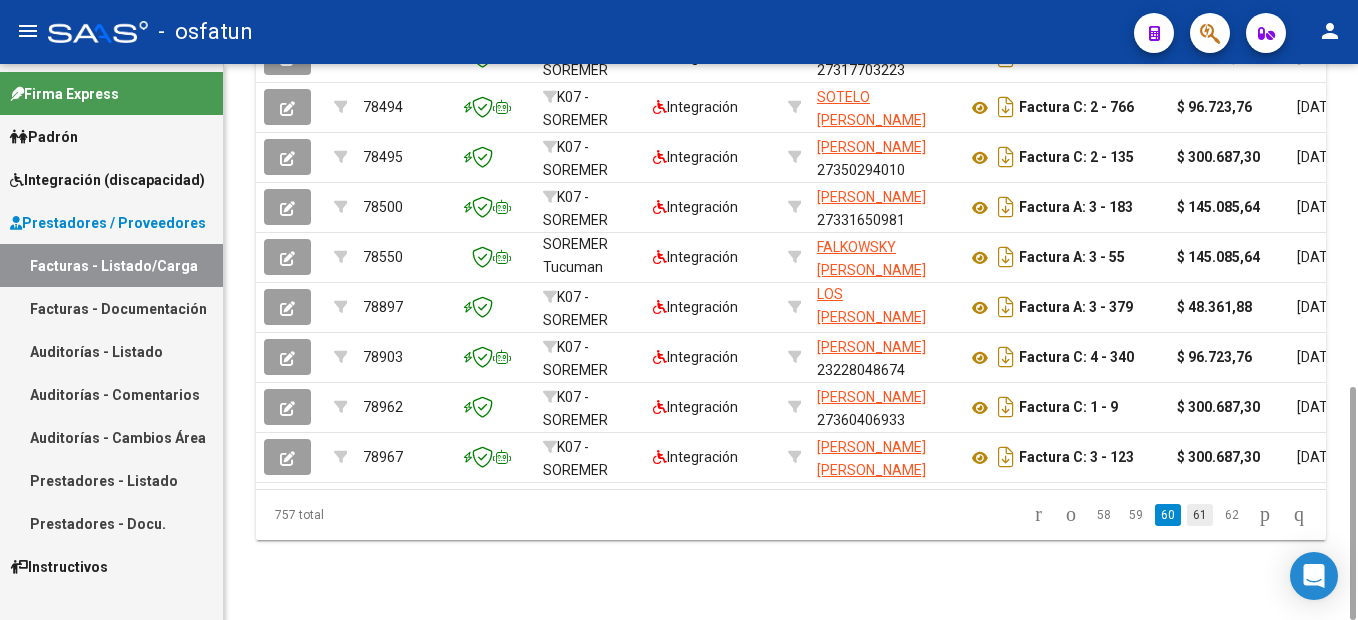 click on "61" 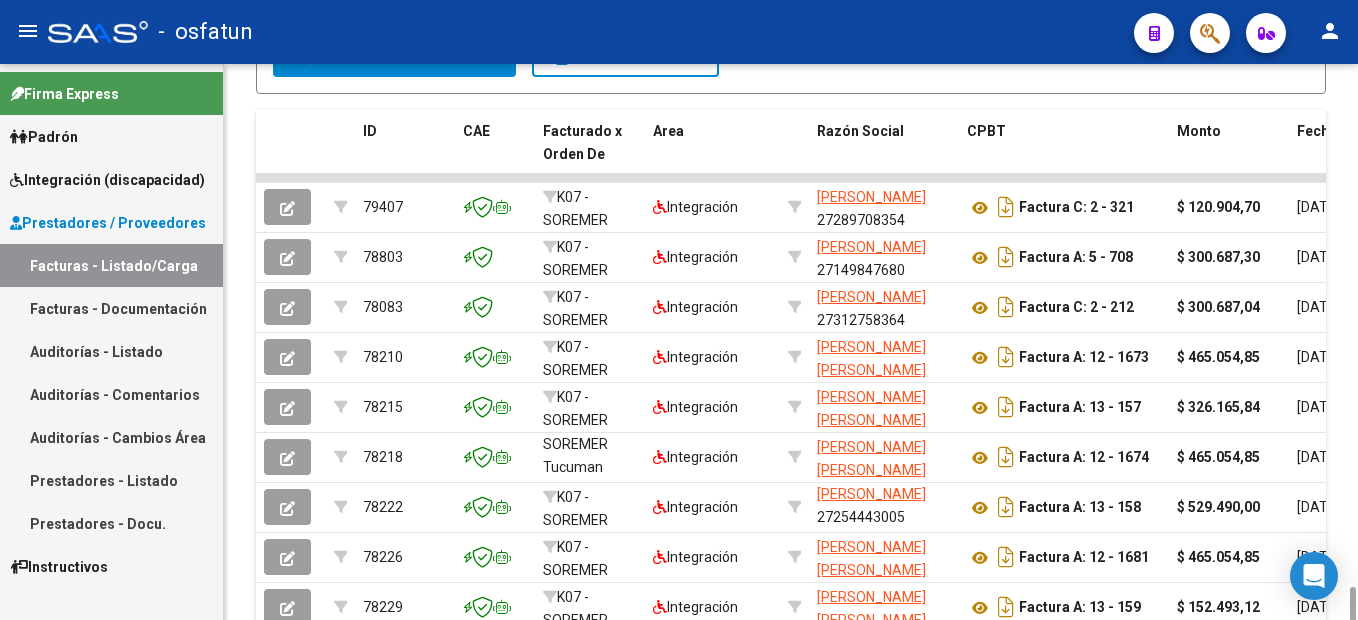 scroll, scrollTop: 767, scrollLeft: 0, axis: vertical 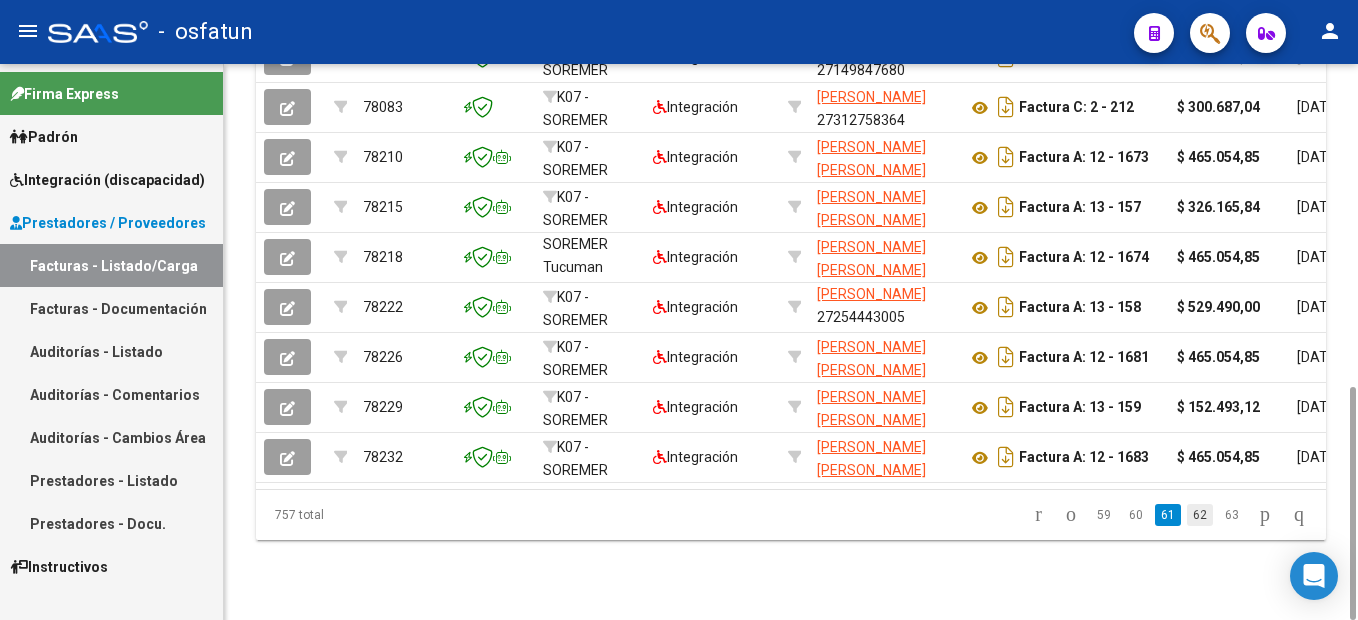click on "62" 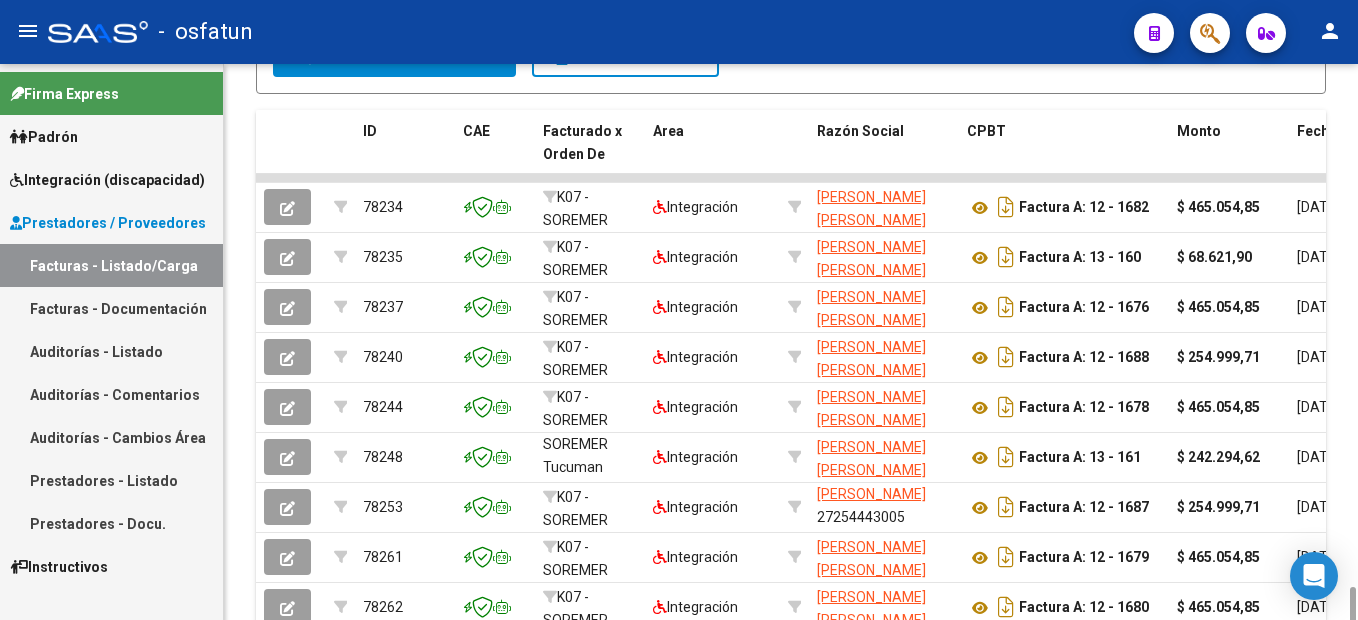 scroll, scrollTop: 767, scrollLeft: 0, axis: vertical 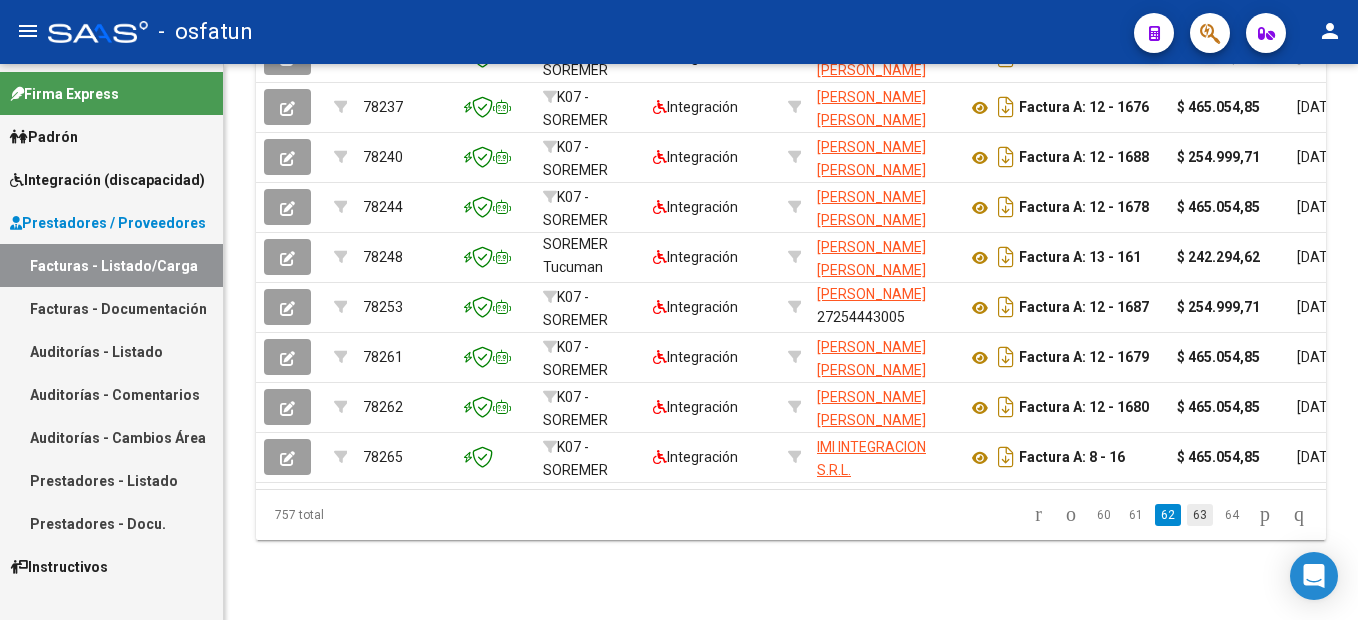 click on "63" 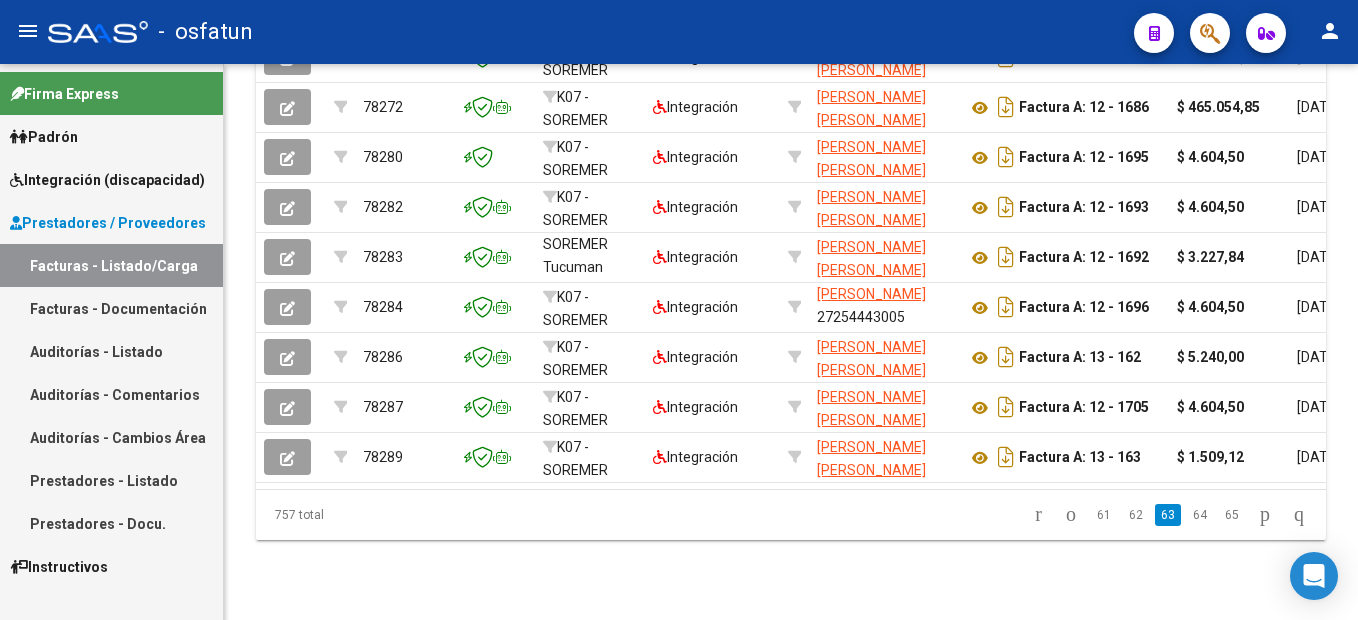 drag, startPoint x: 1182, startPoint y: 533, endPoint x: 1202, endPoint y: 520, distance: 23.853722 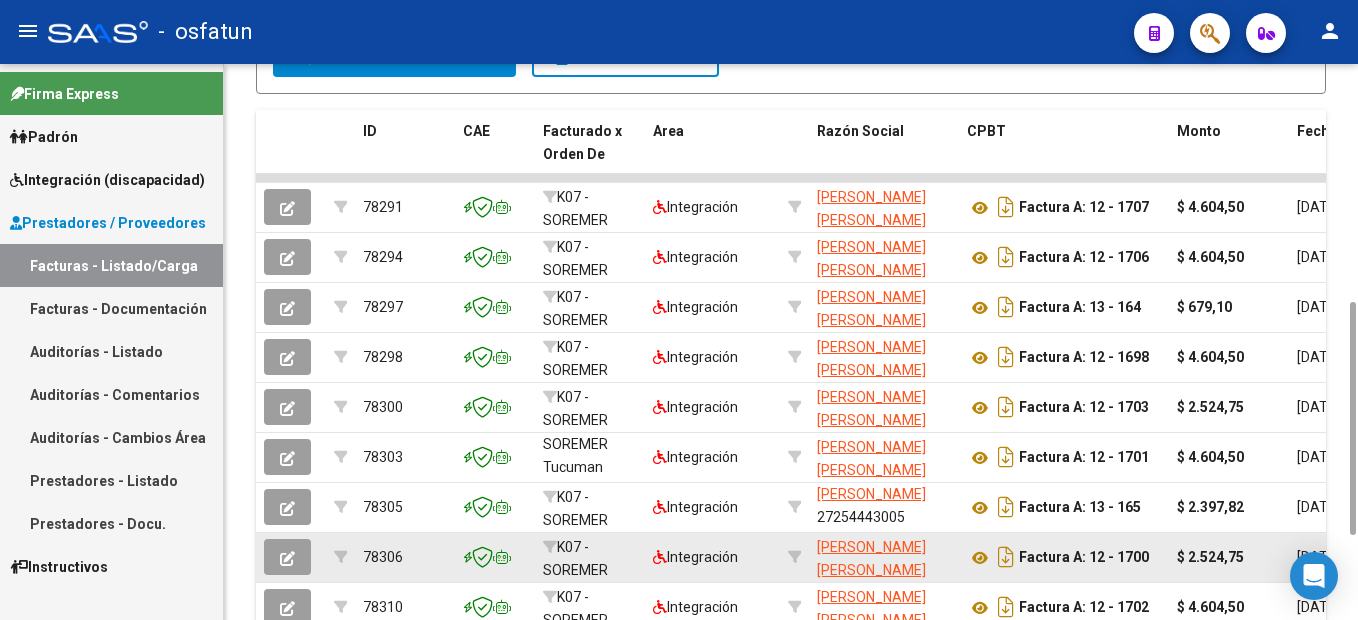 scroll, scrollTop: 767, scrollLeft: 0, axis: vertical 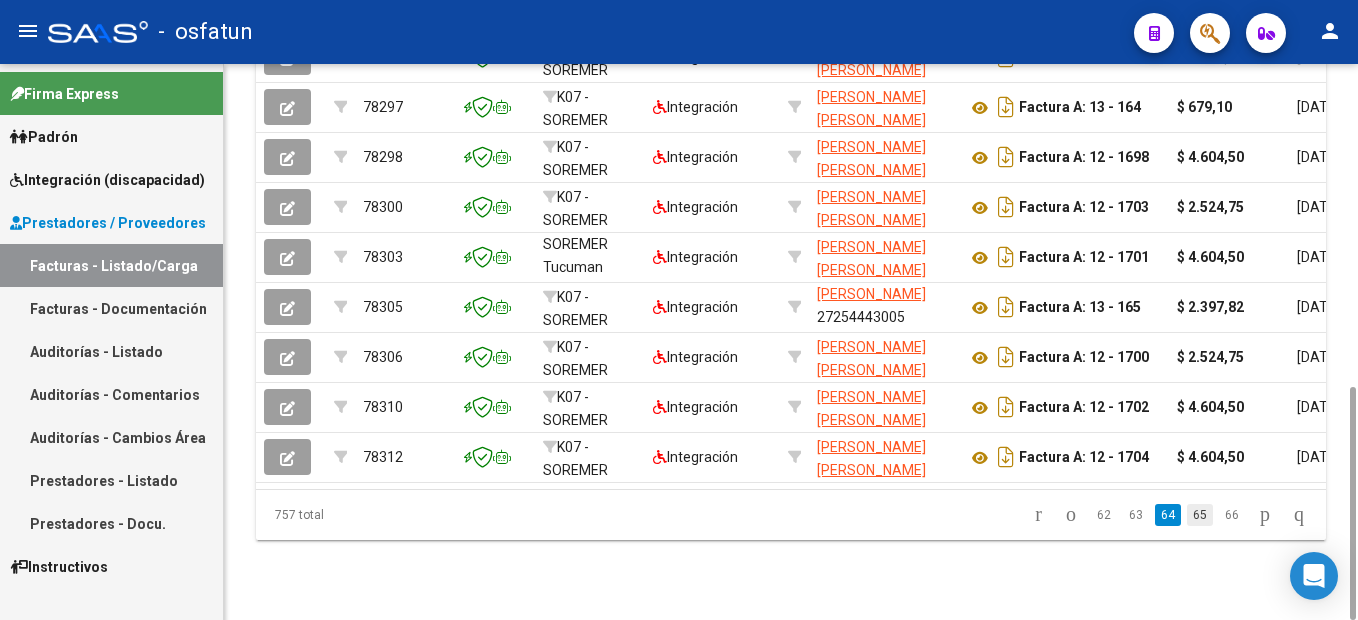 click on "65" 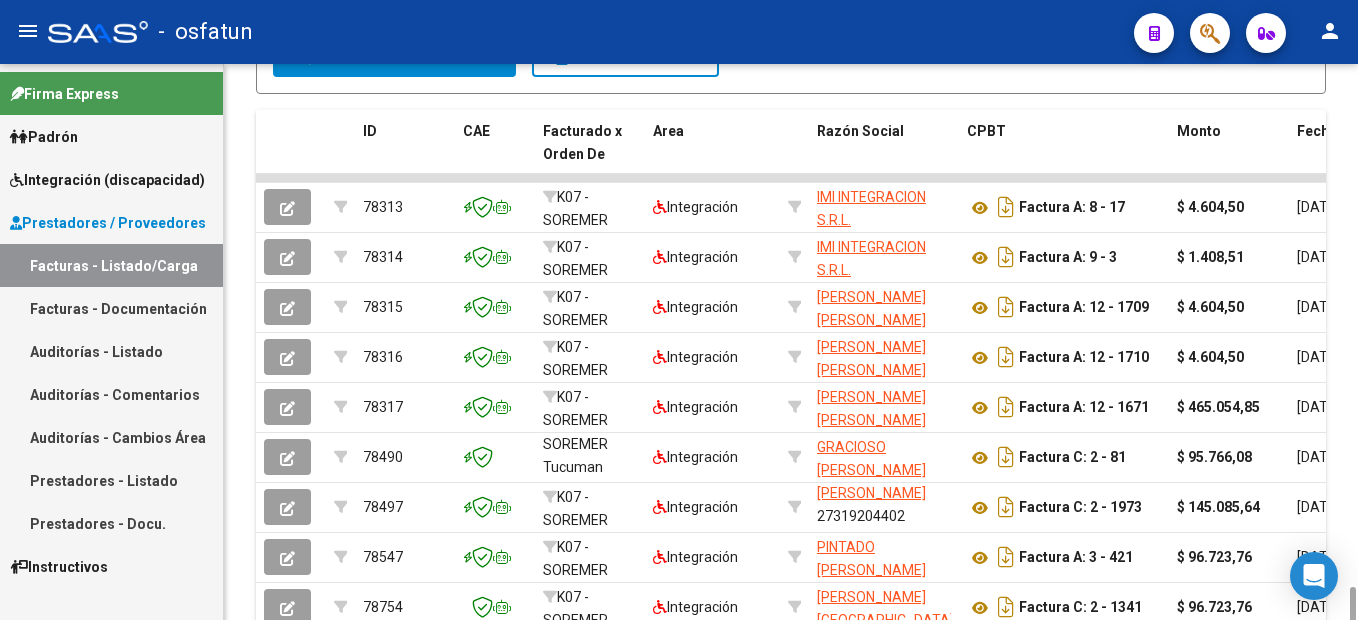 scroll, scrollTop: 767, scrollLeft: 0, axis: vertical 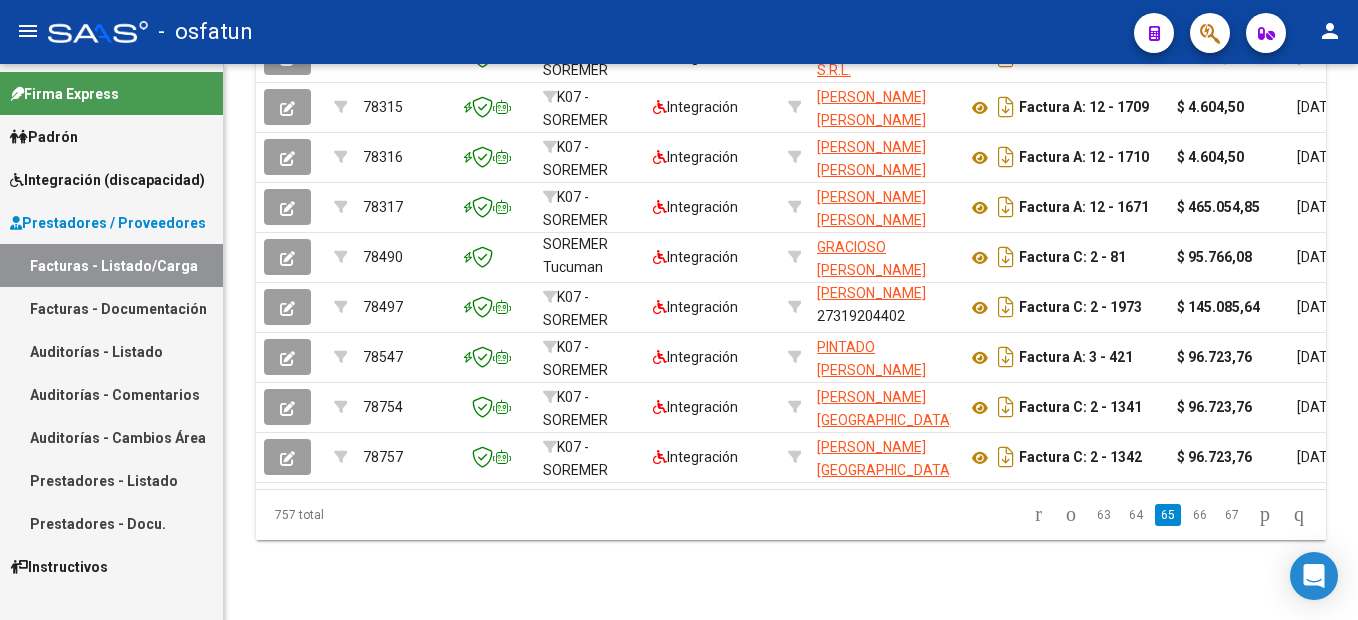 drag, startPoint x: 1178, startPoint y: 529, endPoint x: 1247, endPoint y: 489, distance: 79.755875 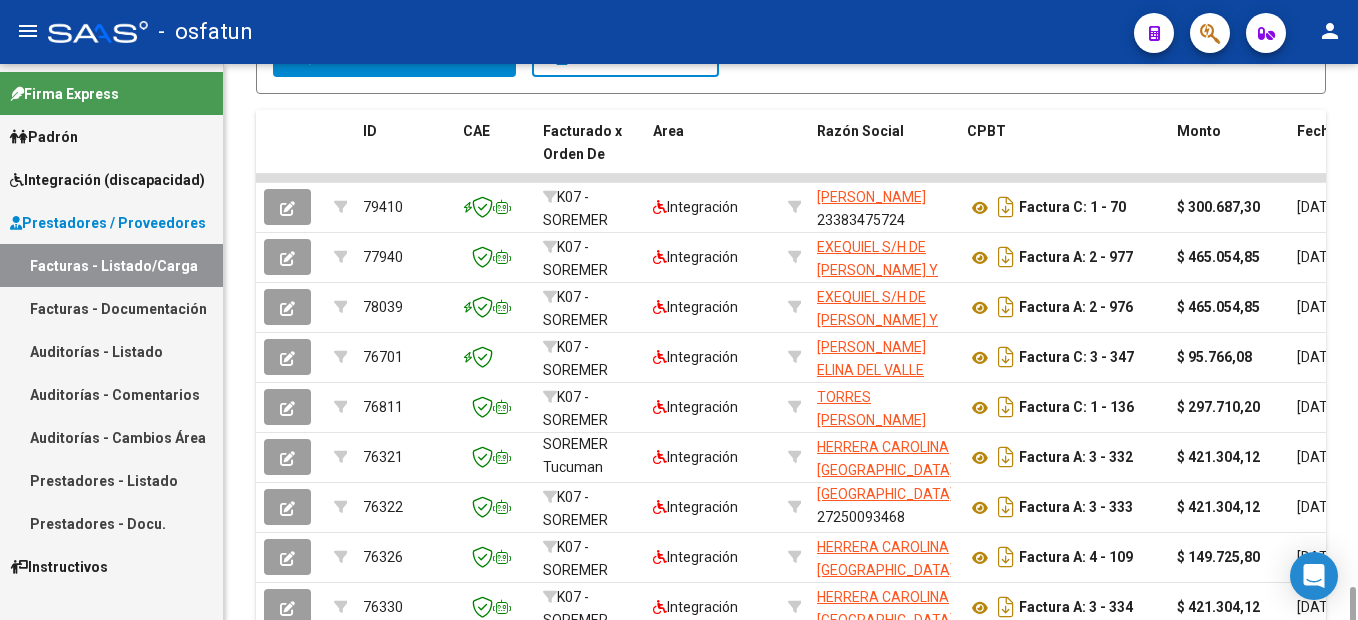 scroll, scrollTop: 767, scrollLeft: 0, axis: vertical 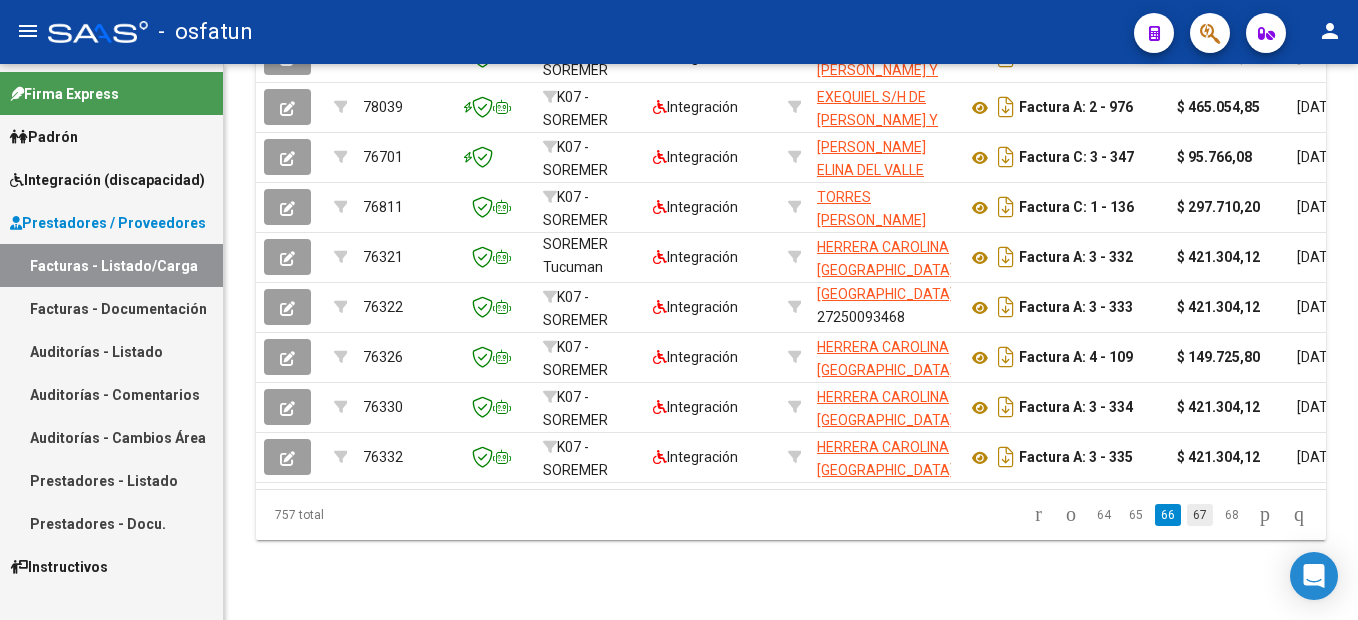 click on "67" 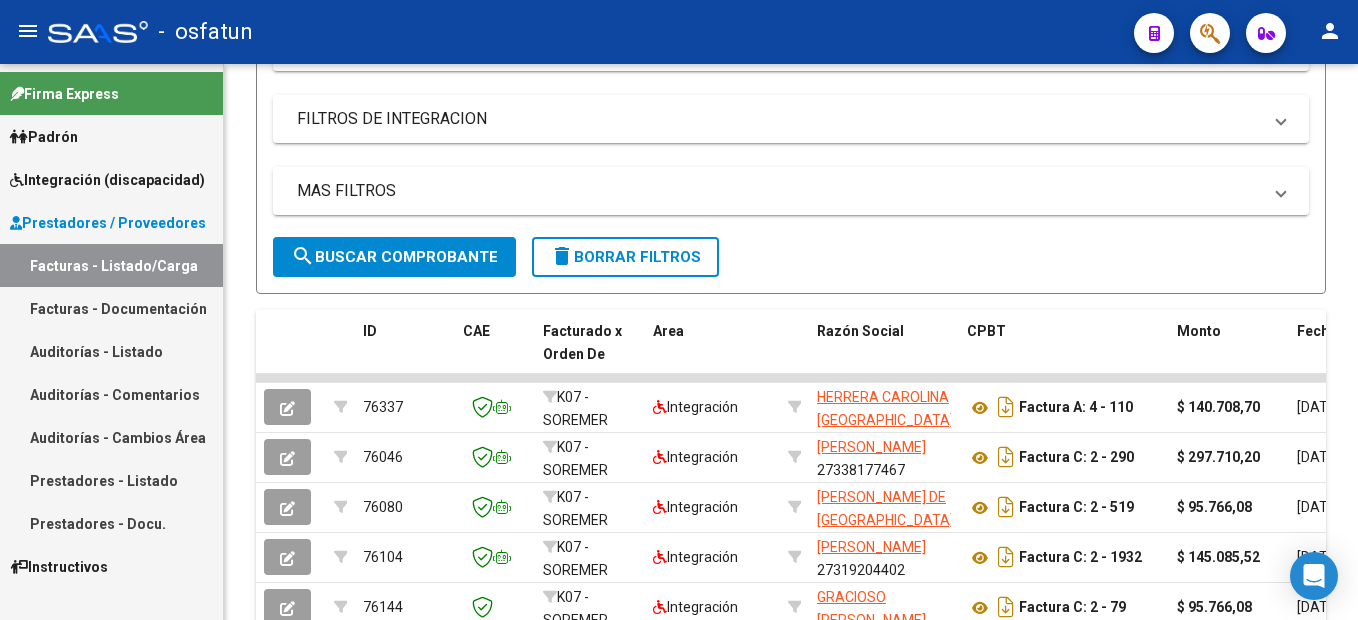 scroll, scrollTop: 767, scrollLeft: 0, axis: vertical 